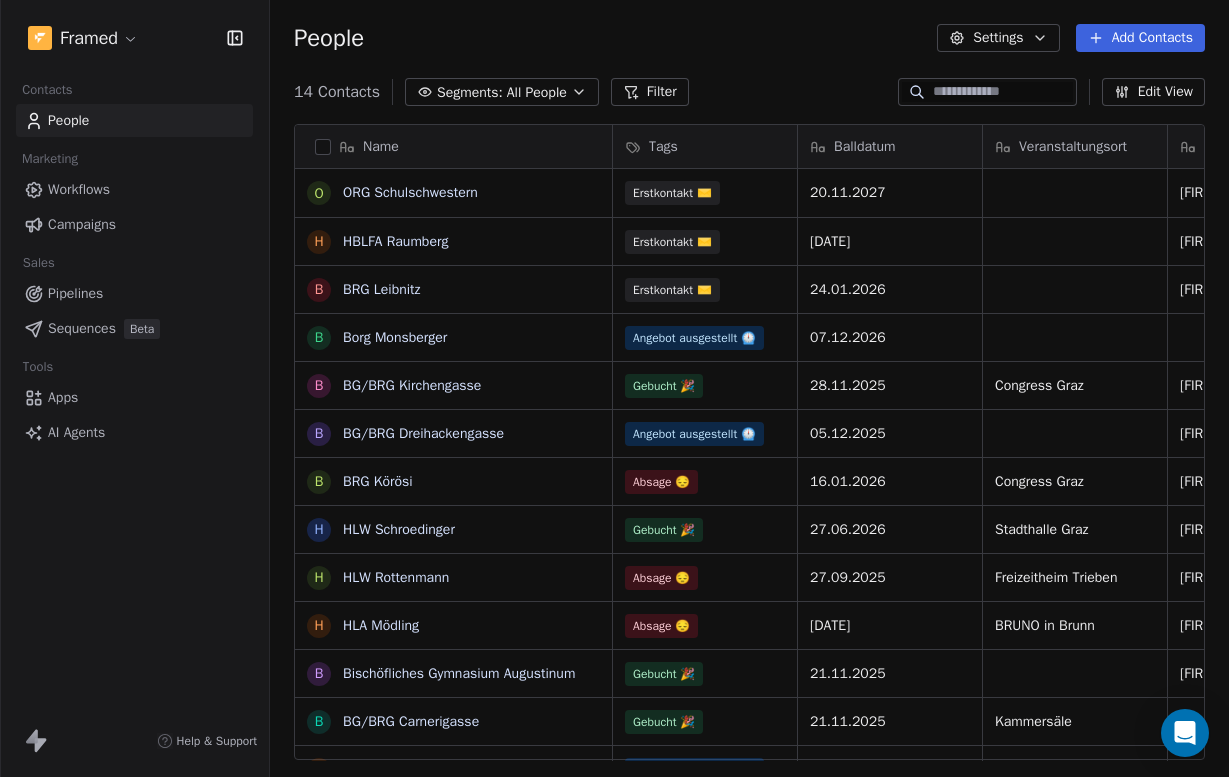 scroll, scrollTop: 0, scrollLeft: 0, axis: both 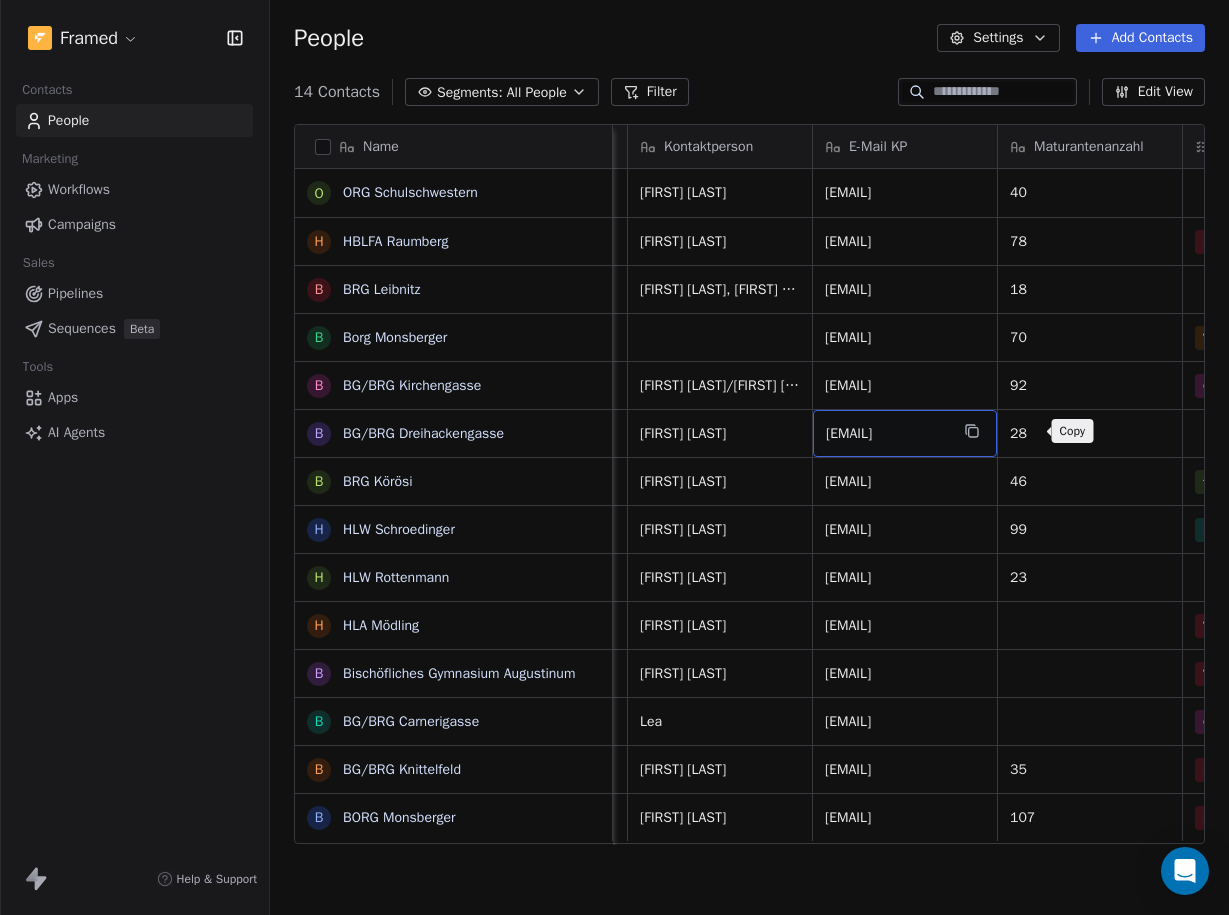 click 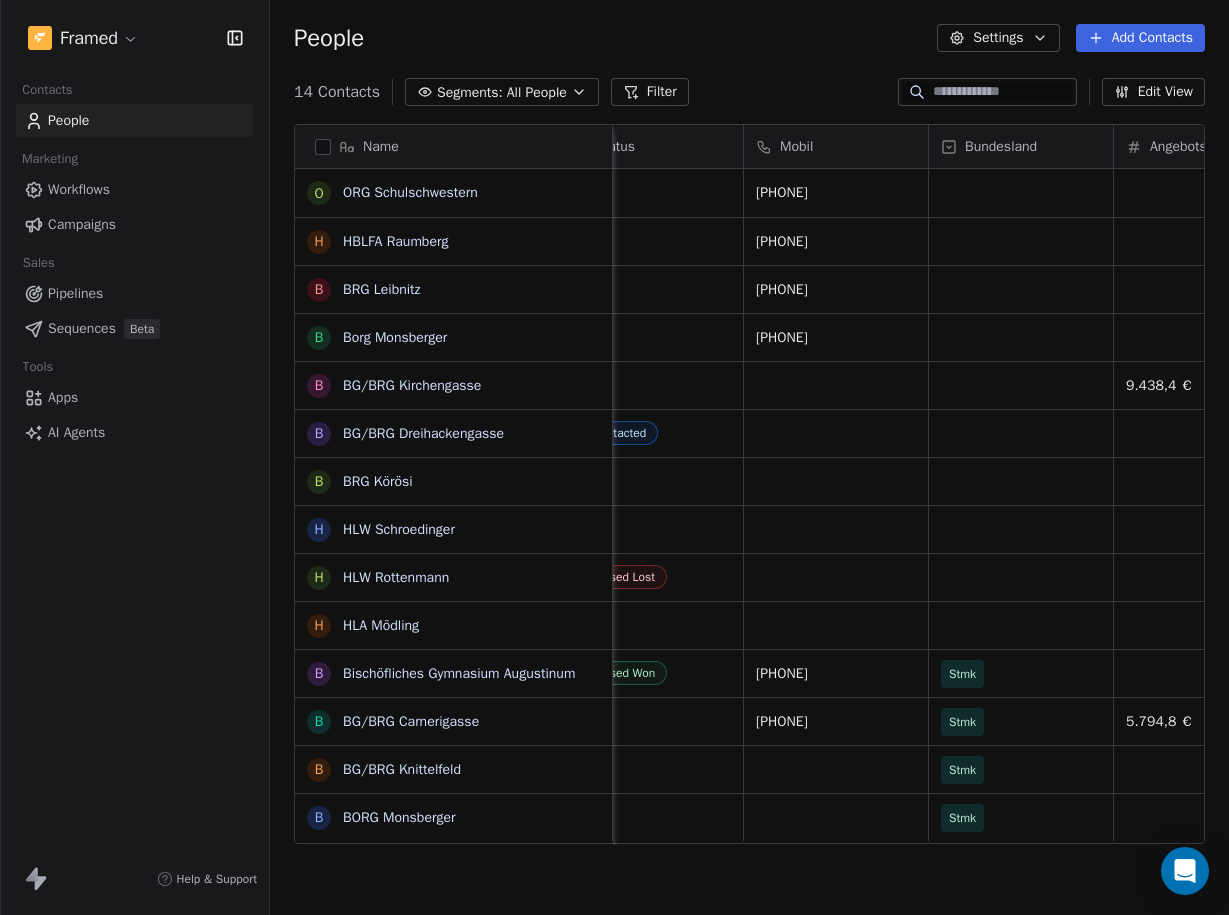 scroll, scrollTop: 0, scrollLeft: 2941, axis: horizontal 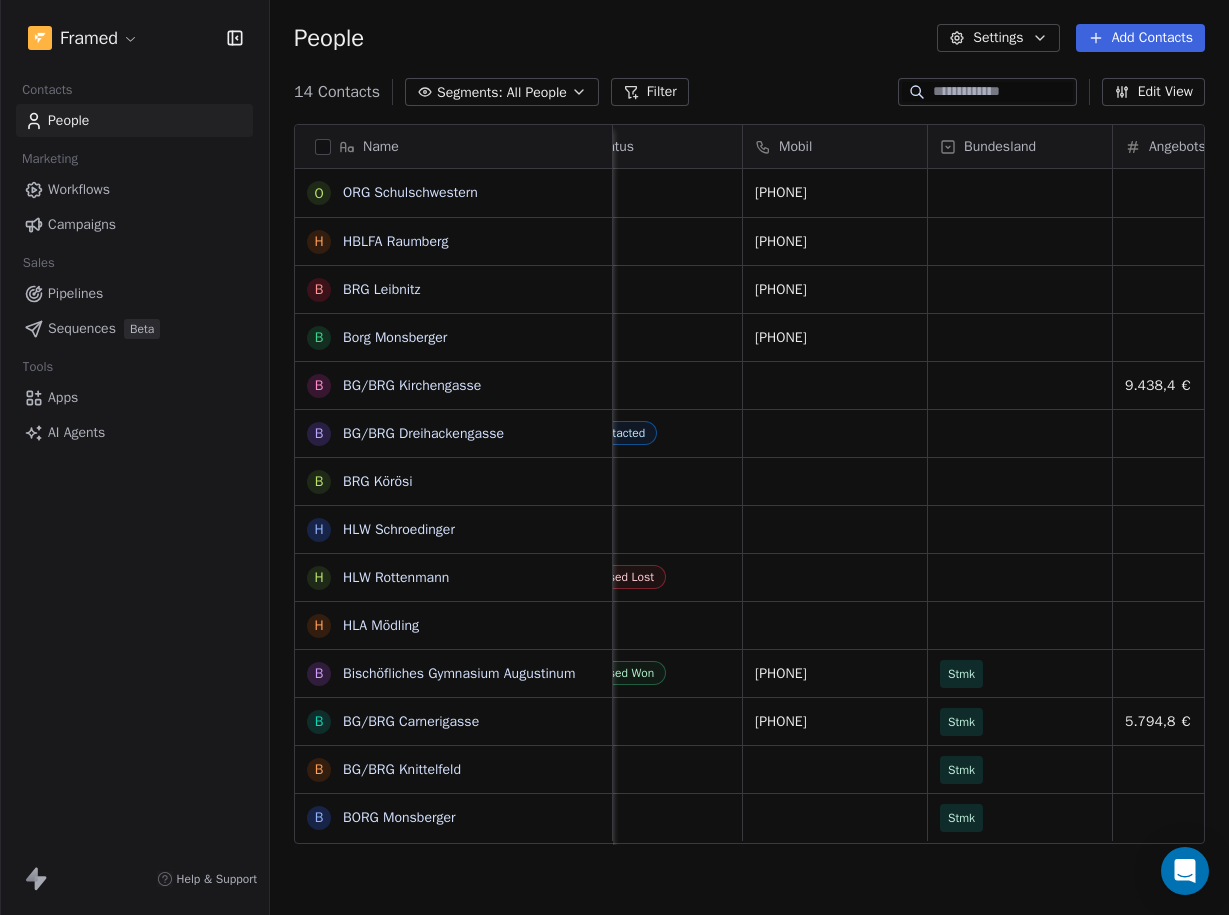 click on "Filter" at bounding box center (650, 92) 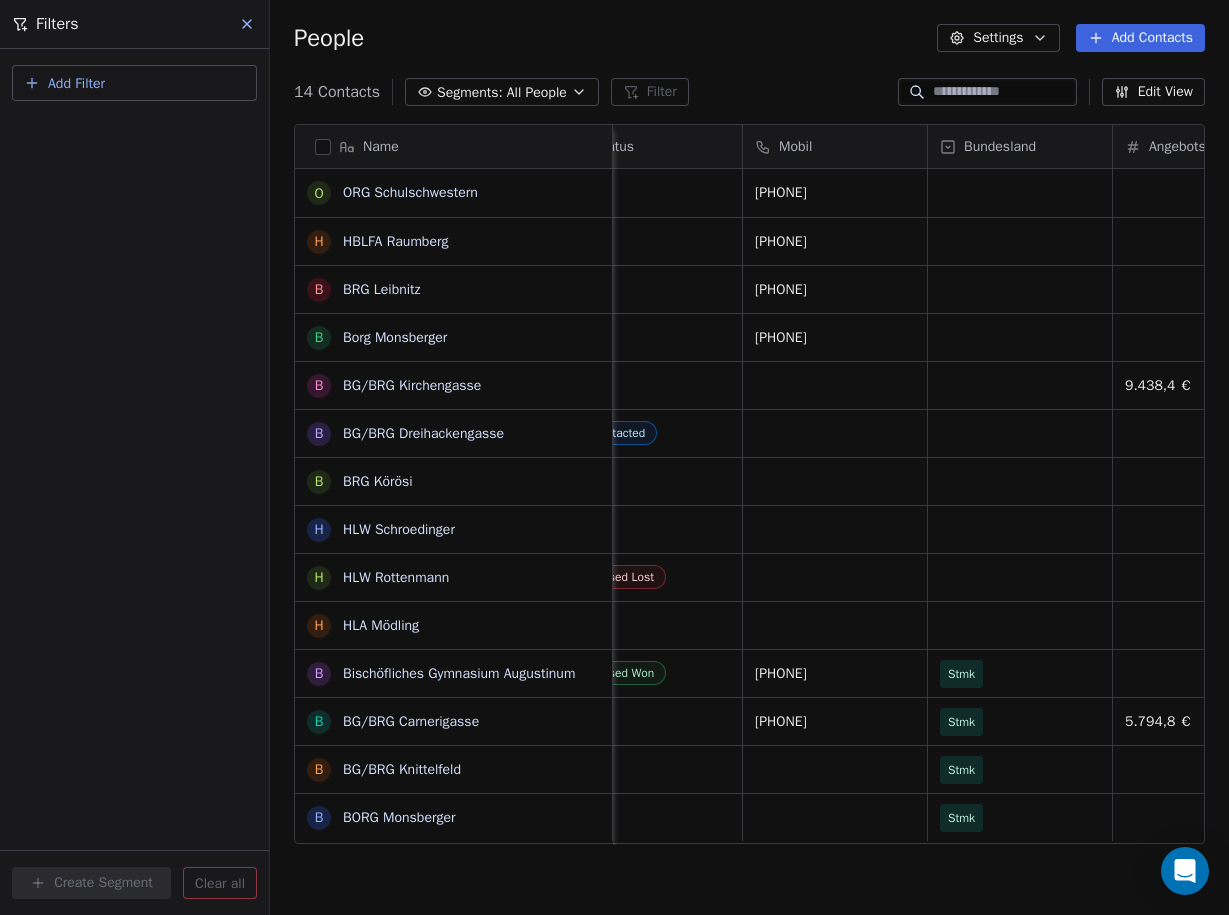 click at bounding box center (248, 24) 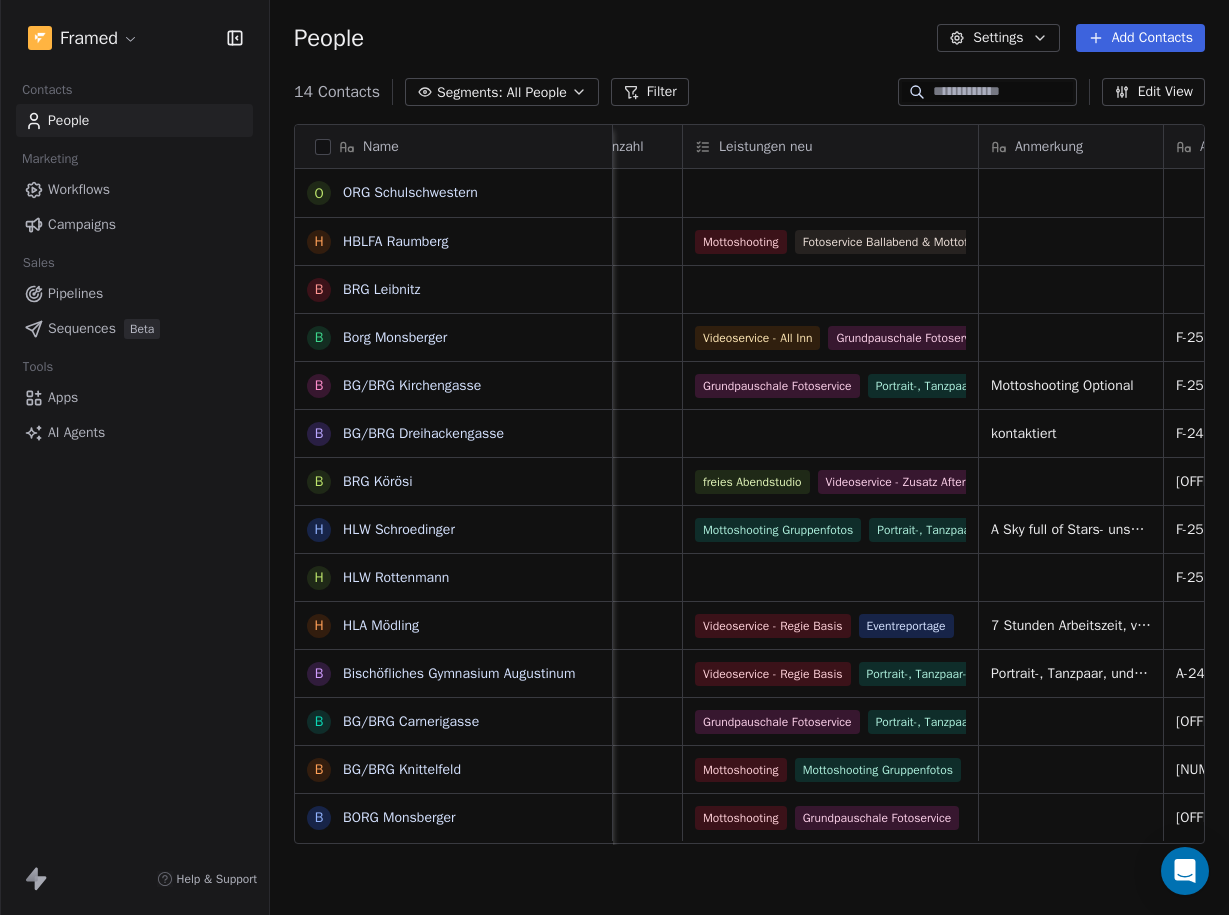 scroll, scrollTop: 0, scrollLeft: 1041, axis: horizontal 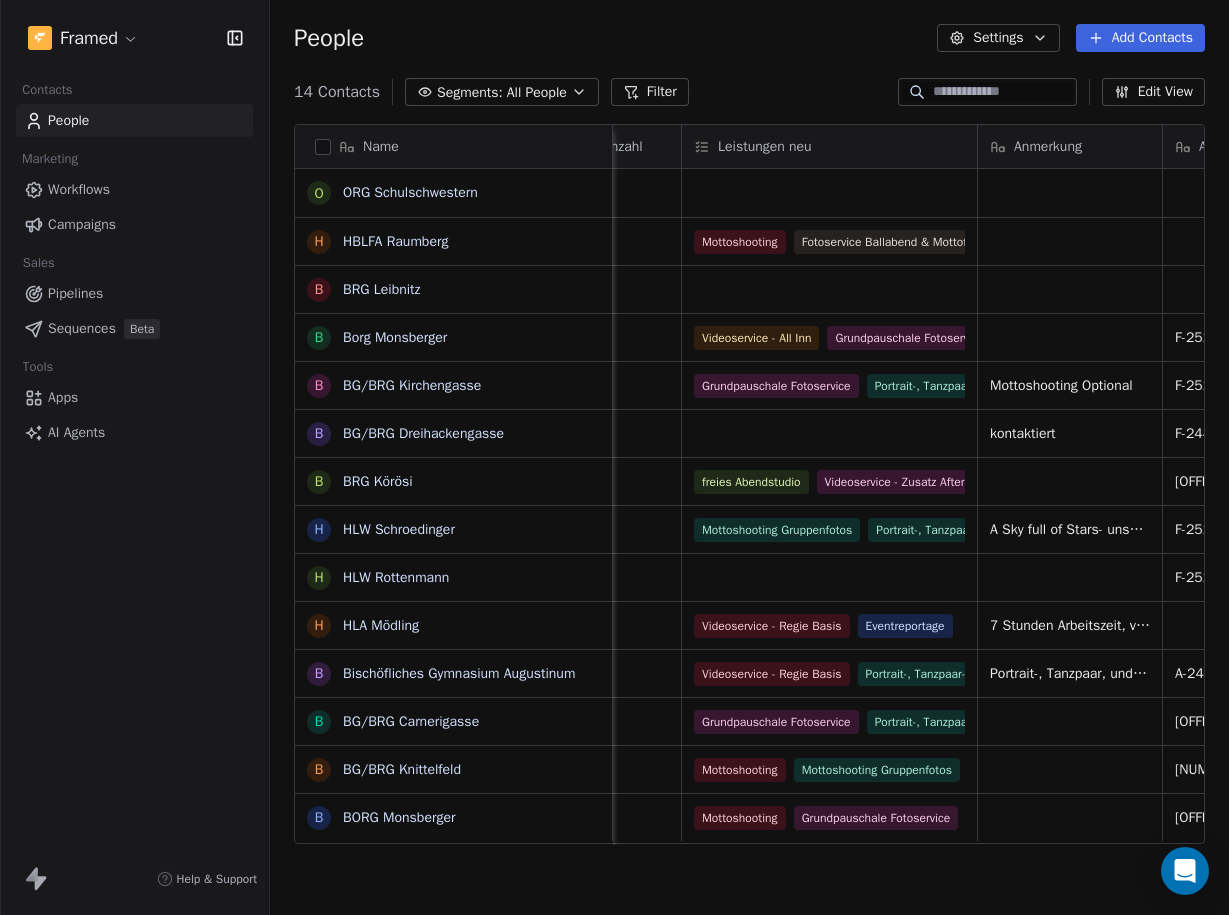 click on "Leistungen neu" at bounding box center (829, 146) 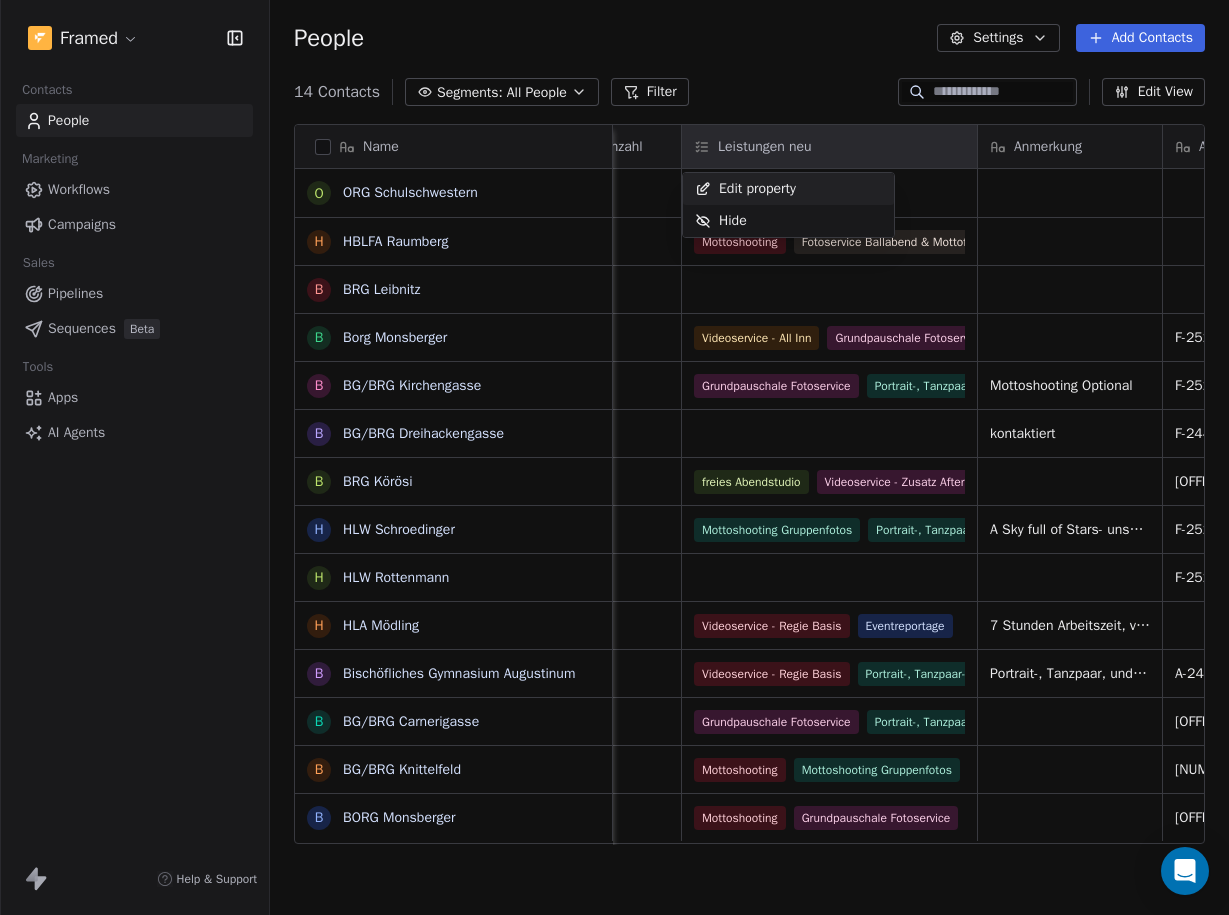 click on "Edit property" at bounding box center (757, 189) 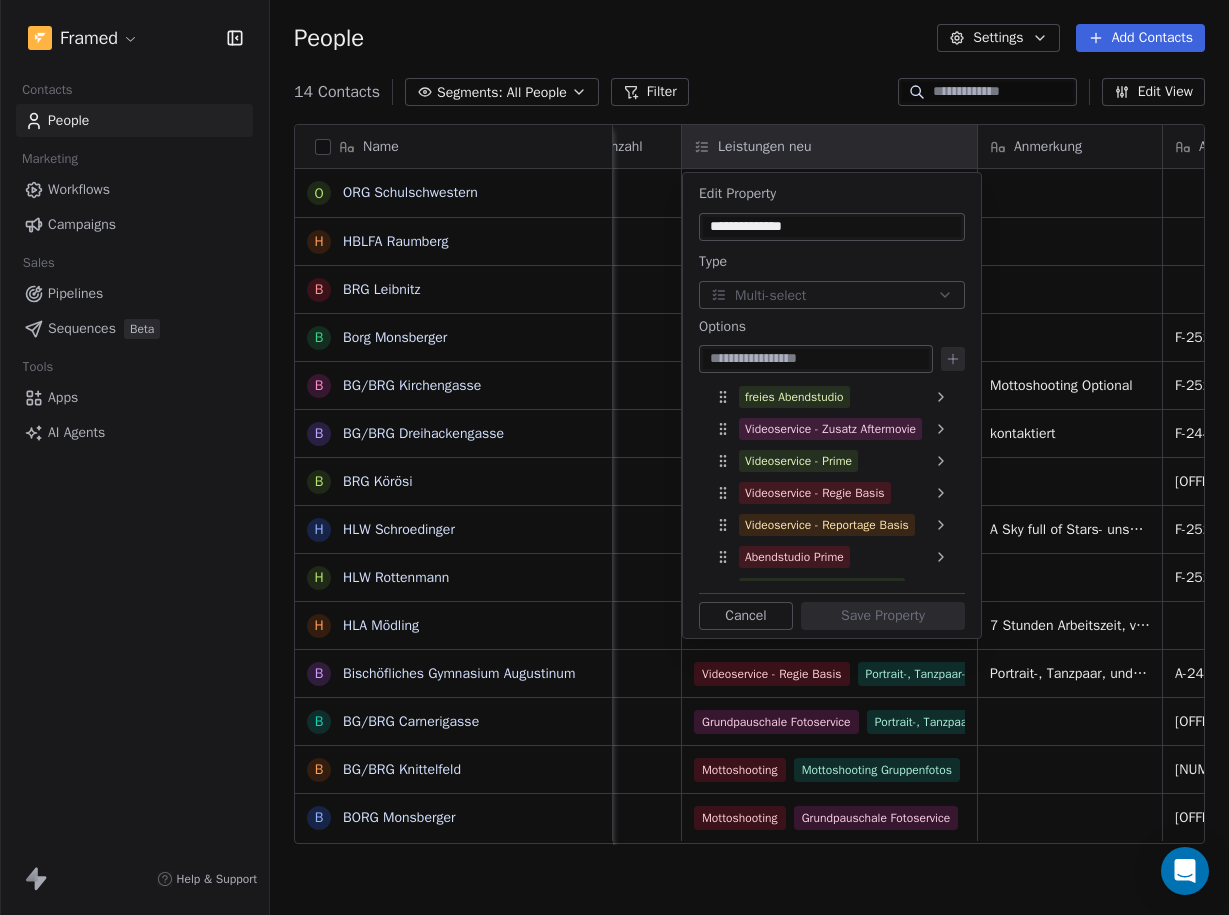 drag, startPoint x: 816, startPoint y: 229, endPoint x: 782, endPoint y: 229, distance: 34 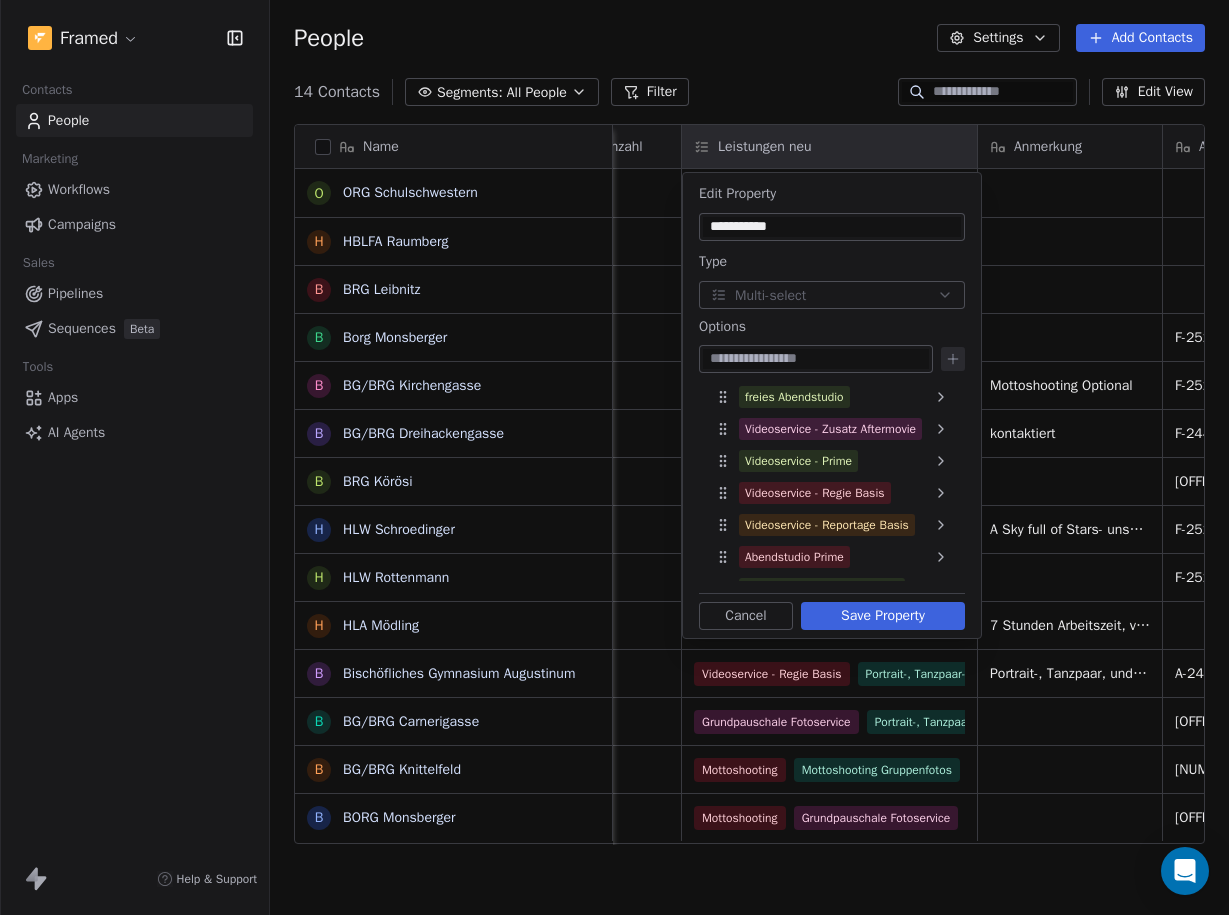 type on "**********" 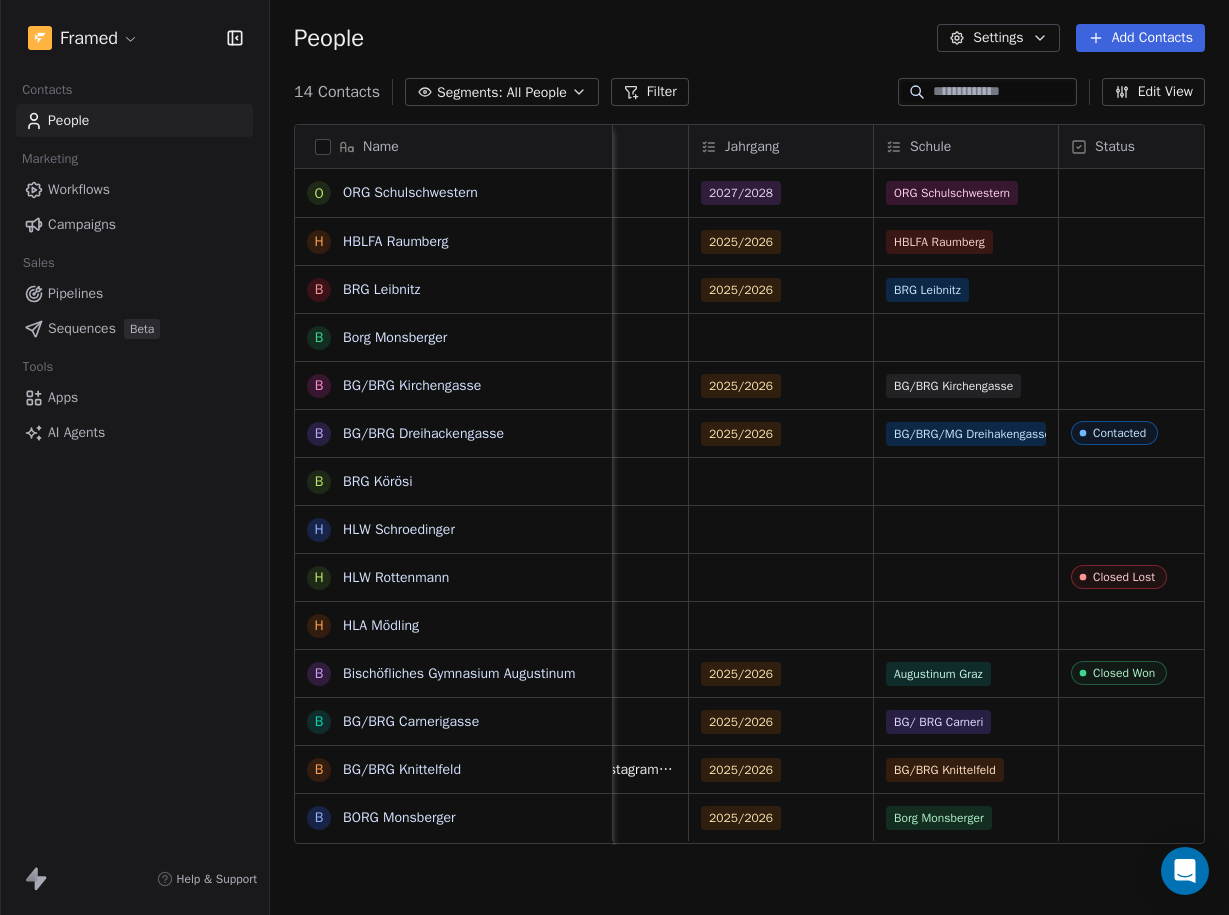 scroll, scrollTop: 0, scrollLeft: 2572, axis: horizontal 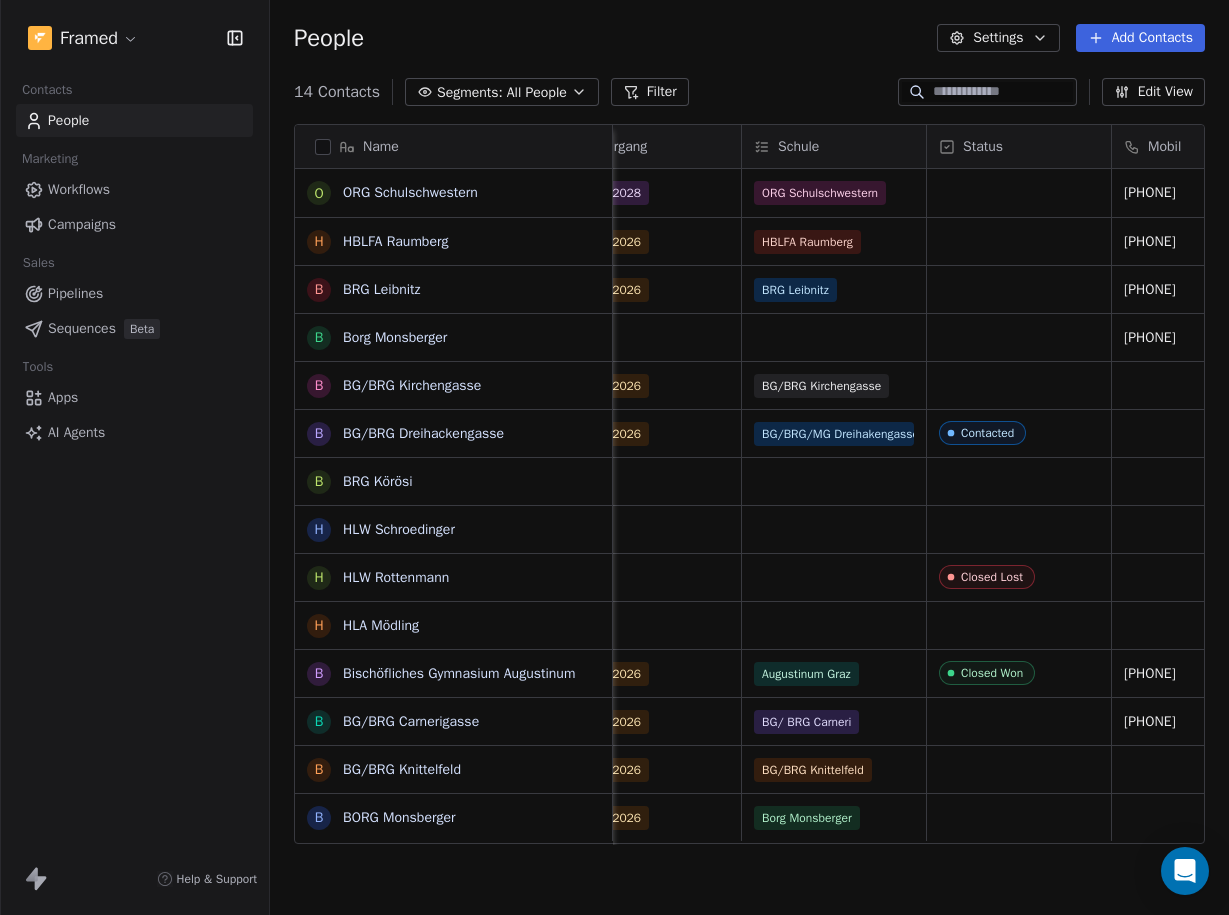 click on "Schule" at bounding box center [798, 147] 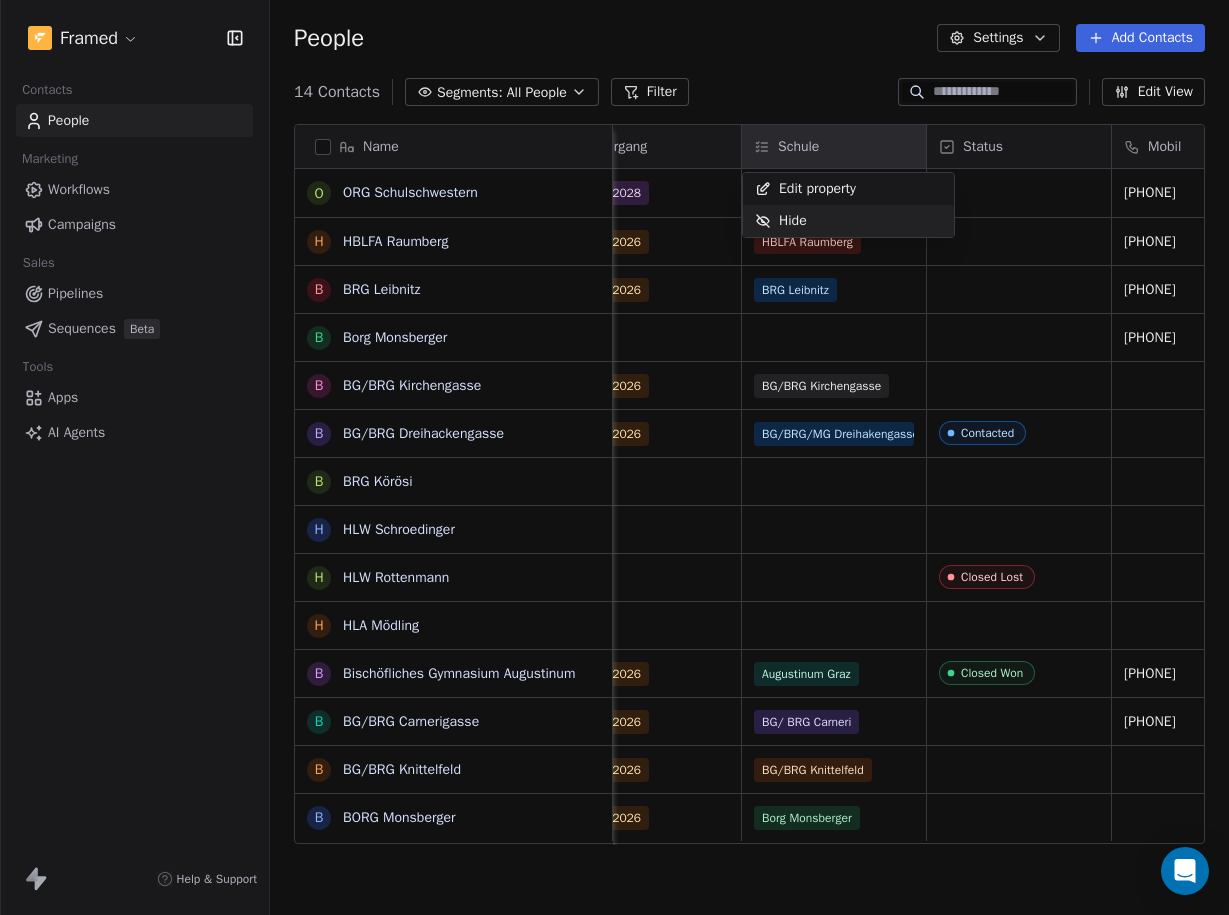click on "Hide" at bounding box center [781, 221] 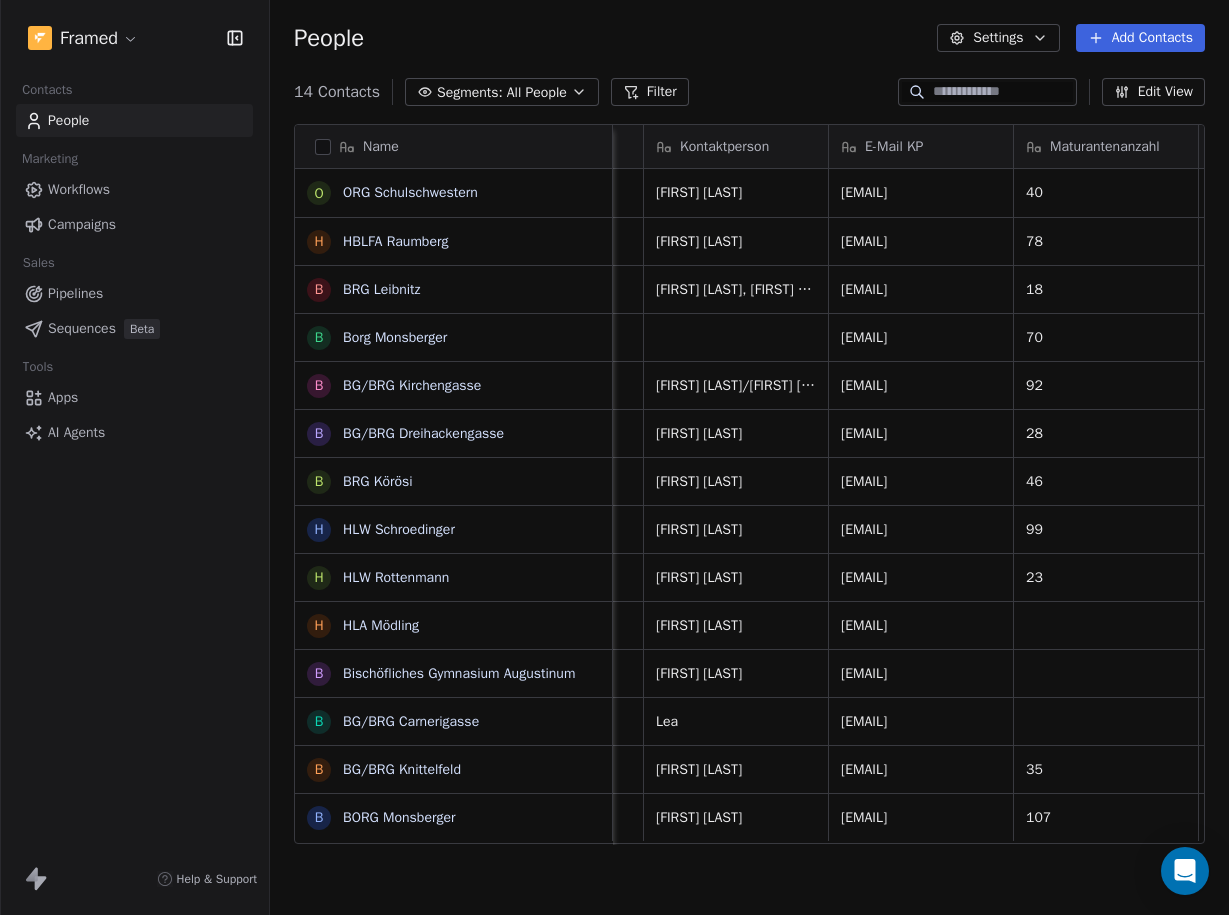 scroll, scrollTop: 0, scrollLeft: 0, axis: both 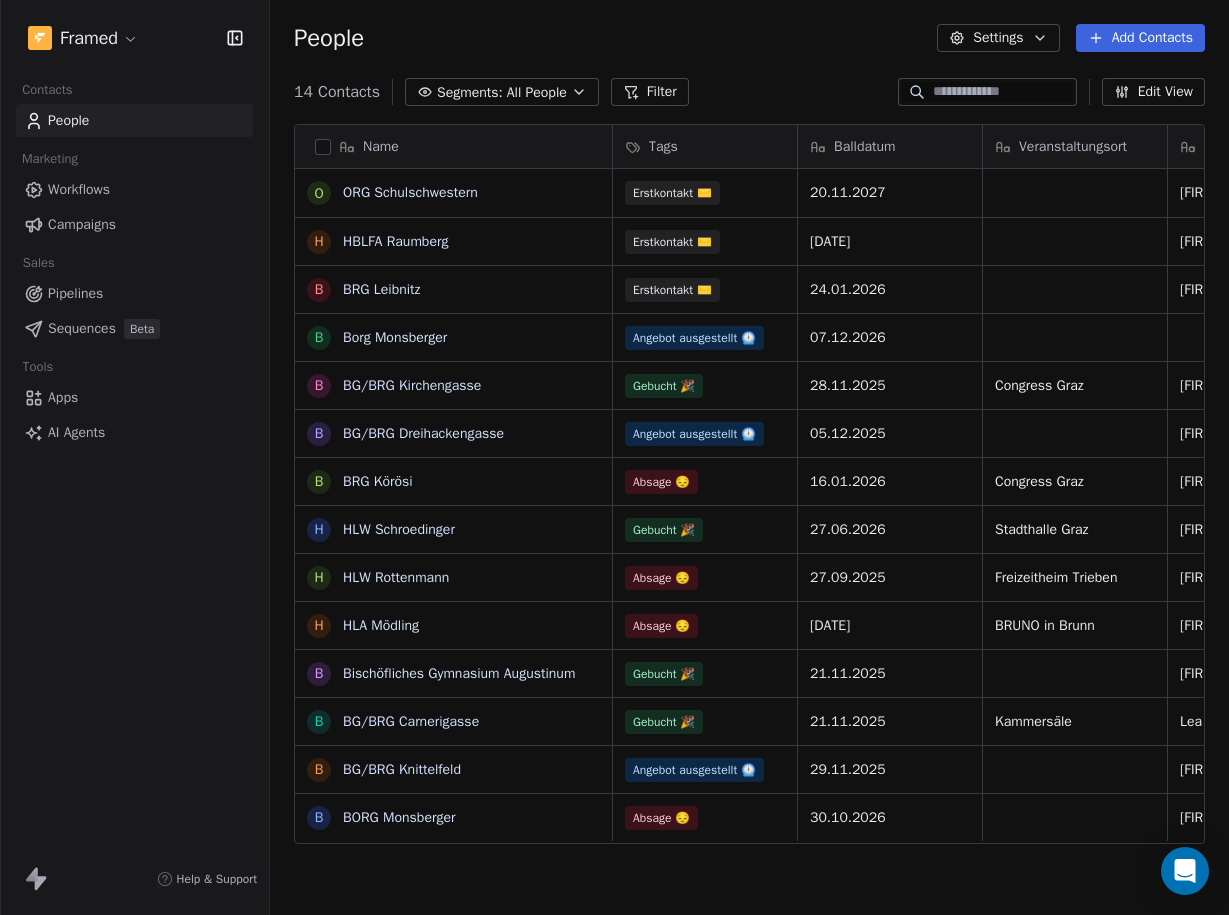 click on "Tags" at bounding box center (705, 146) 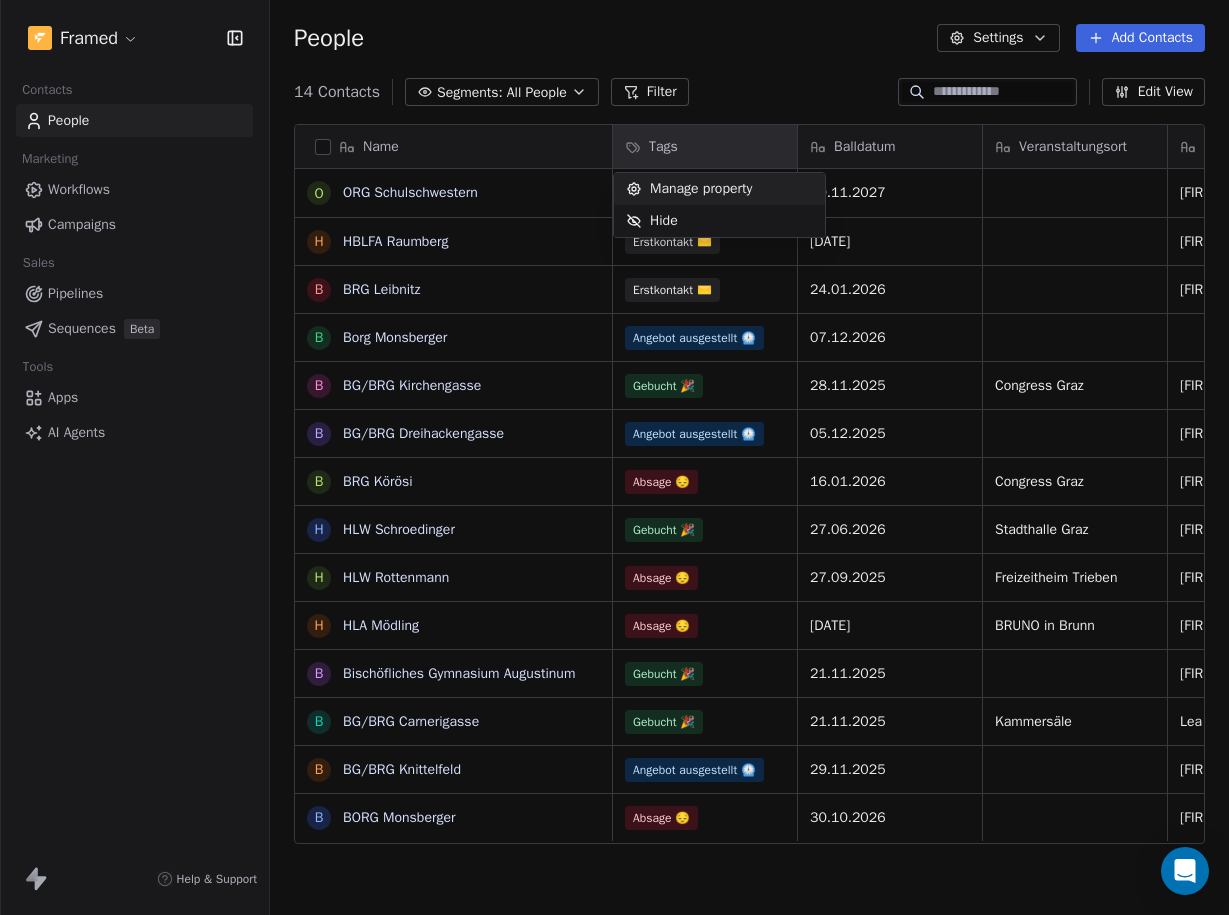 click on "Manage property" at bounding box center [701, 189] 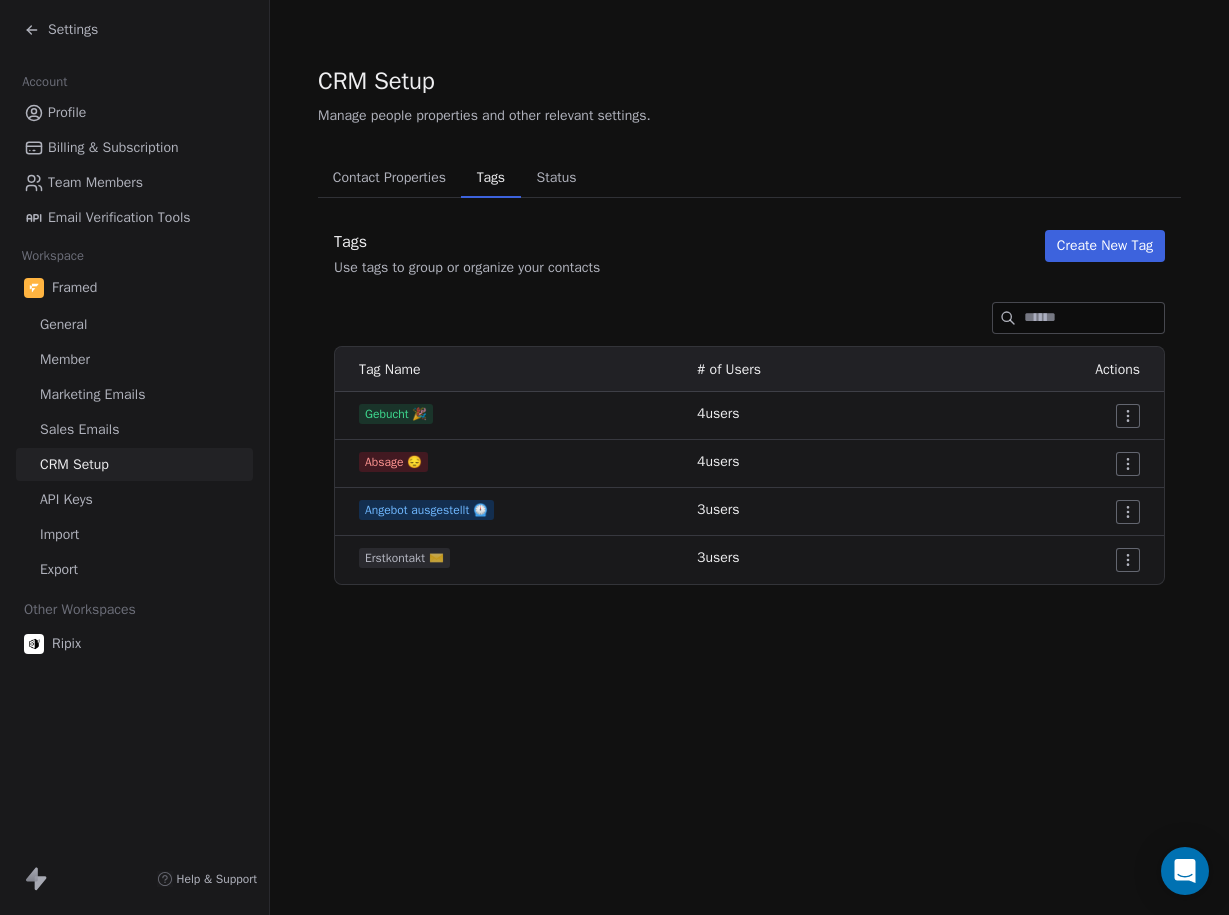 click on "Contact Properties" at bounding box center (389, 178) 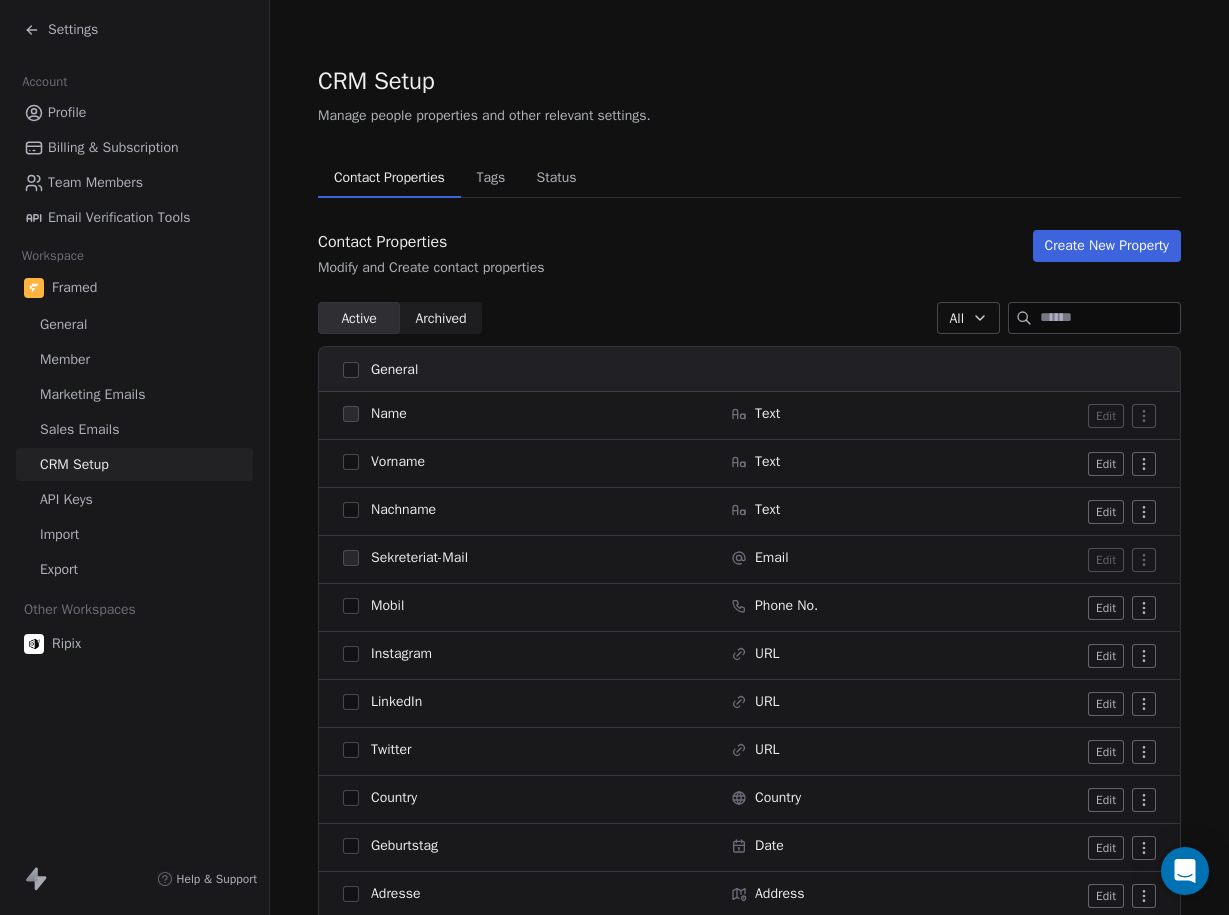 click 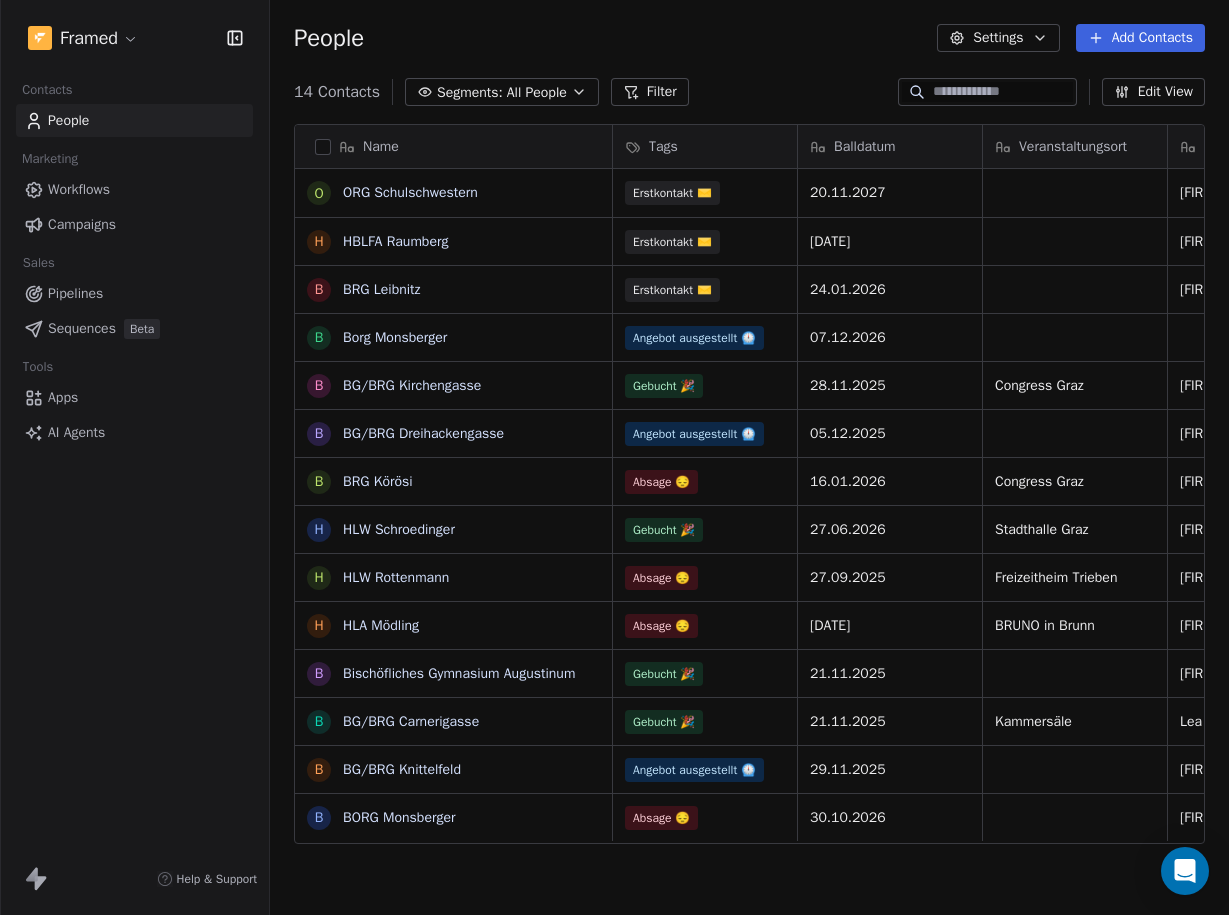 scroll, scrollTop: 1, scrollLeft: 1, axis: both 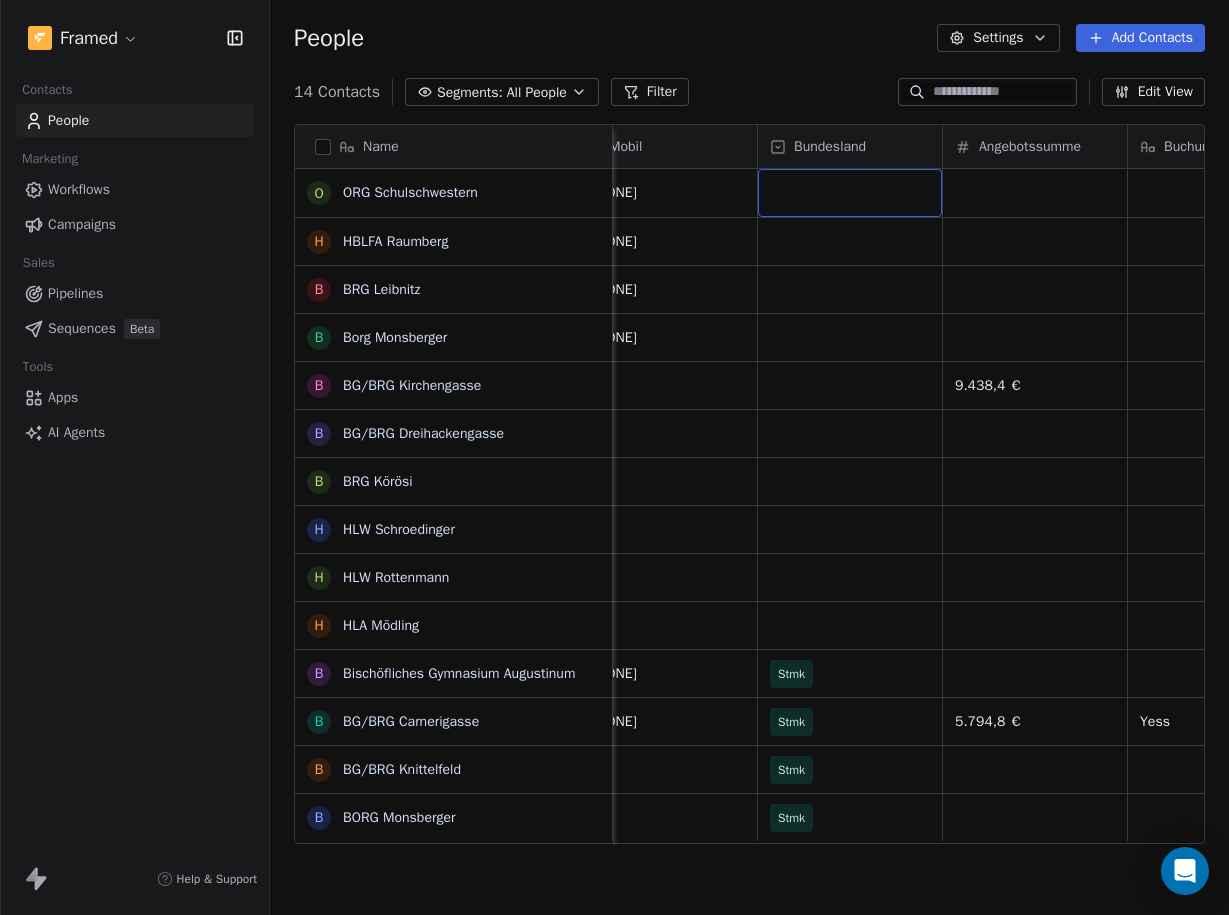 click at bounding box center (850, 193) 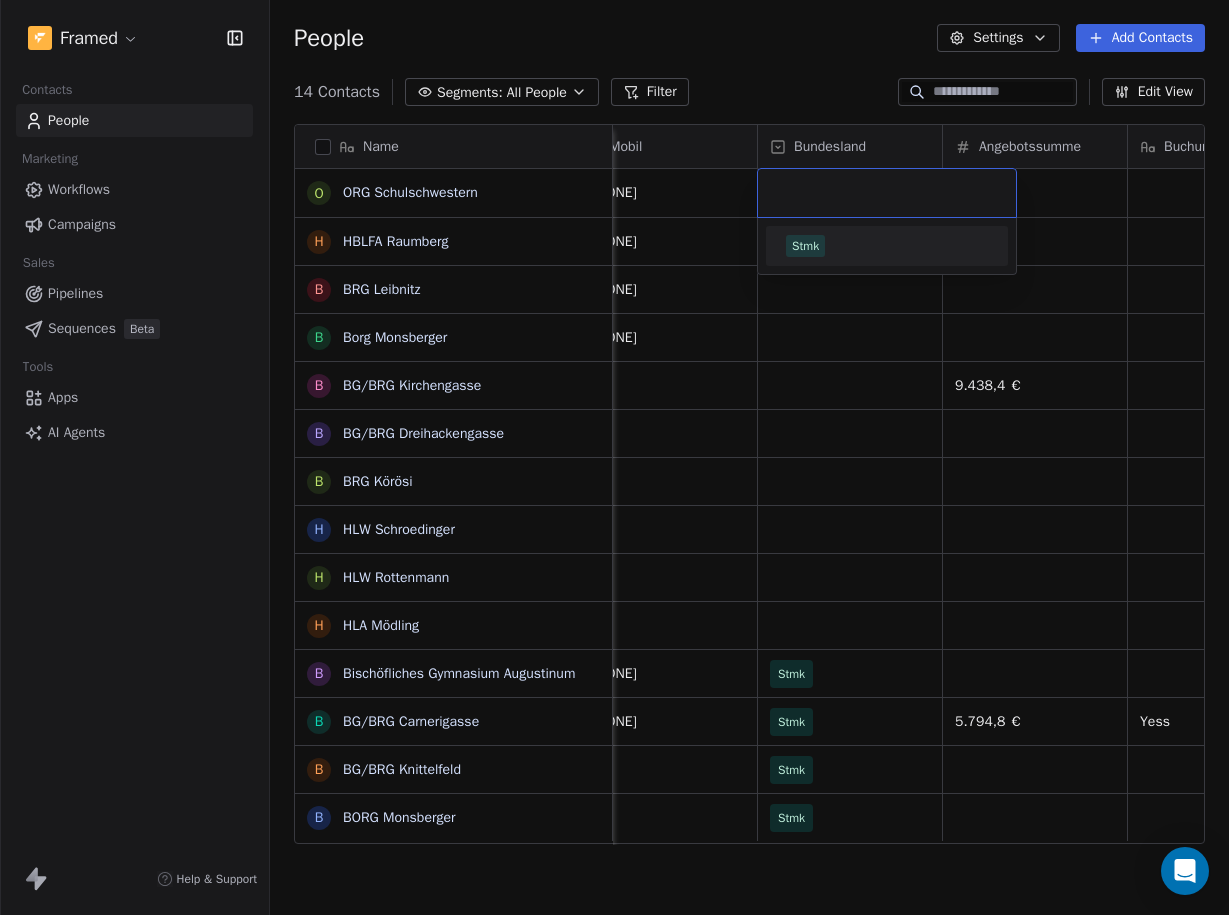 click on "Stmk" at bounding box center (805, 246) 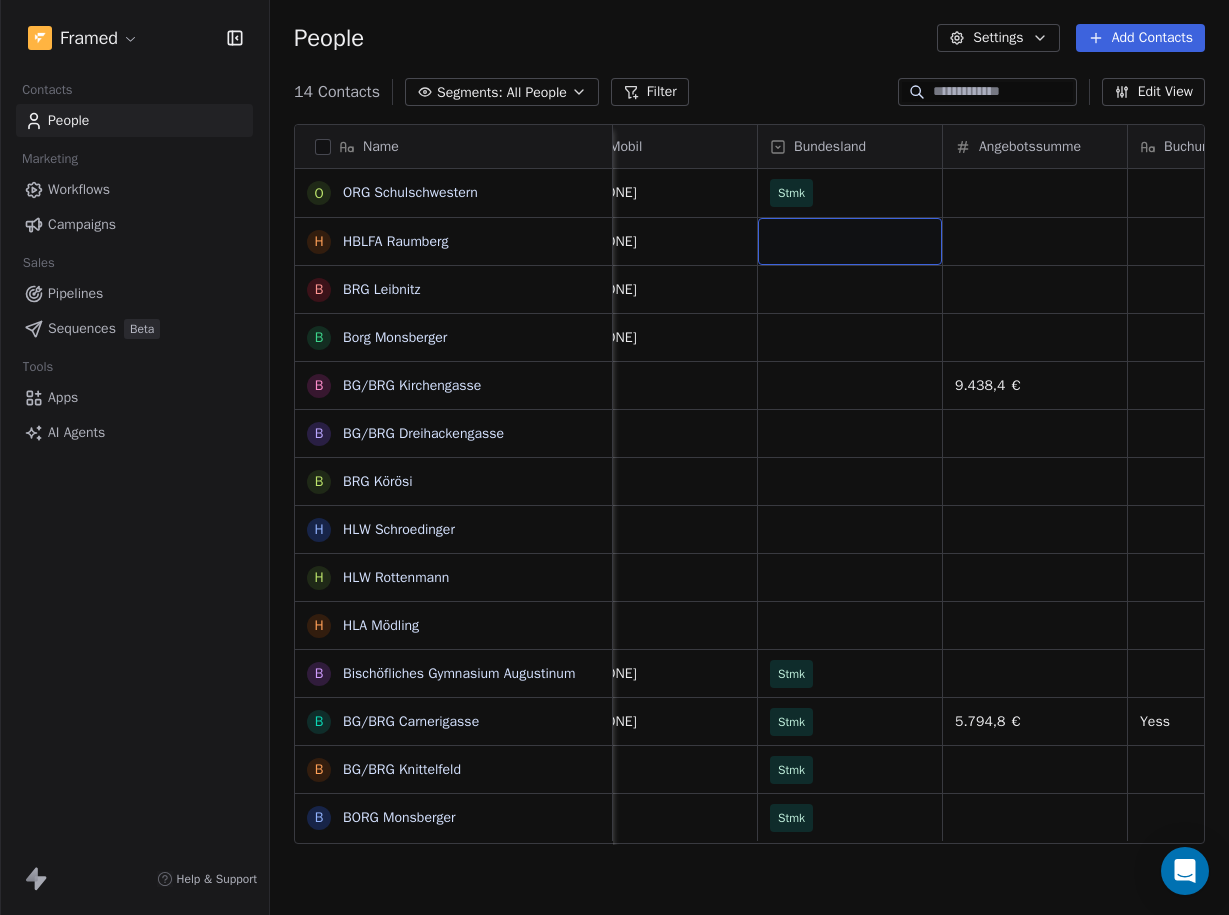 click at bounding box center (850, 241) 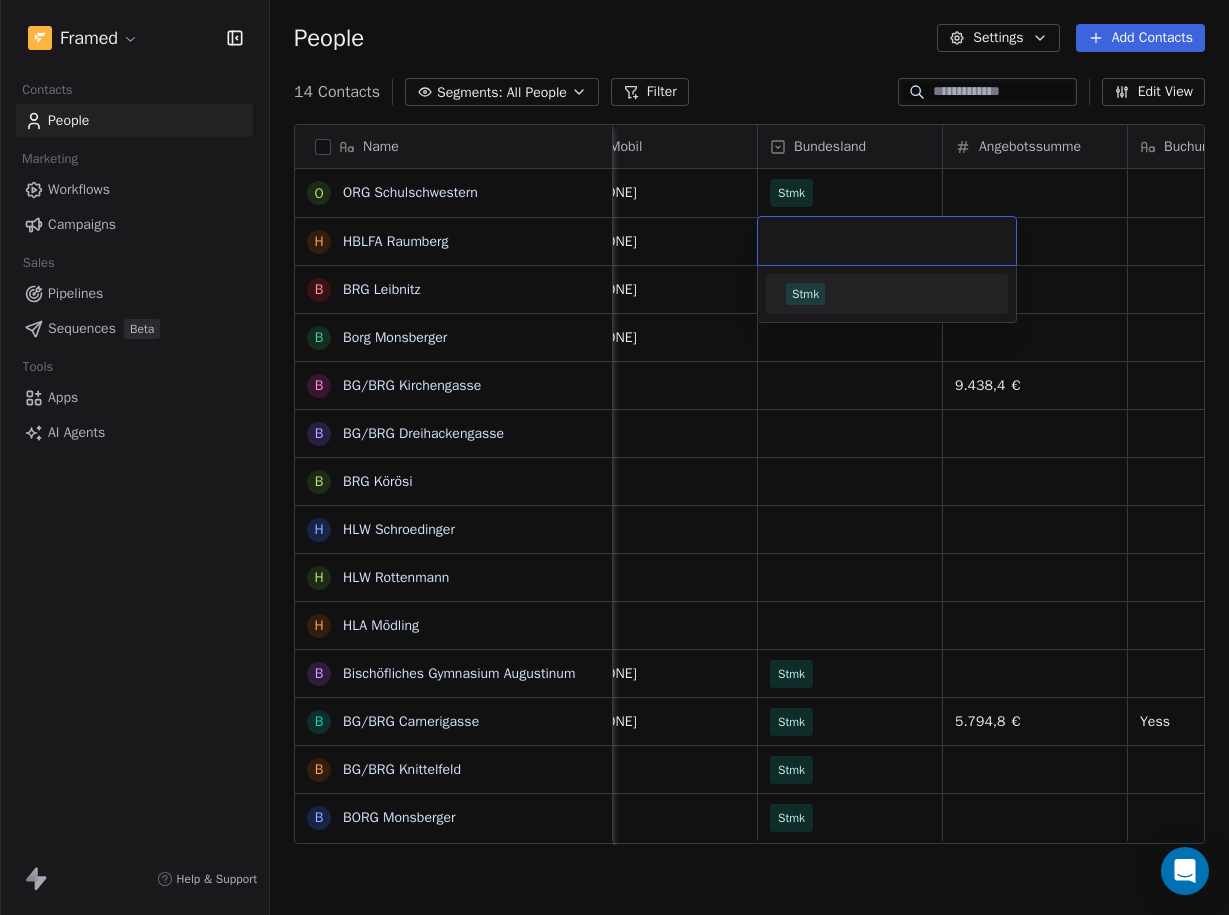 click on "Stmk" at bounding box center (805, 294) 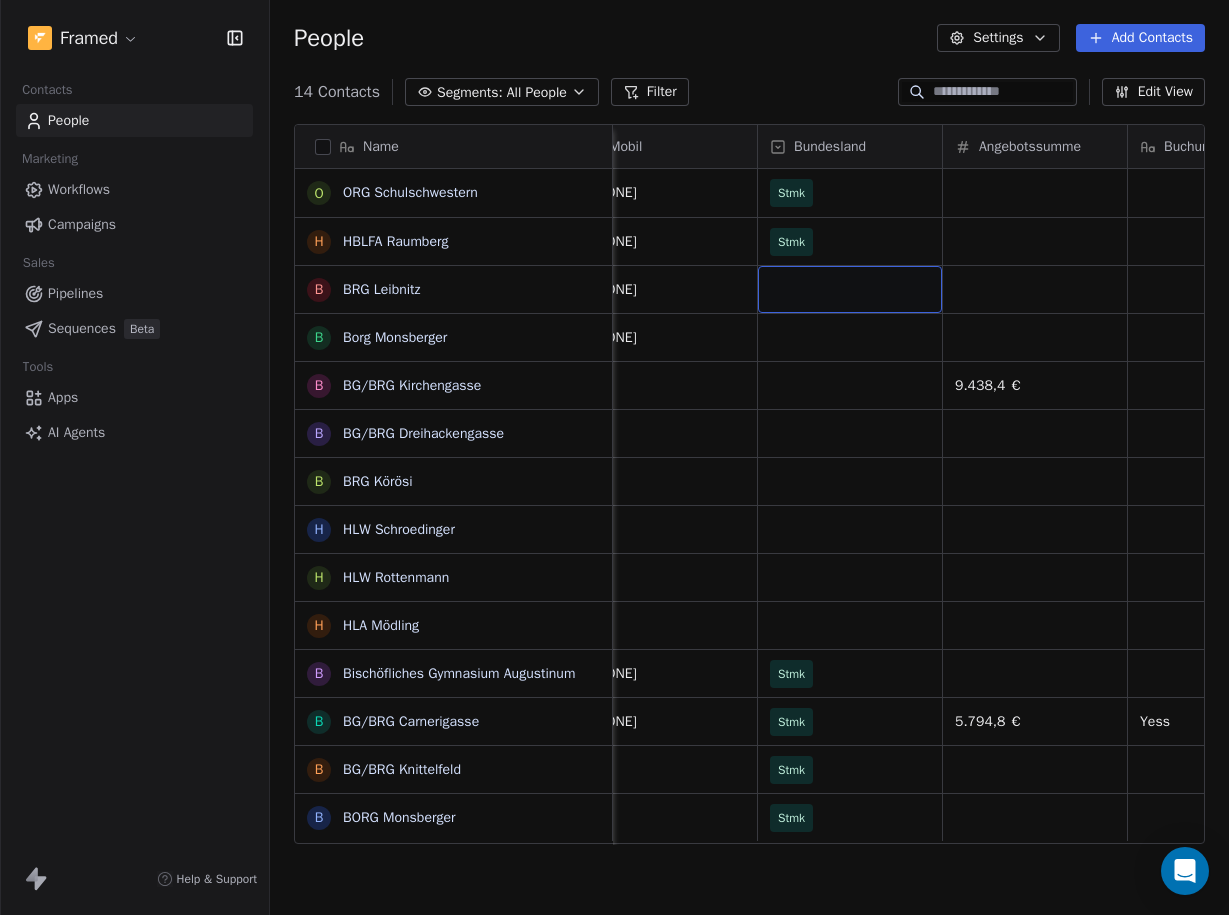 click at bounding box center [850, 289] 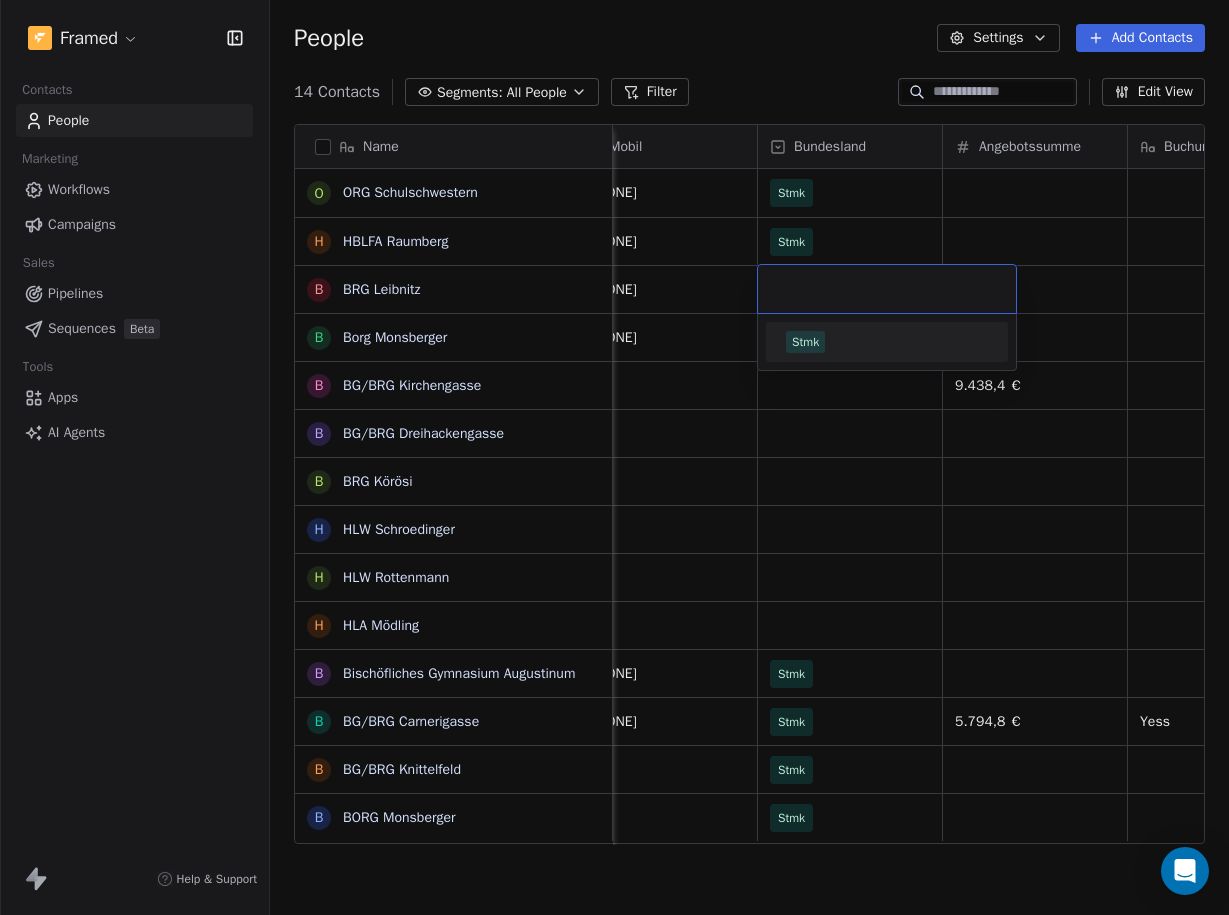 click on "Stmk" at bounding box center (805, 342) 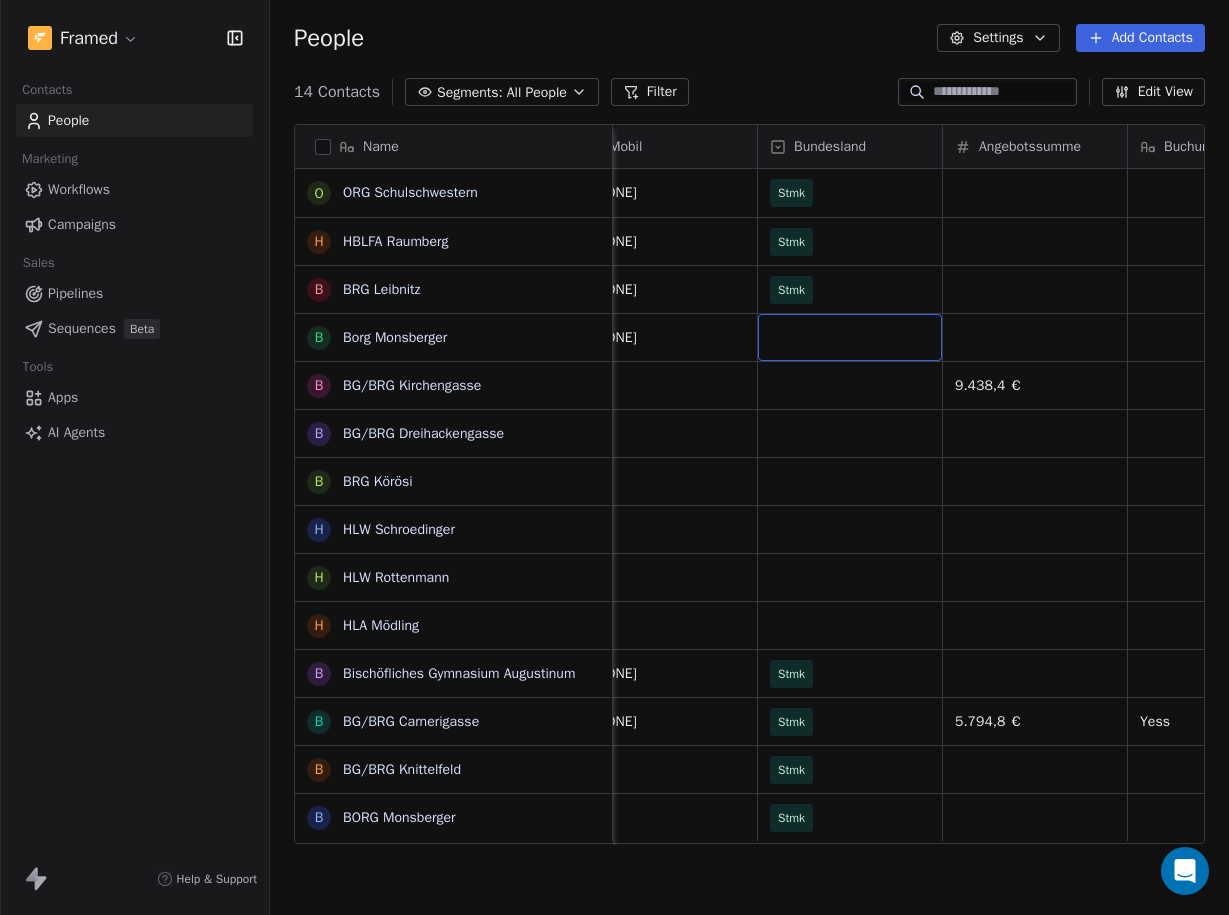 click at bounding box center (850, 337) 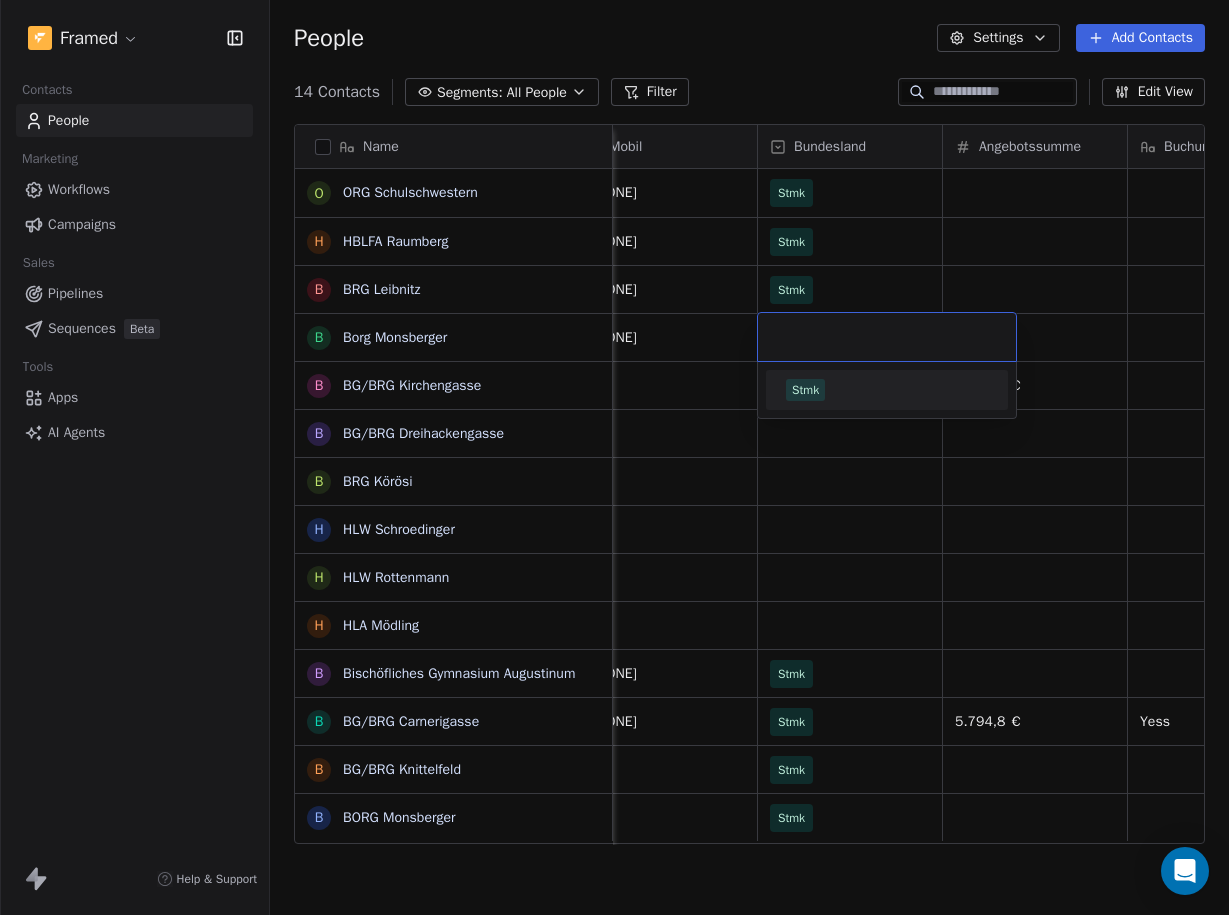 click on "Stmk" at bounding box center [805, 390] 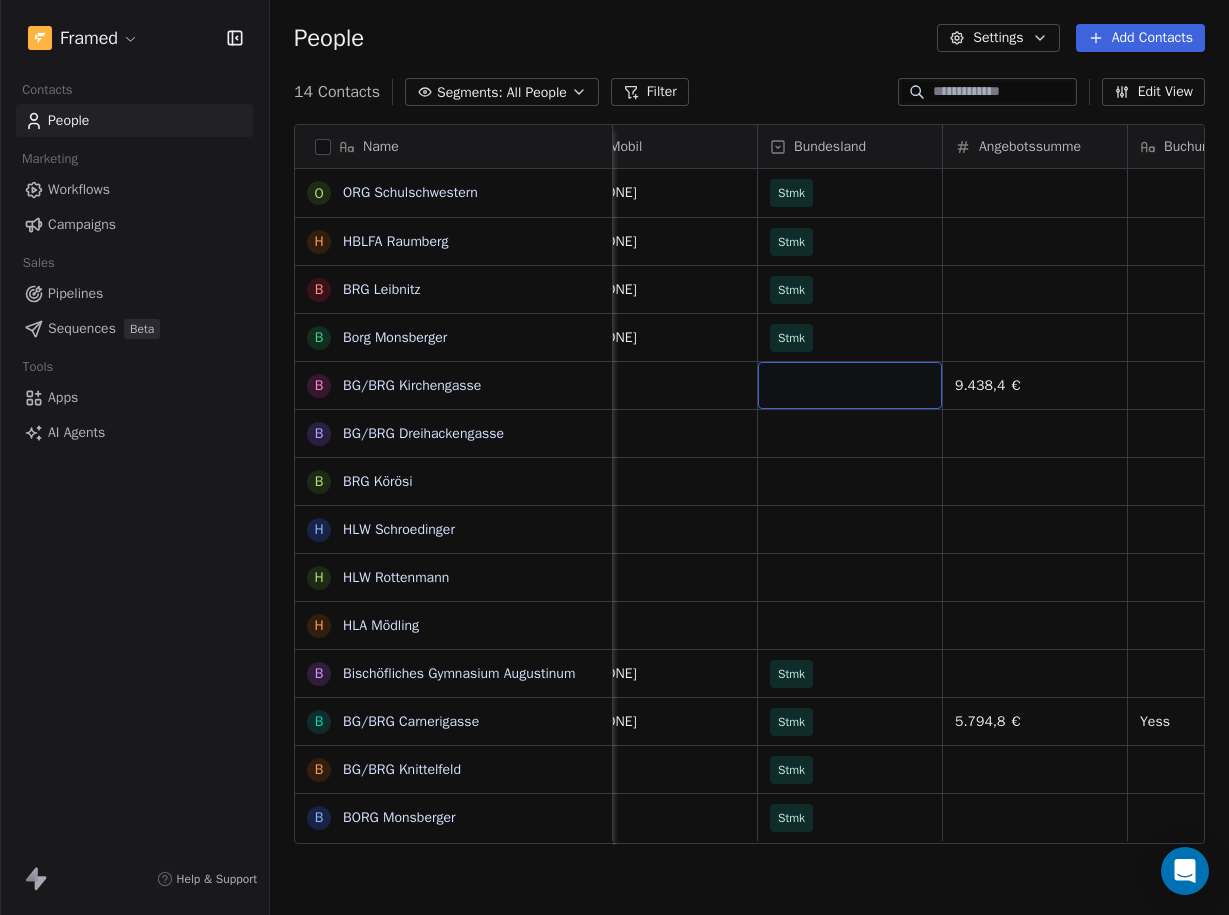 click at bounding box center (850, 385) 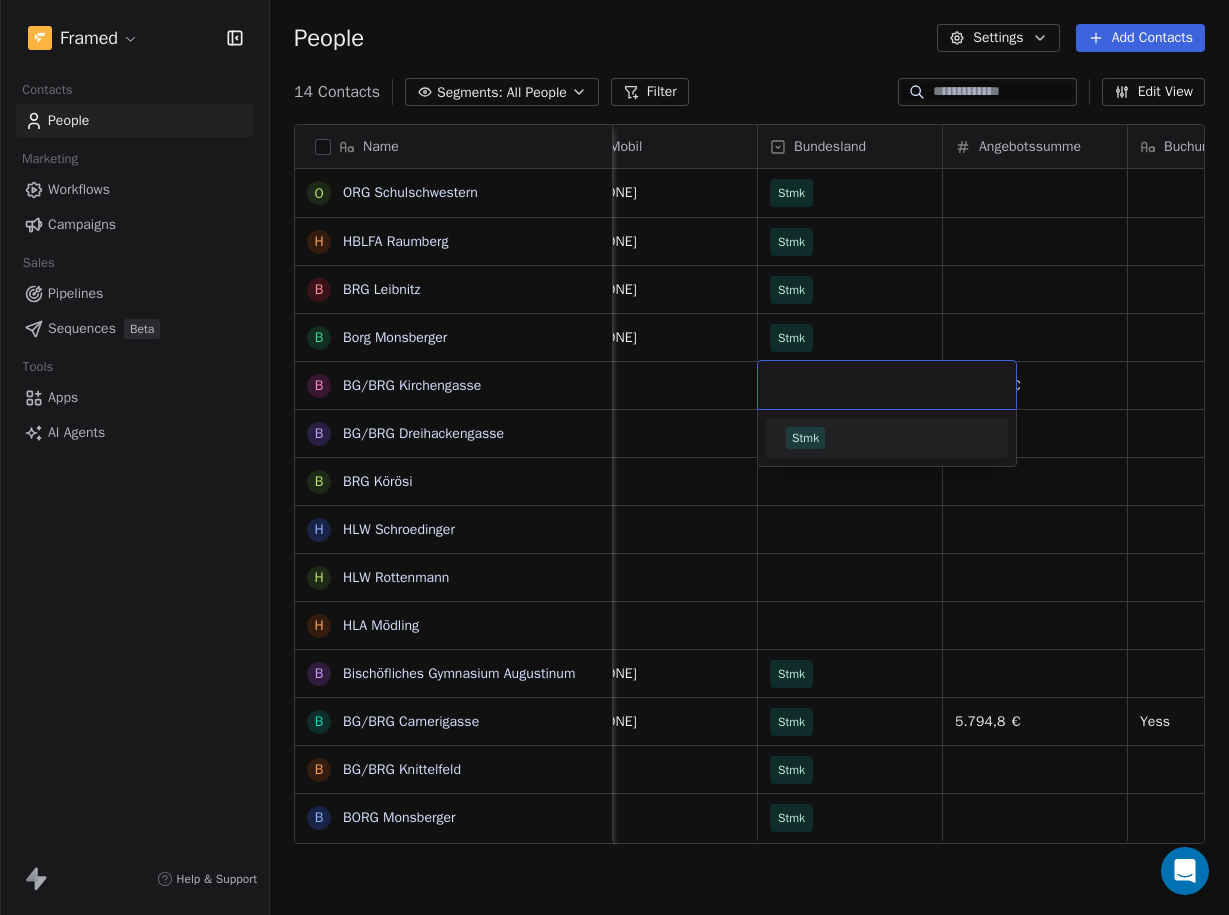 click on "Stmk" at bounding box center (805, 438) 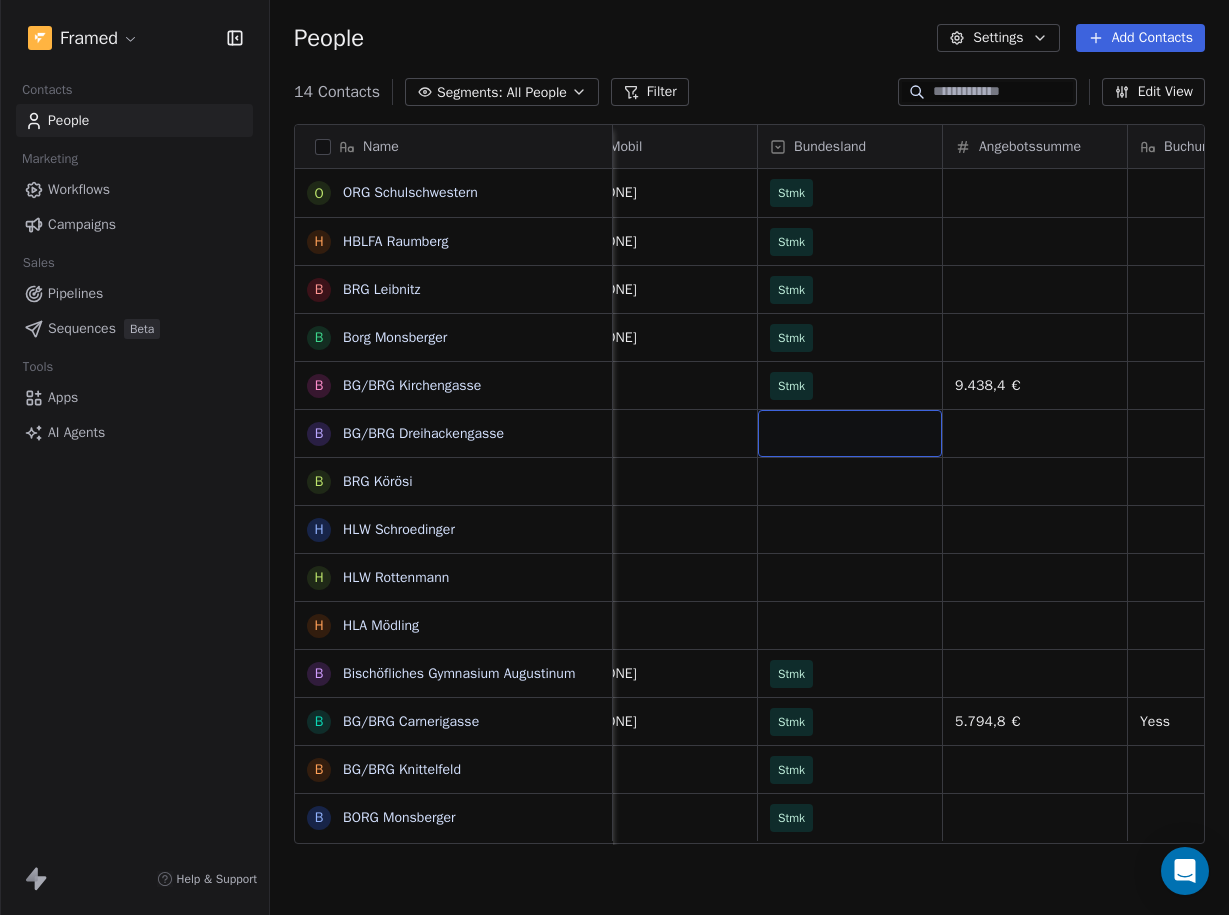 click at bounding box center (850, 433) 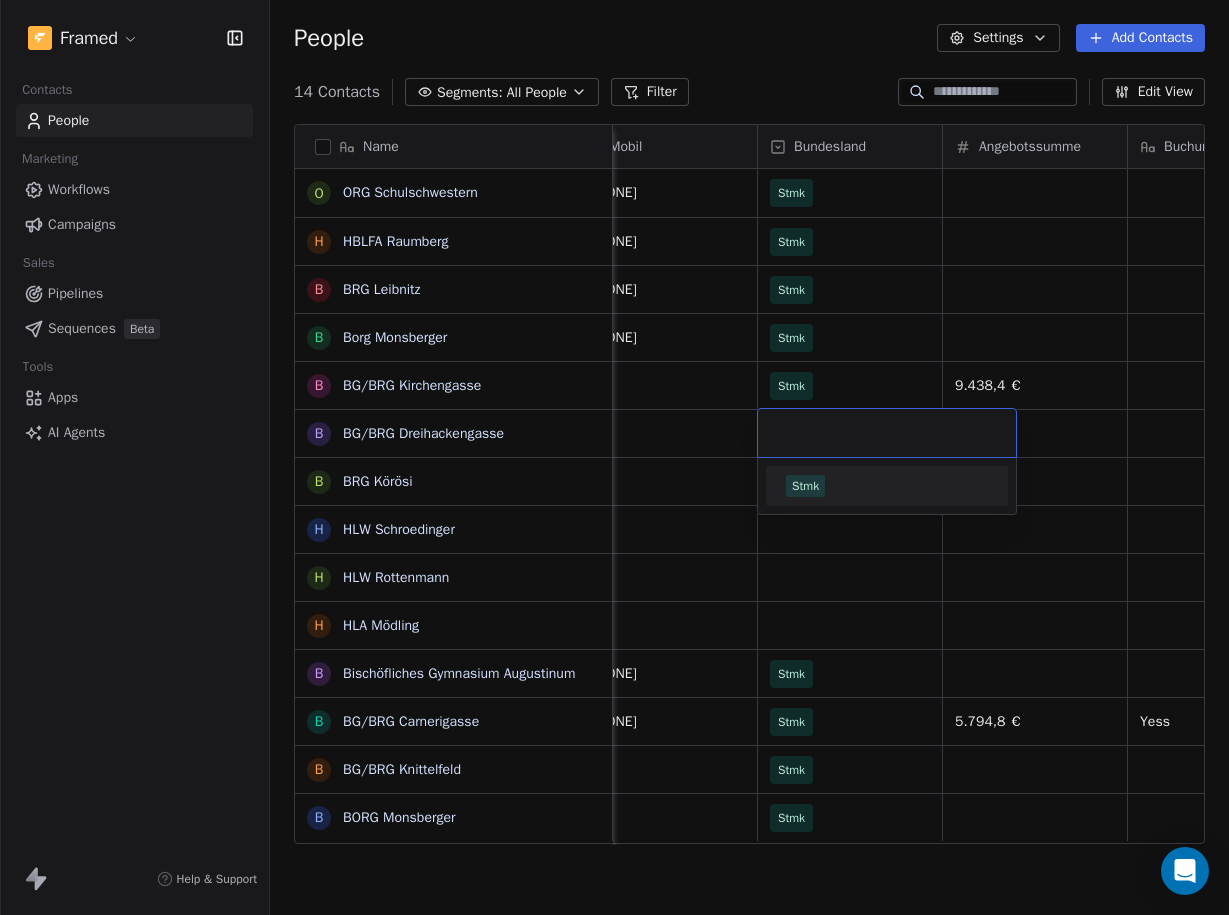 click on "Stmk" at bounding box center [805, 486] 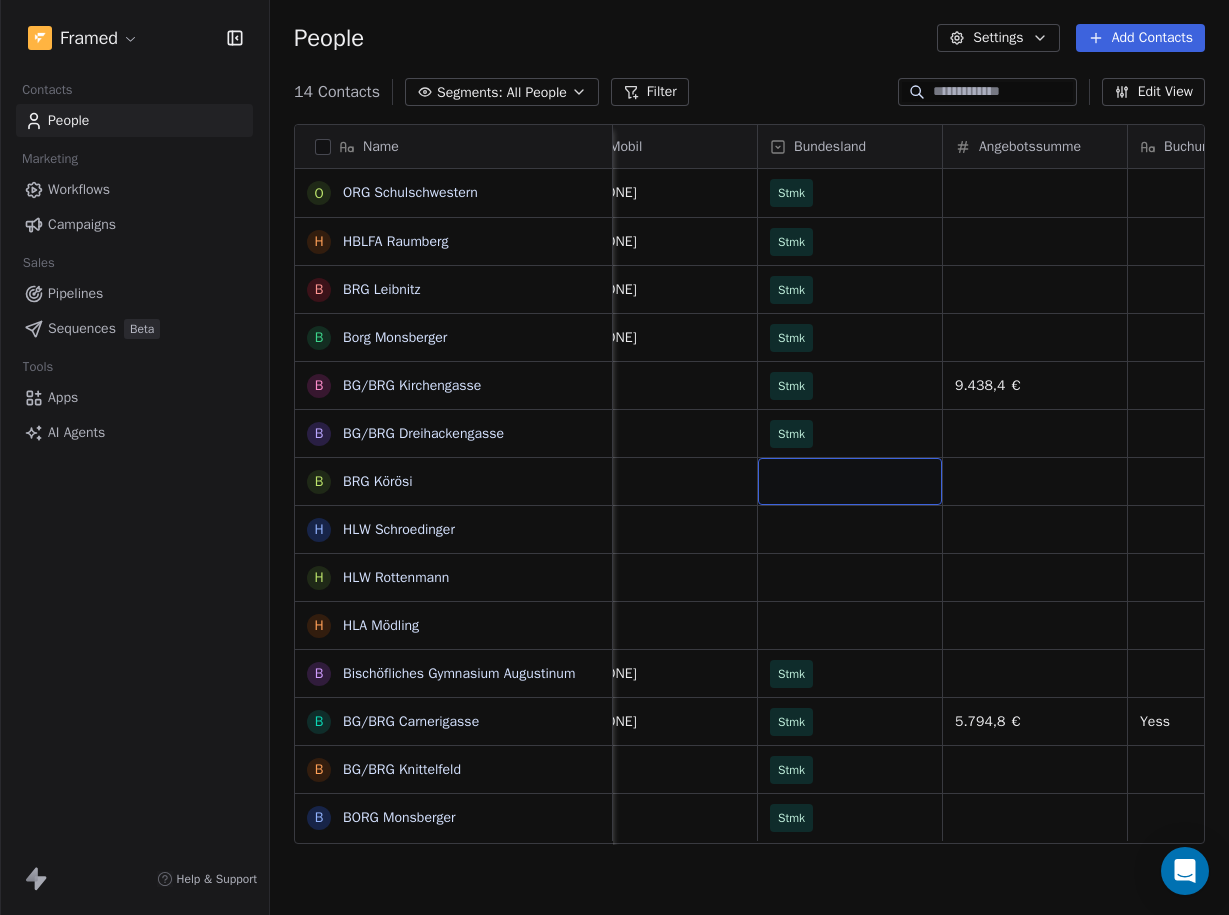 click at bounding box center [850, 481] 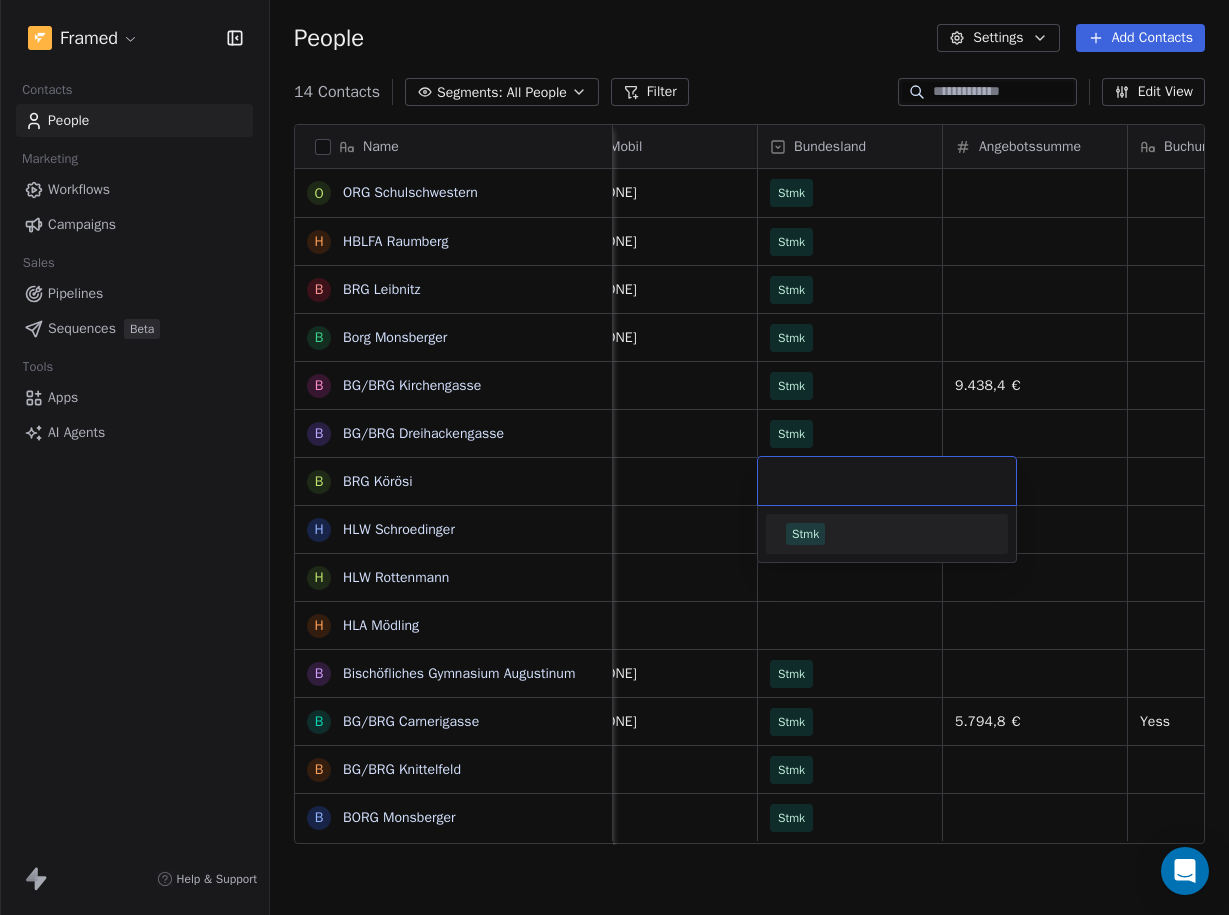click on "Stmk" at bounding box center (805, 534) 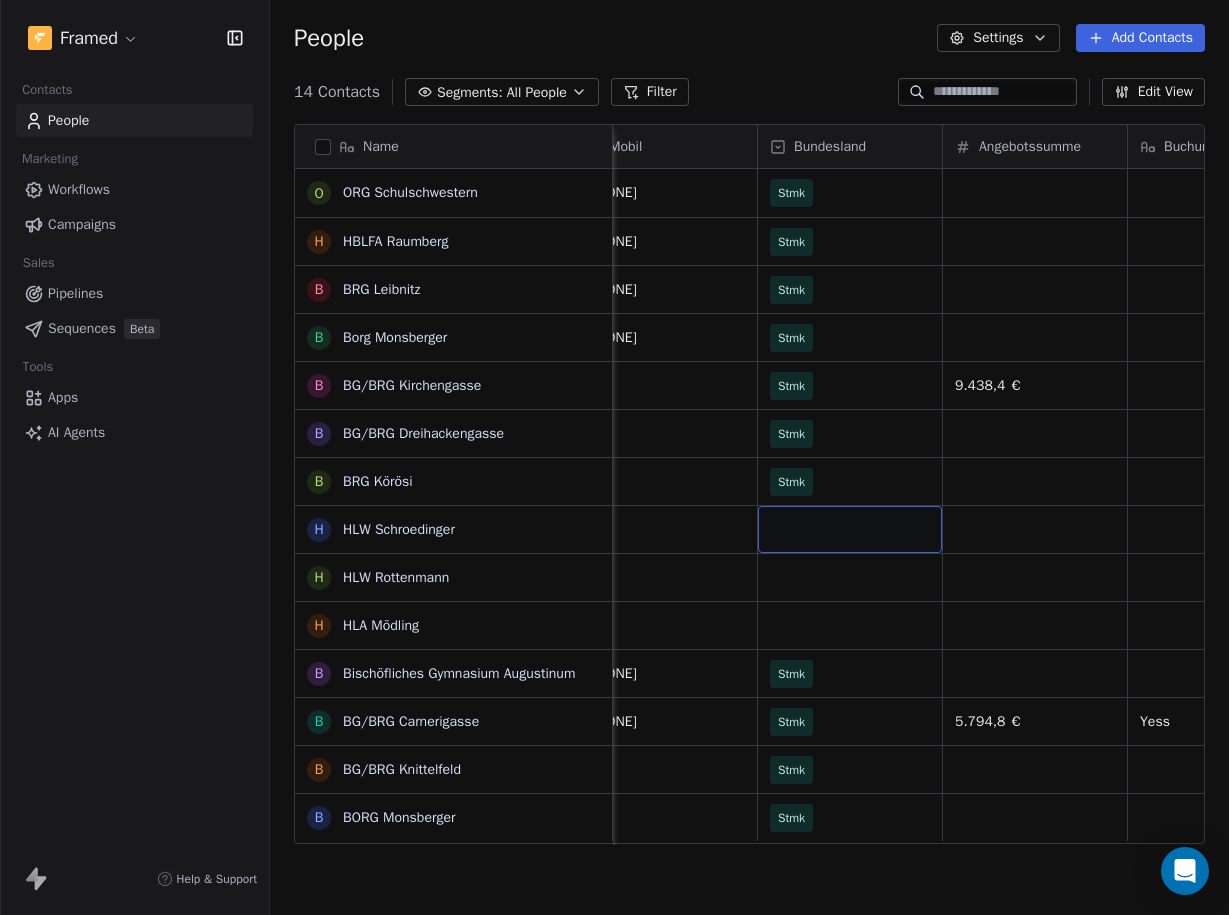click at bounding box center [850, 529] 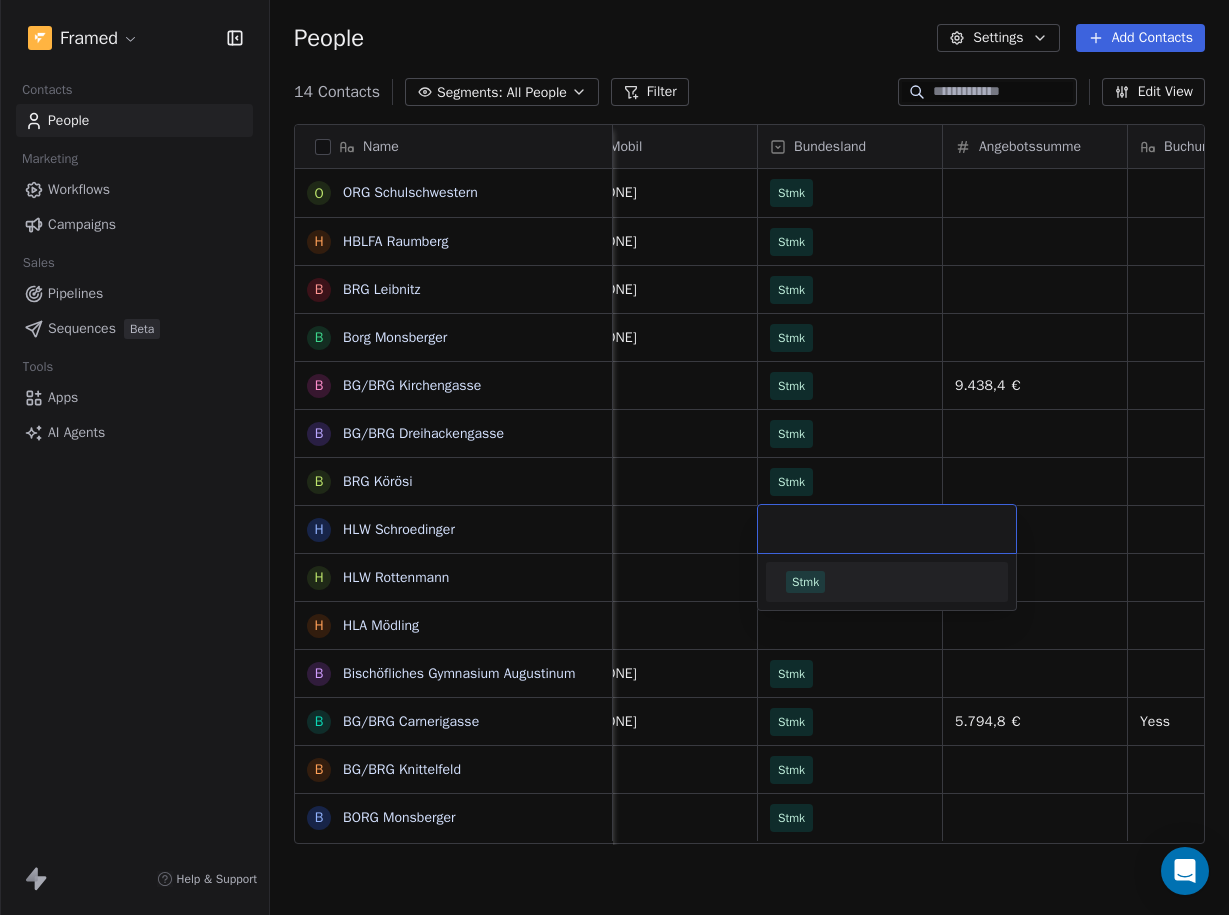 click on "Stmk" at bounding box center [805, 582] 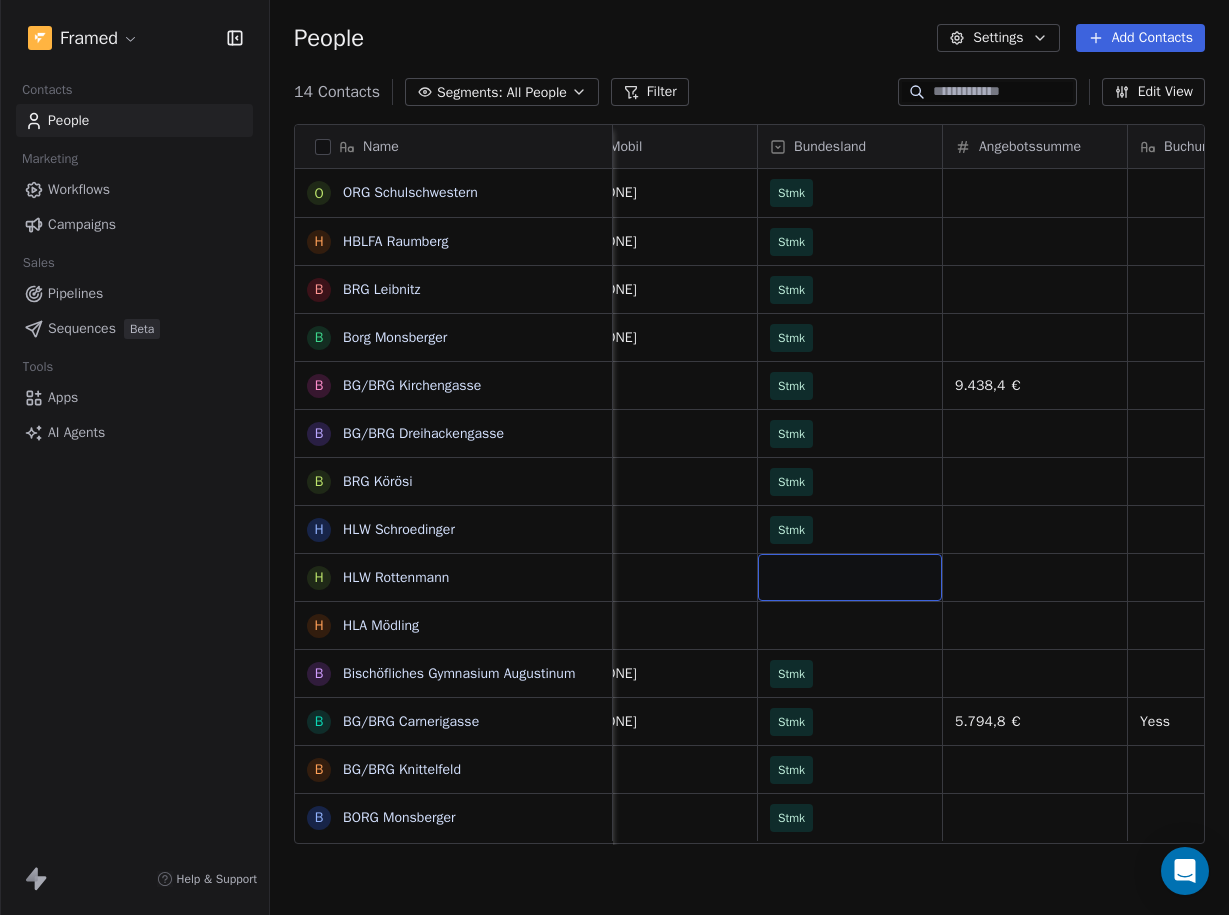 click at bounding box center [850, 577] 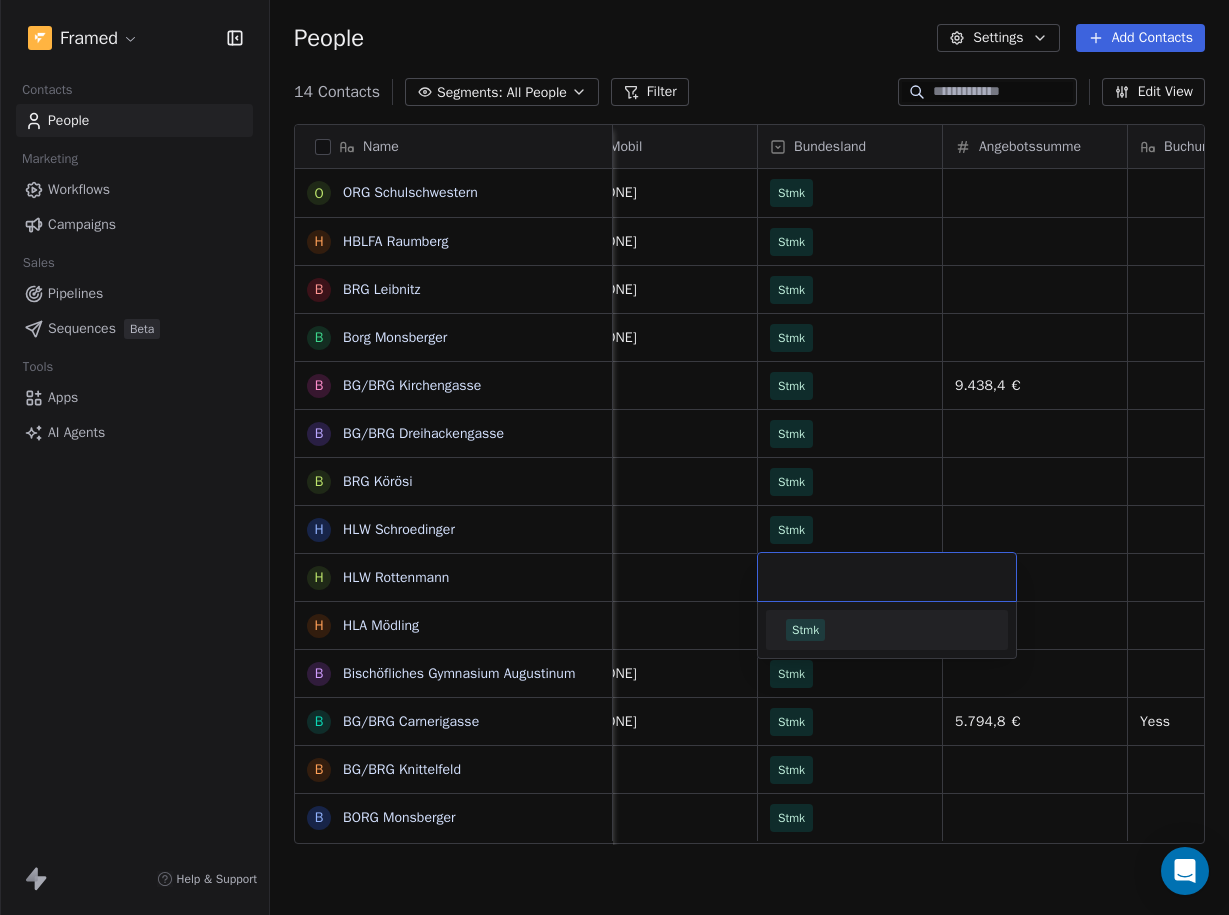 click on "Stmk" at bounding box center [805, 630] 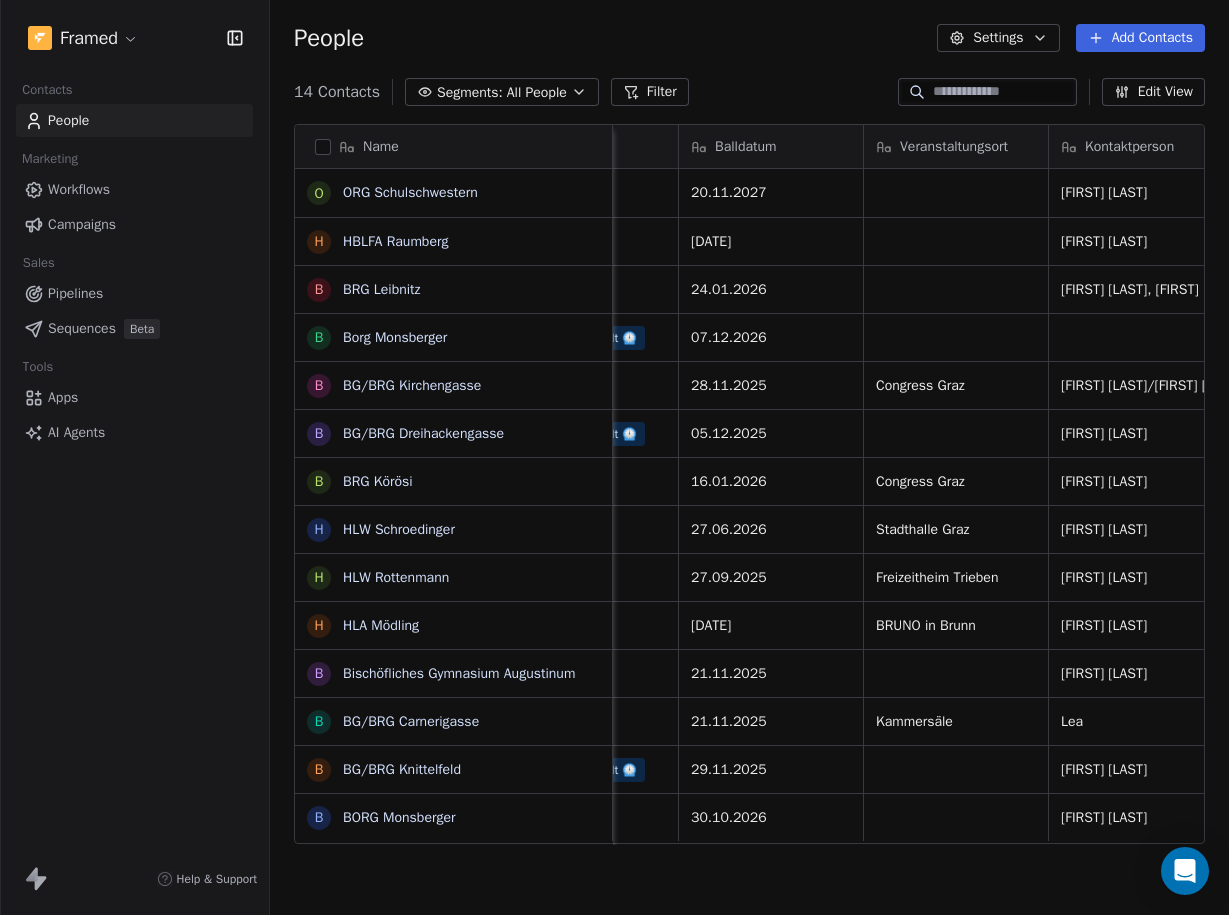 scroll, scrollTop: 0, scrollLeft: 123, axis: horizontal 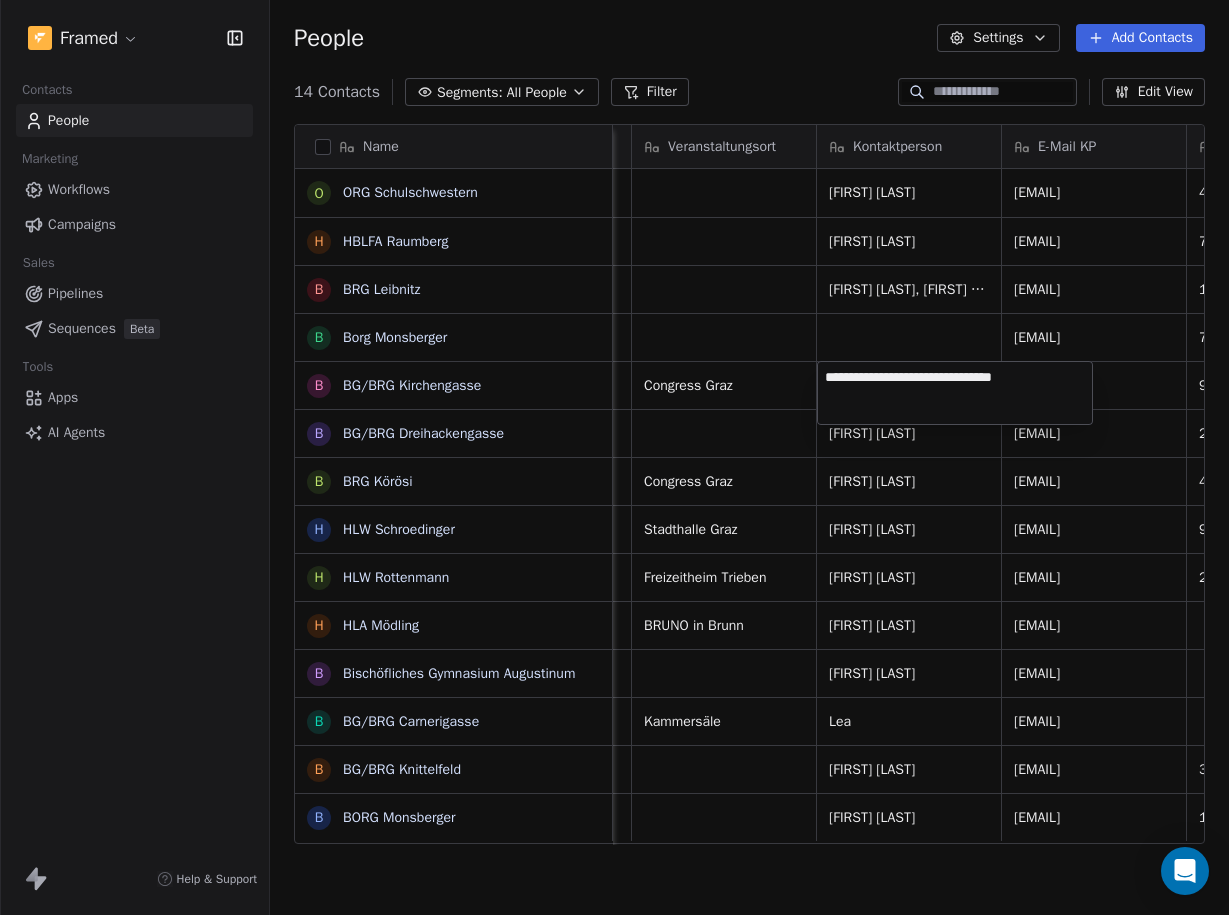 click on "**********" at bounding box center (955, 393) 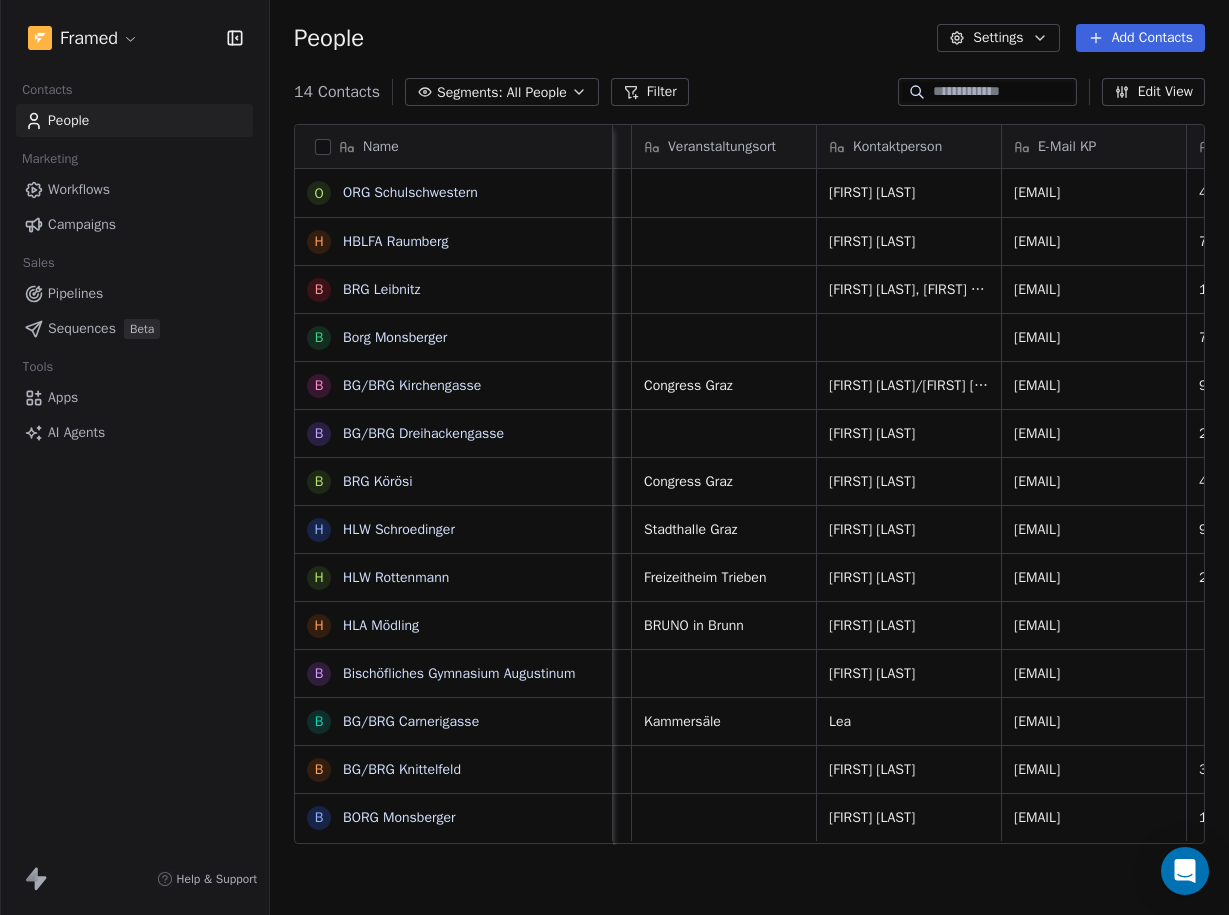 click on "Framed Contacts People Marketing Workflows Campaigns Sales Pipelines Sequences Beta Tools Apps AI Agents Help & Support People Settings  Add Contacts 14 Contacts Segments: All People Filter  Edit View Tag Add to Sequence Export Name O ORG Schulschwestern H HBLFA Raumberg B BRG Leibnitz B Borg Monsberger B BG/BRG Kirchengasse B BG/BRG Dreihackengasse B BRG Körösi H HLW Schroedinger H HLW Rottenmann H HLA Mödling B Bischöfliches Gymnasium Augustinum B BG/BRG Carnerigasse B BG/BRG Knittelfeld B BORG Monsberger Tags Balldatum Veranstaltungsort Kontaktperson E-Mail KP Maturantenanzahl Leistungen  Anmerkung Angebotsnummer Erstkontakt ✉️ 20.11.2027 [FIRST] [LAST] [EMAIL] 40 Erstkontakt ✉️ 10.01.2026 [FIRST] [LAST] [EMAIL] 78 Mottoshooting Fotoservice Ballabend & Mottofotos Mottoshooting Gruppenfotos Portrait-, Tanzpaar- und Freundschaftsfotos Grundpauschale Fotoservice freies Abendstudio Videoservice - Zusatz Aftermovie Videoservice - Prime Abendstudio Prime" at bounding box center (614, 457) 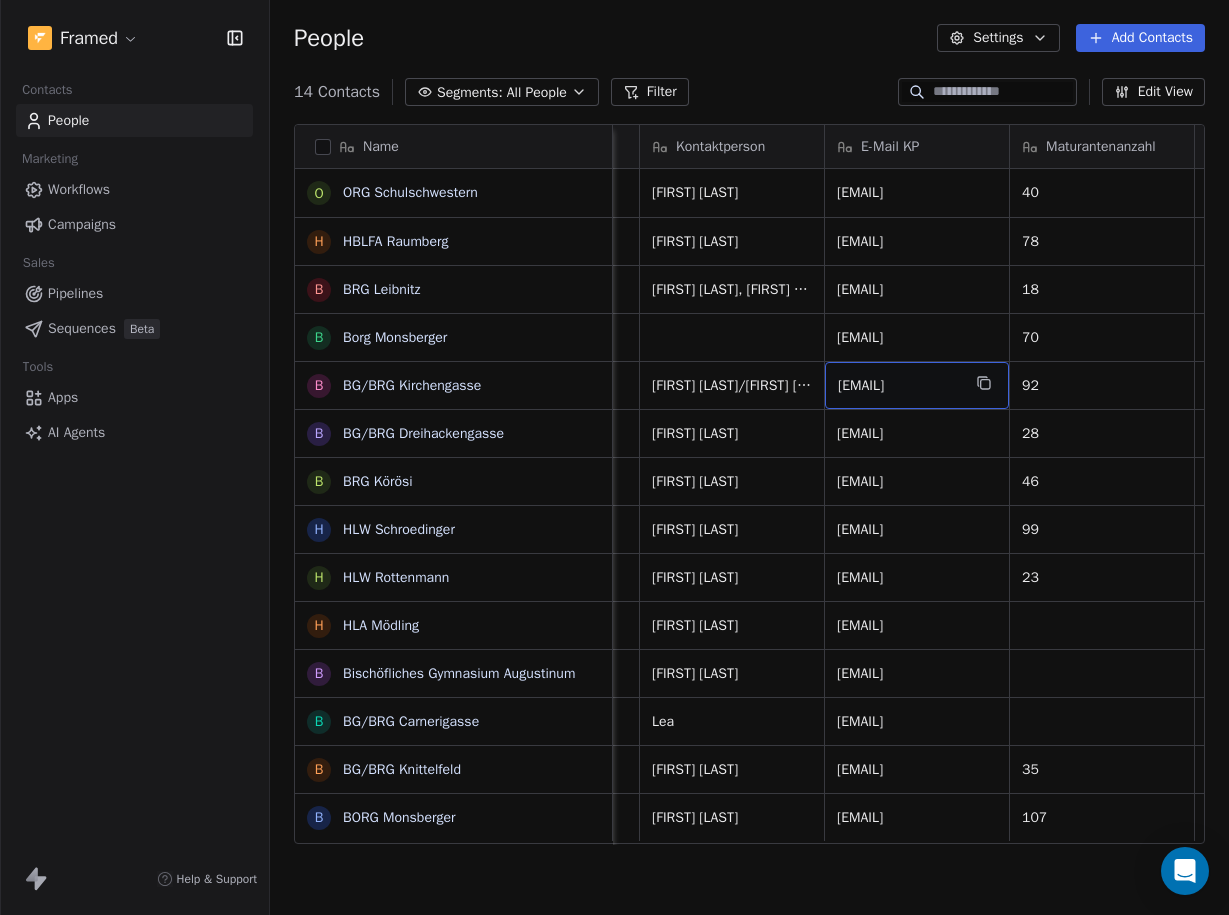 scroll, scrollTop: 0, scrollLeft: 533, axis: horizontal 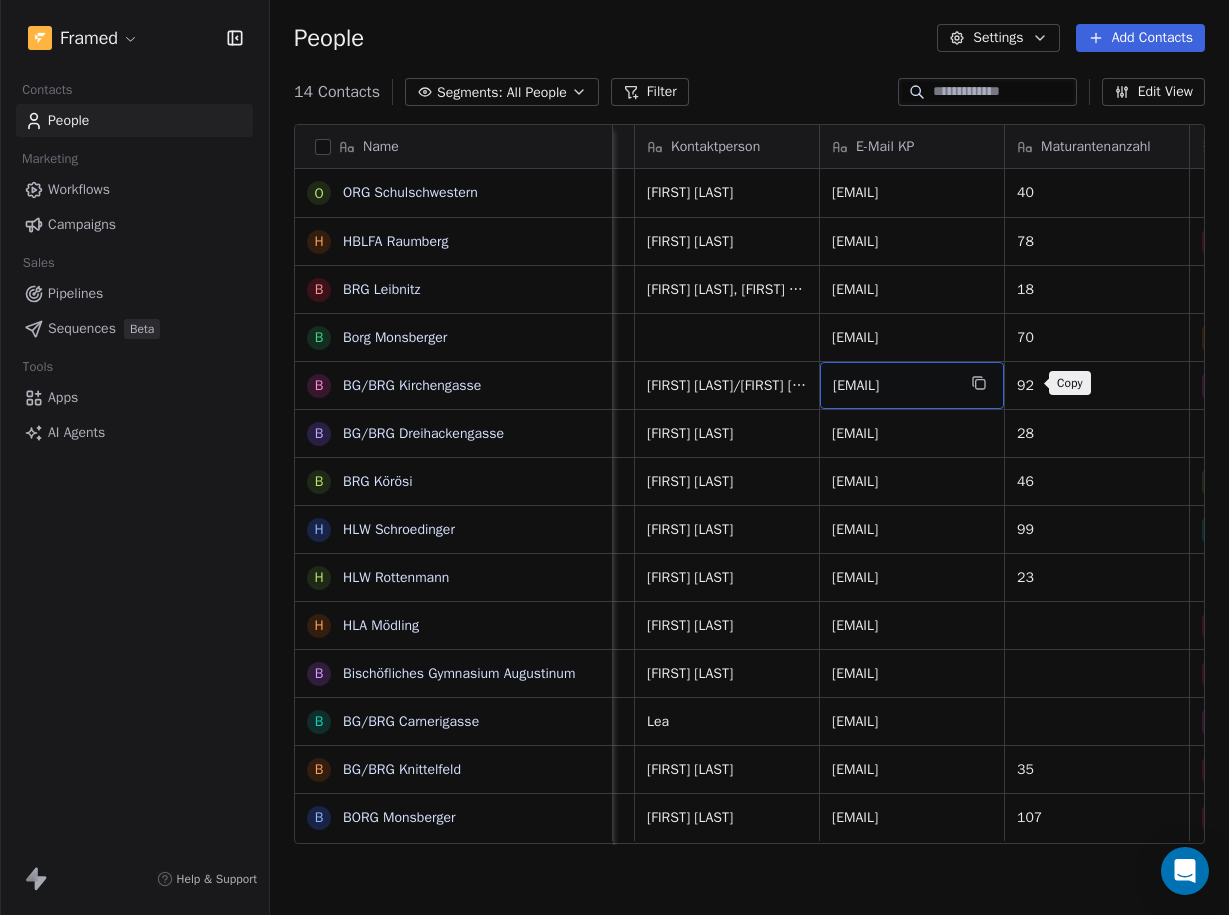 click 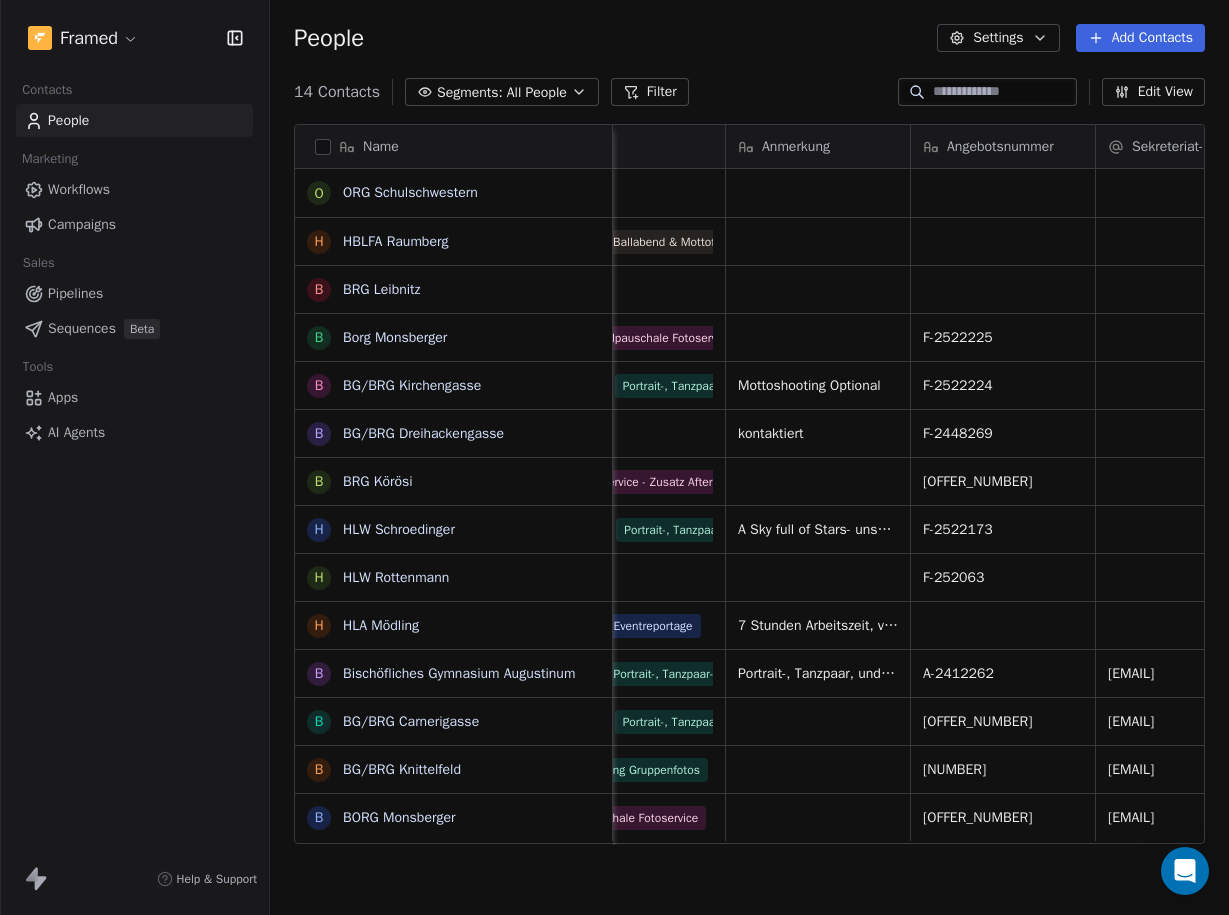 scroll, scrollTop: 0, scrollLeft: 1298, axis: horizontal 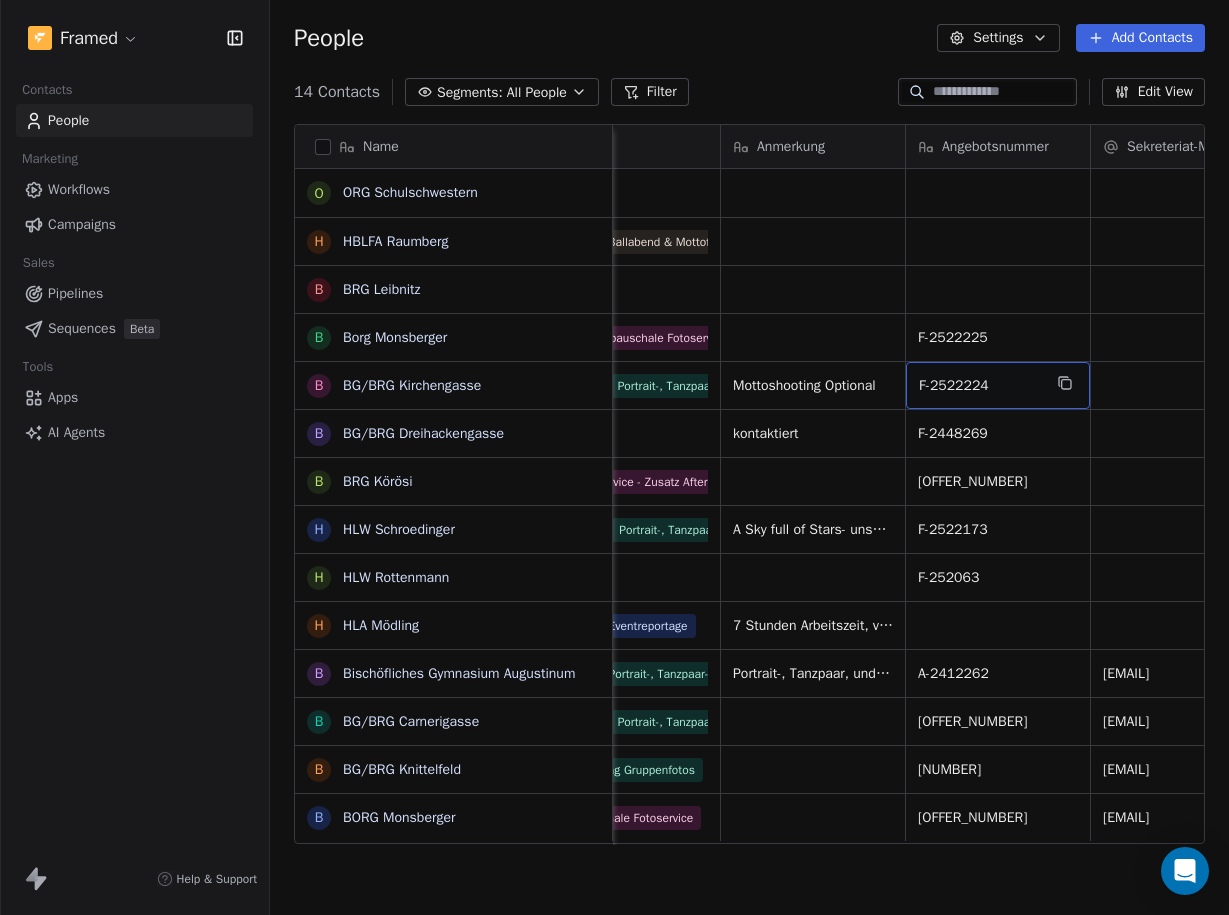 drag, startPoint x: 1007, startPoint y: 392, endPoint x: 948, endPoint y: 388, distance: 59.135437 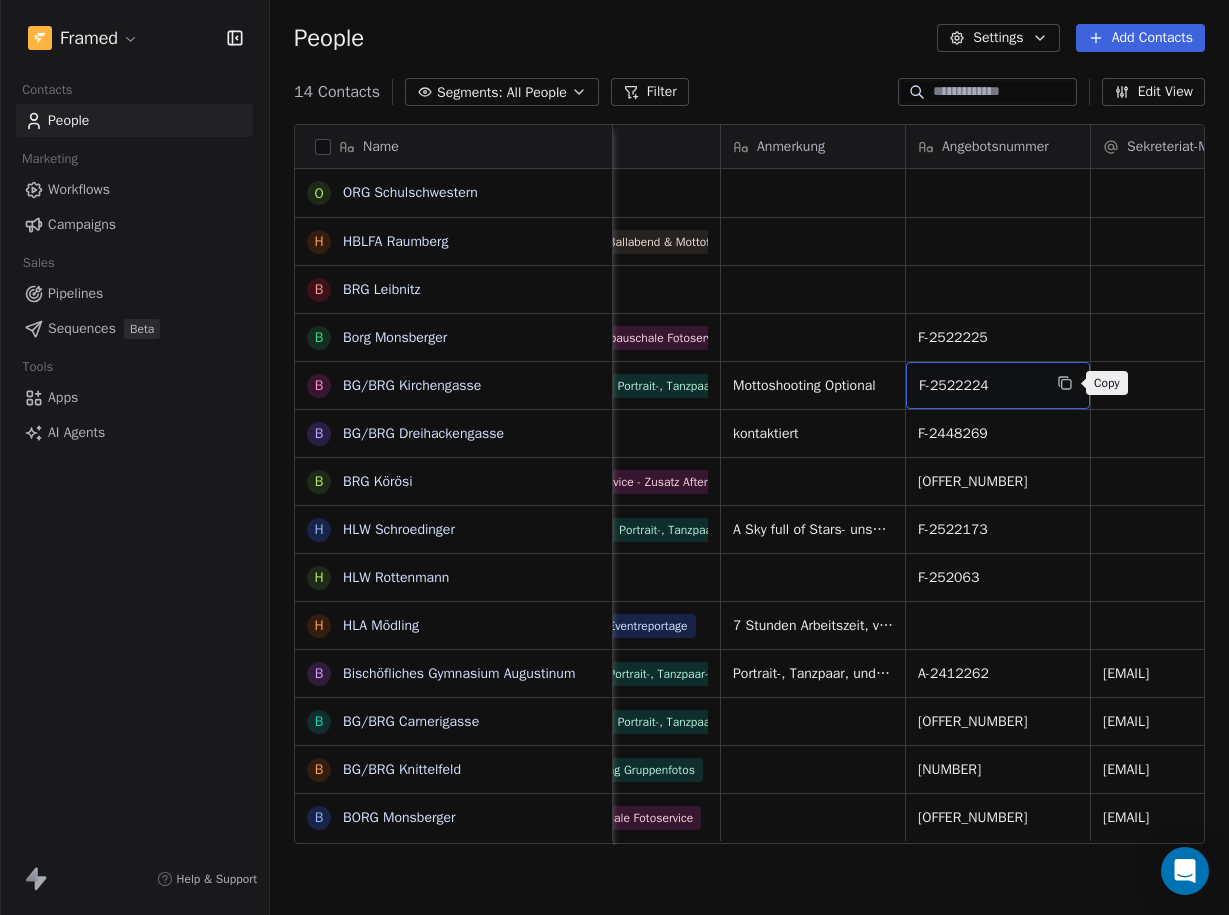 click 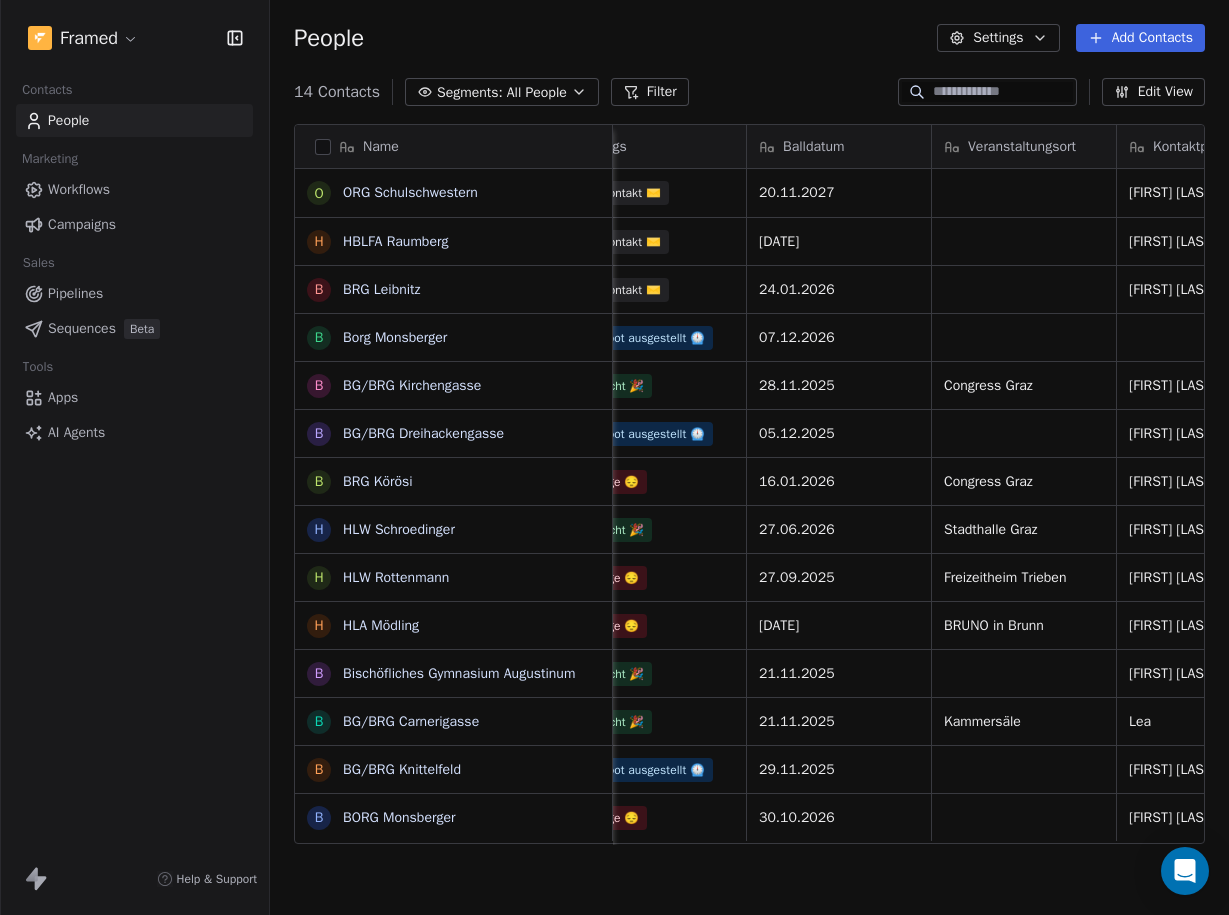 scroll, scrollTop: 0, scrollLeft: 0, axis: both 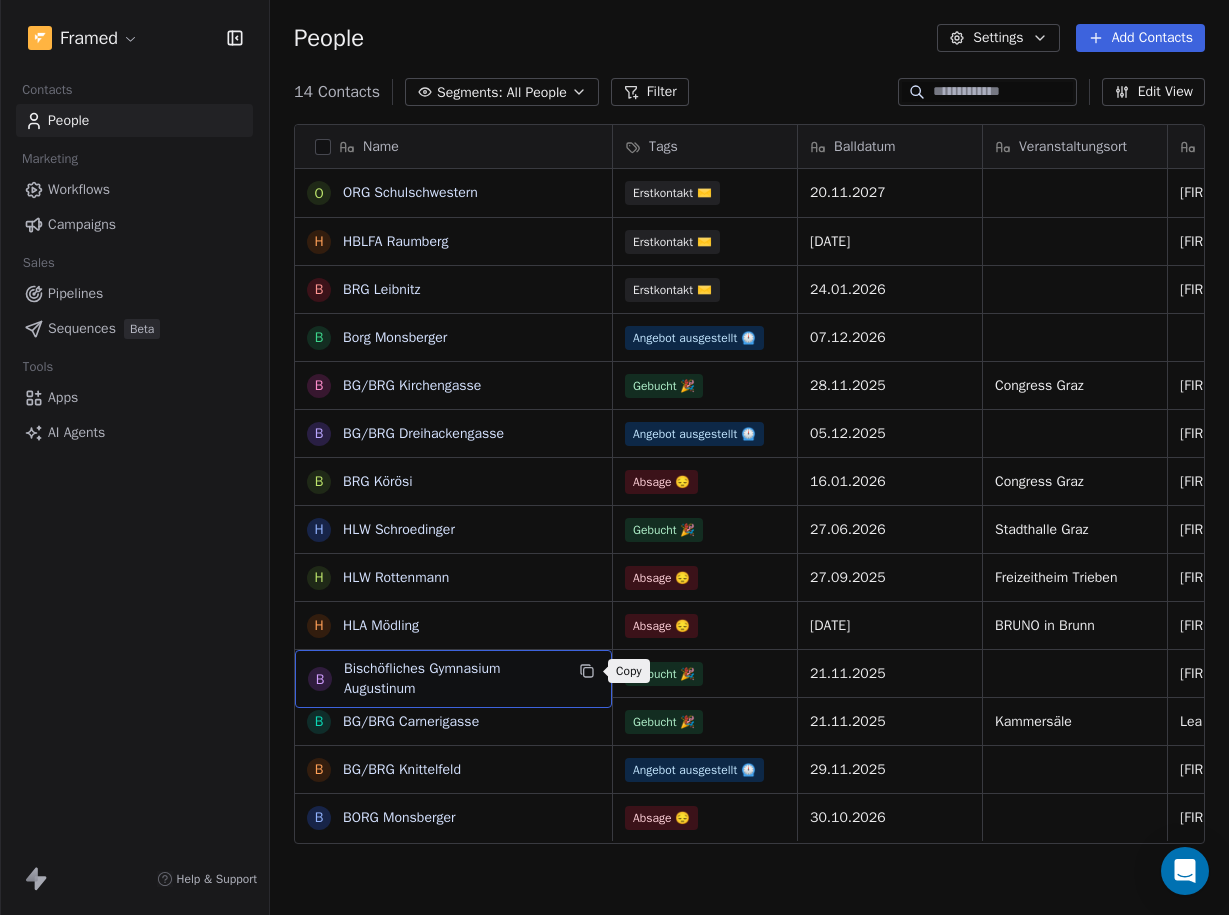 click 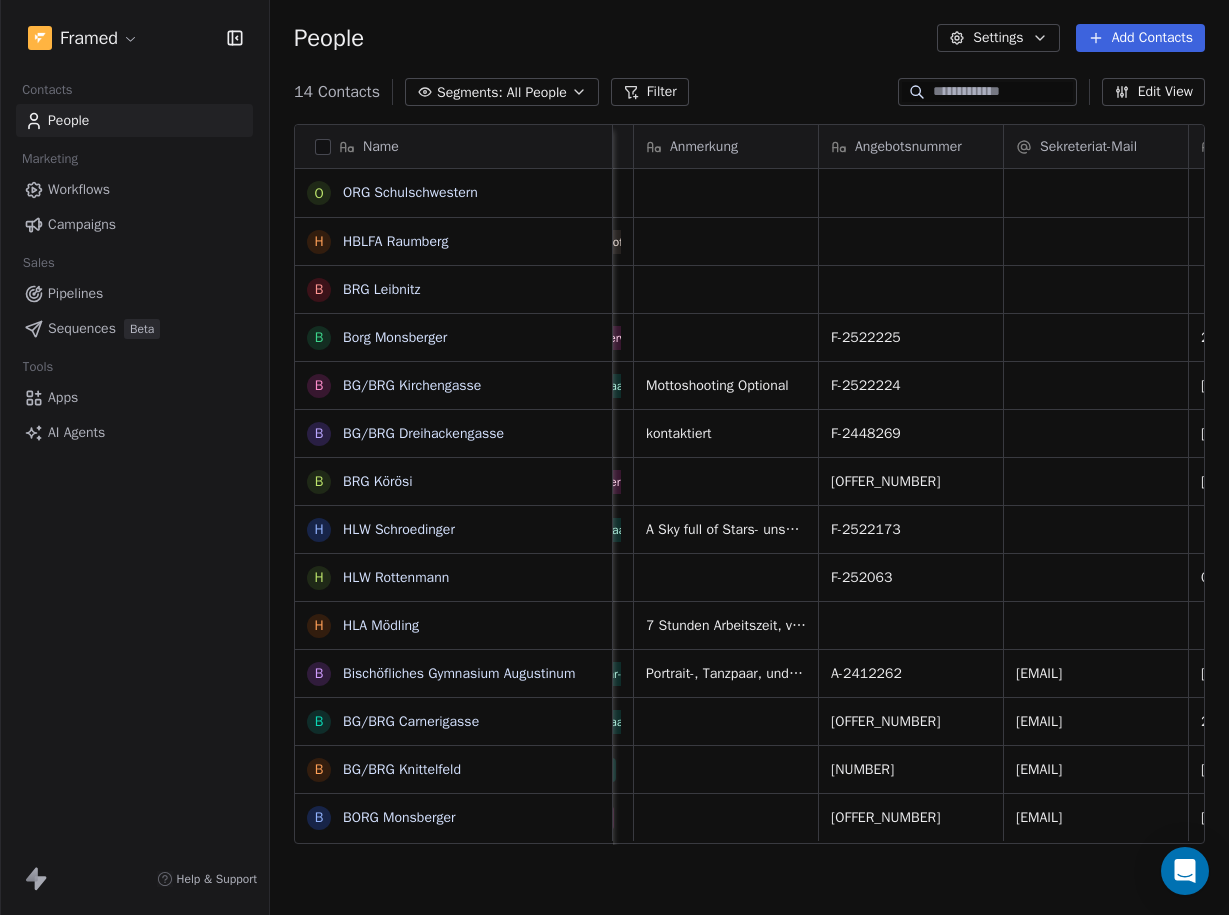 scroll, scrollTop: 0, scrollLeft: 1358, axis: horizontal 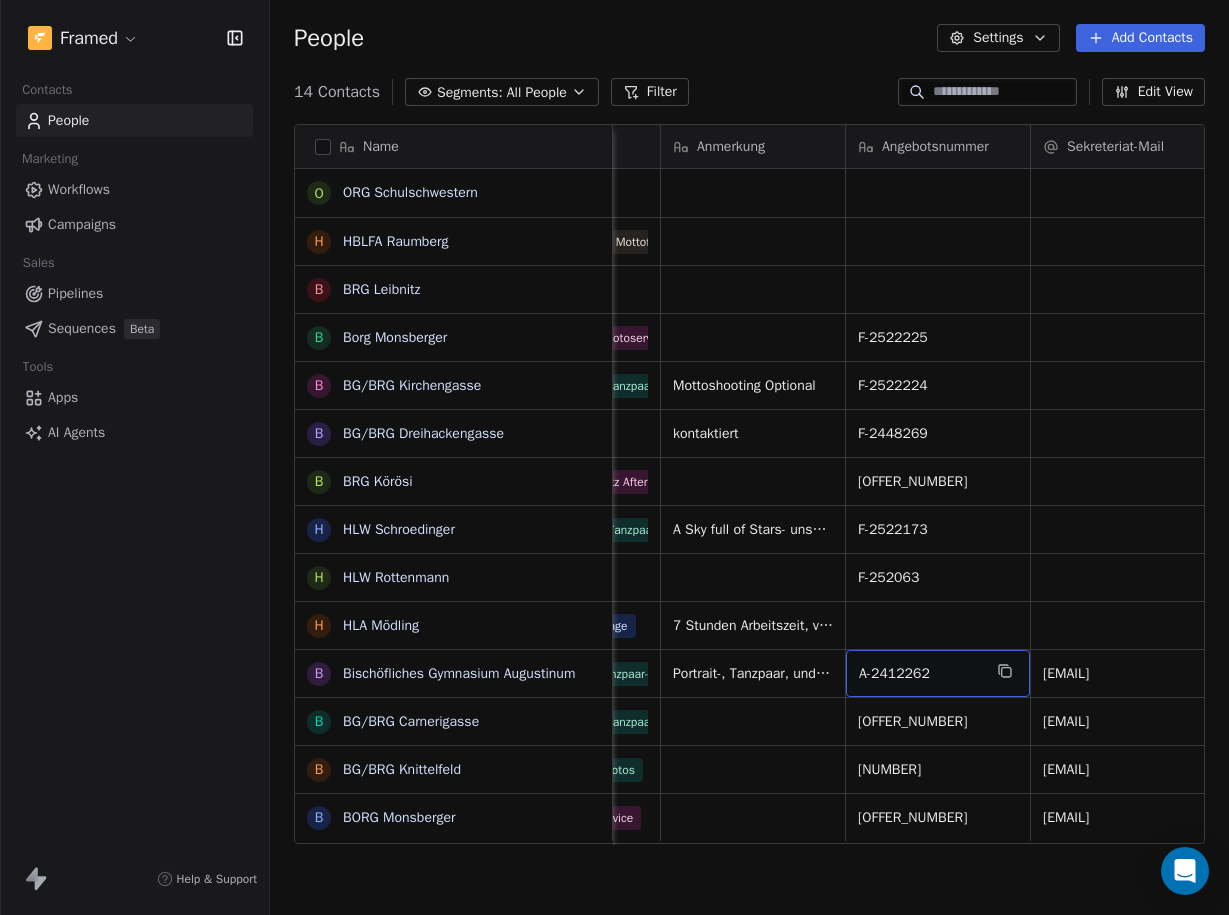 click on "A-2412262" at bounding box center (920, 674) 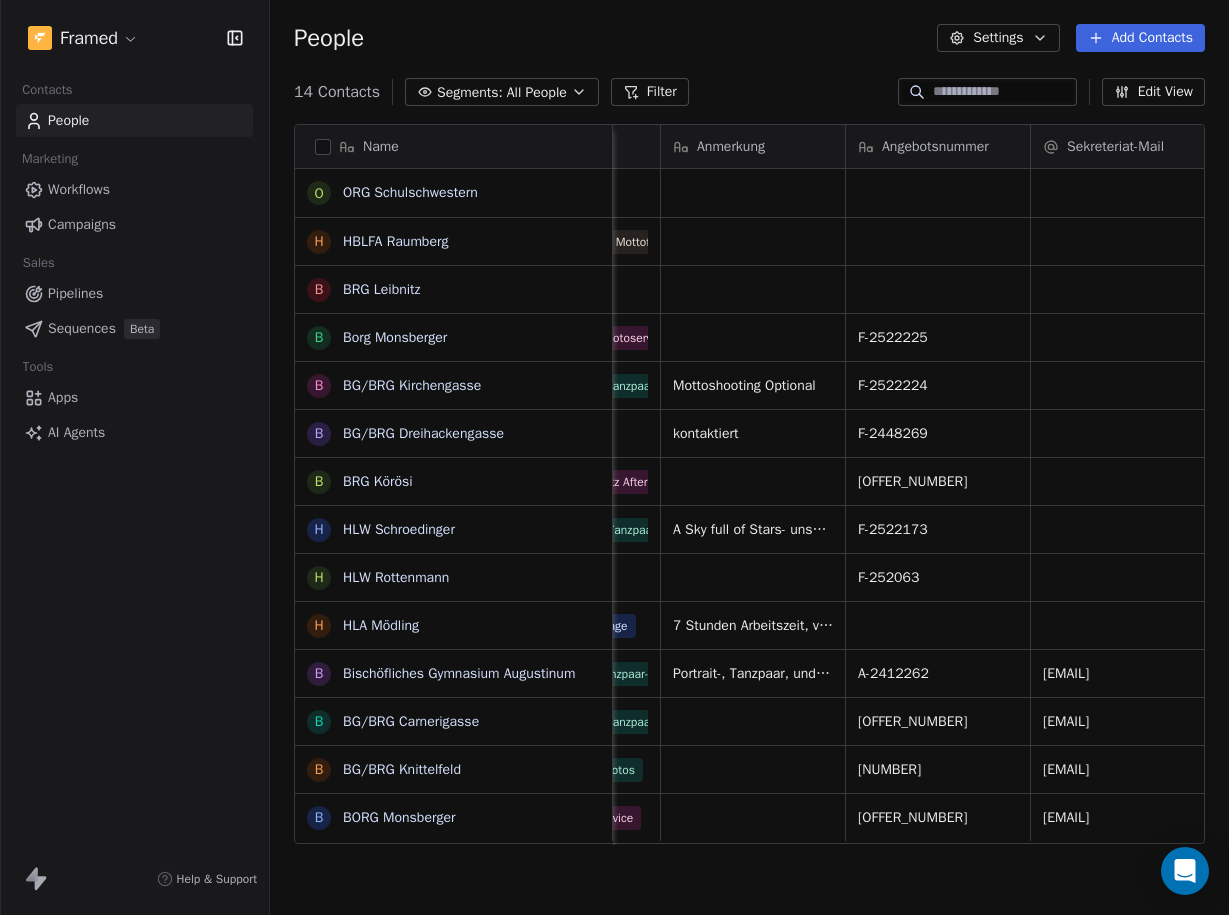 drag, startPoint x: 994, startPoint y: 734, endPoint x: 991, endPoint y: 722, distance: 12.369317 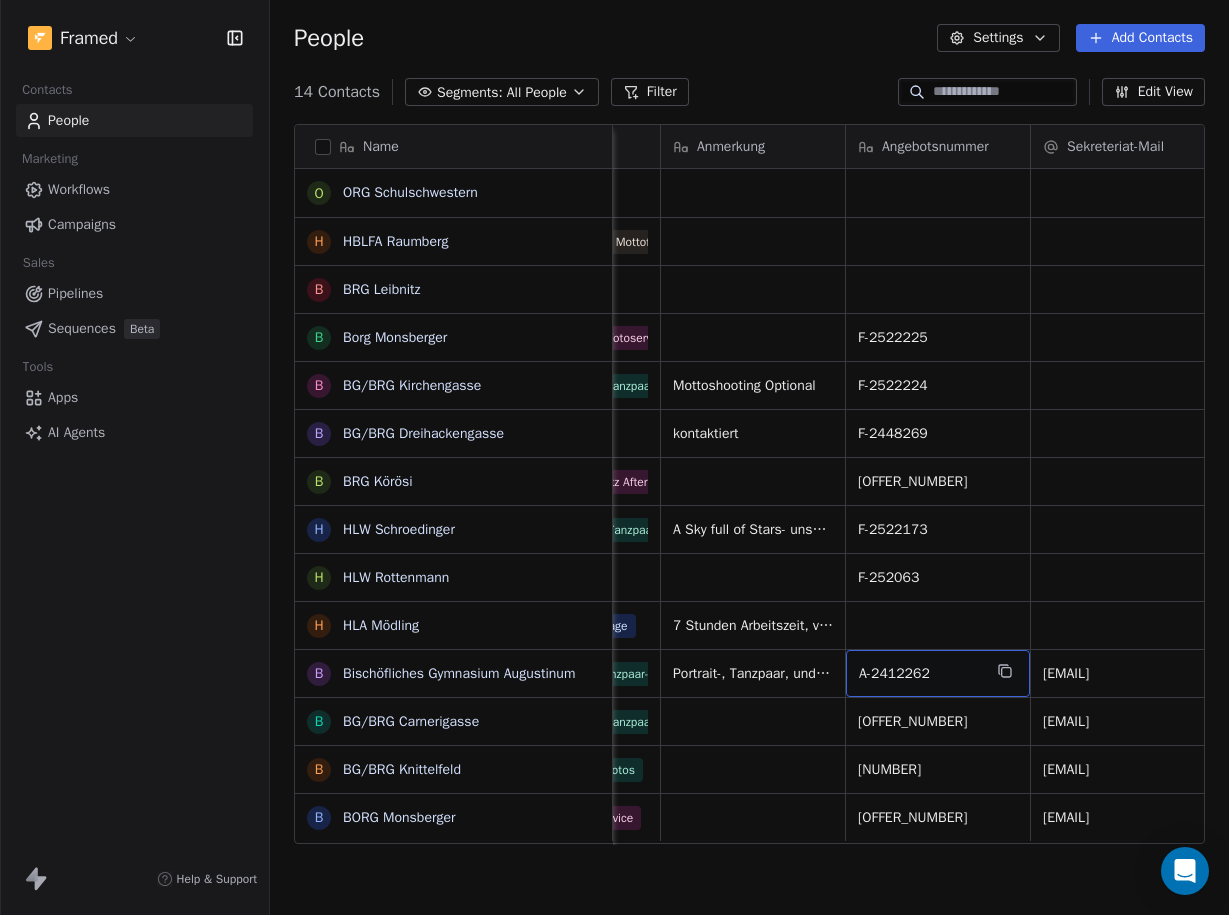 click on "A-2412262" at bounding box center (938, 673) 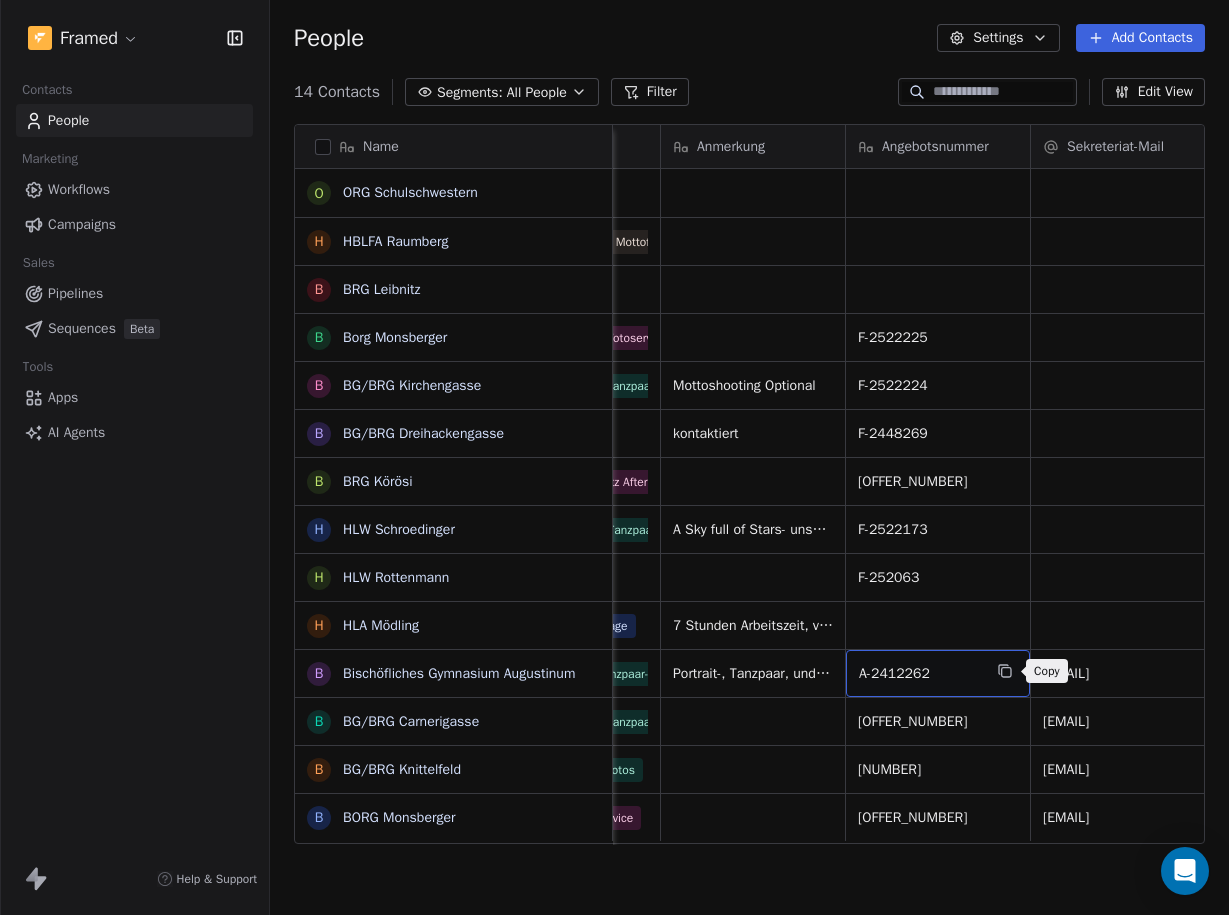 click 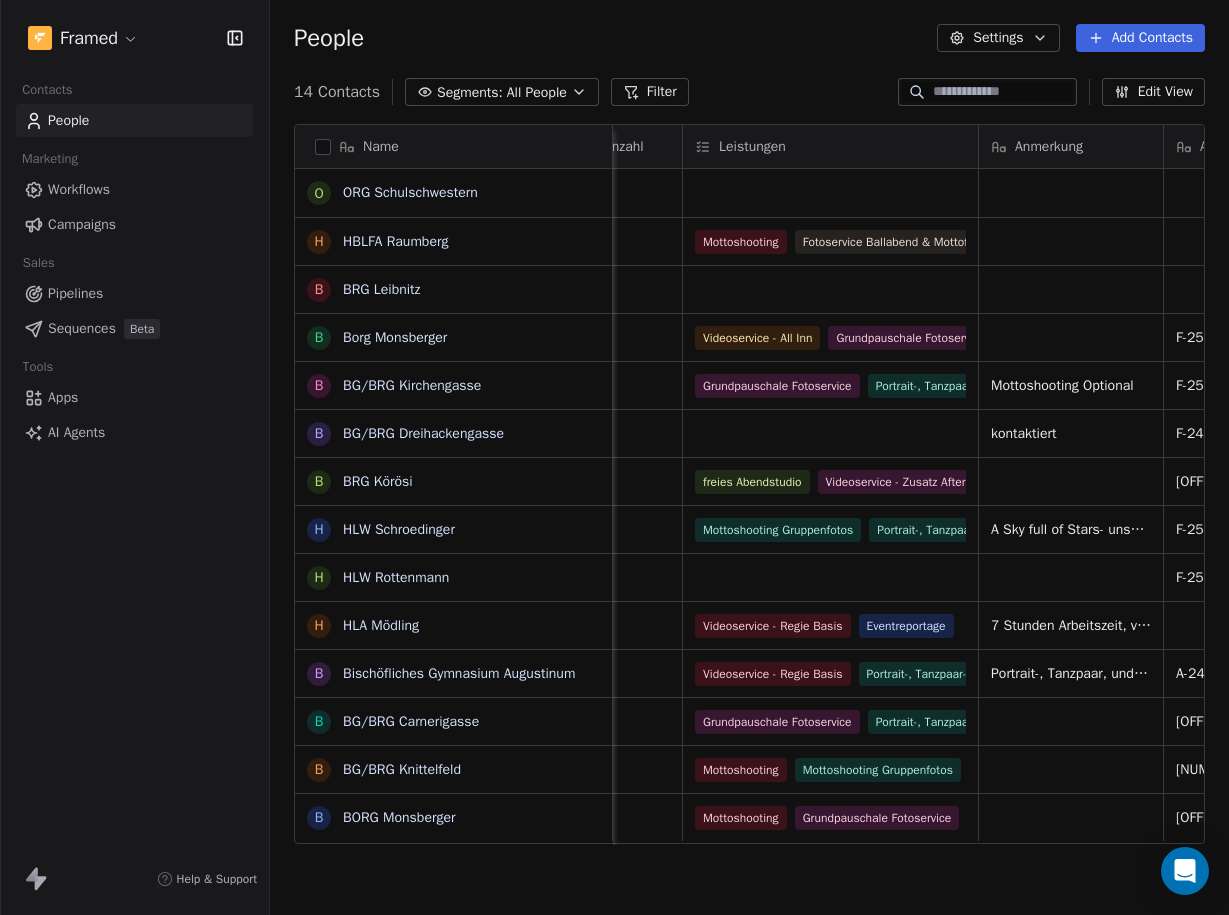 scroll, scrollTop: 0, scrollLeft: 745, axis: horizontal 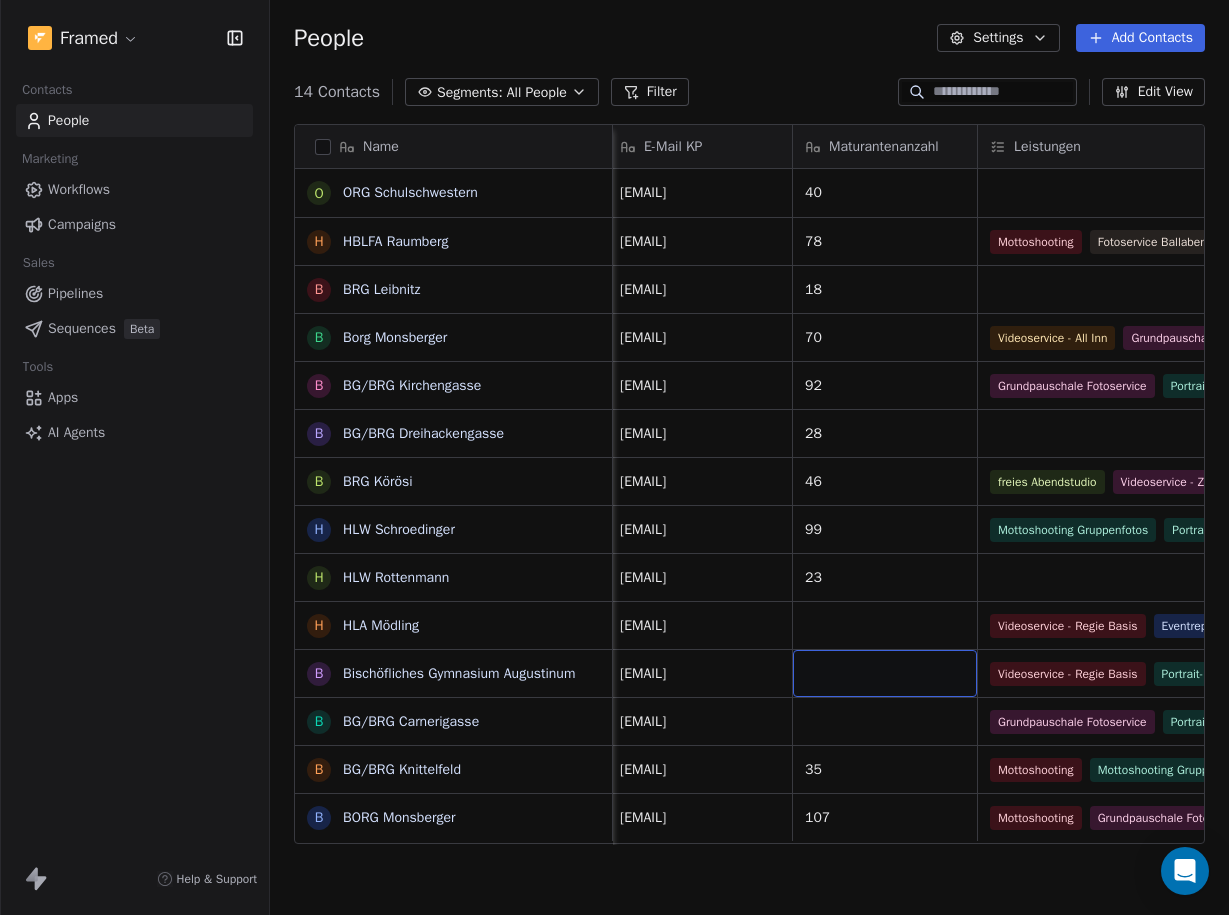 click at bounding box center [885, 673] 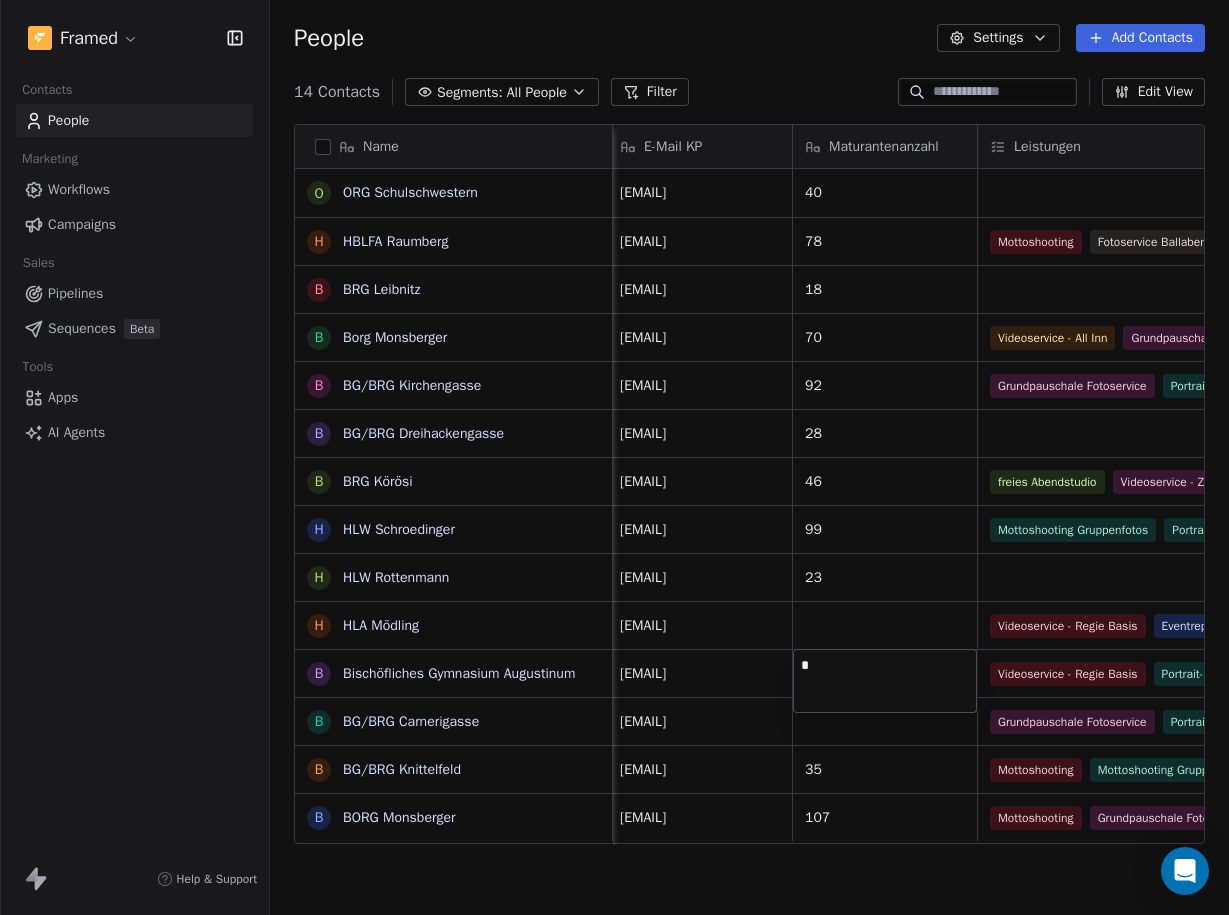 type on "**" 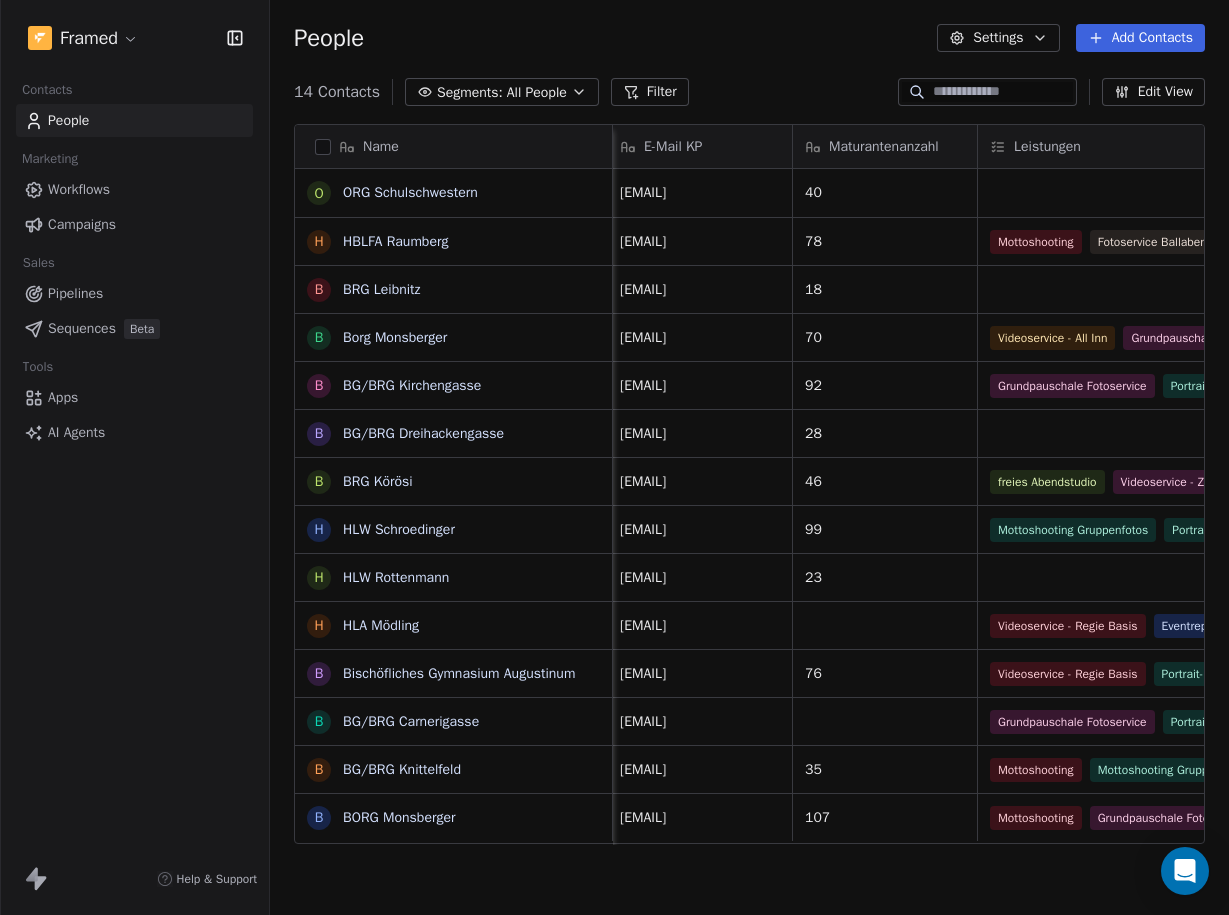 click on "Framed Contacts People Marketing Workflows Campaigns Sales Pipelines Sequences Beta Tools Apps AI Agents Help & Support People Settings  Add Contacts 14 Contacts Segments: All People Filter  Edit View Tag Add to Sequence Export Name O ORG Schulschwestern H HBLFA Raumberg B BRG Leibnitz B Borg Monsberger B BG/BRG Kirchengasse B BG/BRG Dreihackengasse B BRG Körösi H HLW Schroedinger H HLW Rottenmann H HLA Mödling B Bischöfliches Gymnasium Augustinum B BG/BRG Carnerigasse B BG/BRG Knittelfeld B BORG Monsberger Balldatum Veranstaltungsort Kontaktperson E-Mail KP Maturantenanzahl Leistungen  Anmerkung Angebotsnummer Sekreteriat-Mail   20.11.2027 [FIRST] [LAST] [EMAIL] 40   10.01.2026 [FIRST] [LAST] [EMAIL] 78 Mottoshooting Fotoservice Ballabend & Mottofotos Mottoshooting Gruppenfotos Portrait-, Tanzpaar- und Freundschaftsfotos Grundpauschale Fotoservice freies Abendstudio Videoservice - Zusatz Aftermovie Videoservice - Prime Videoservice - Regie Basis Fotobox   18" at bounding box center (614, 457) 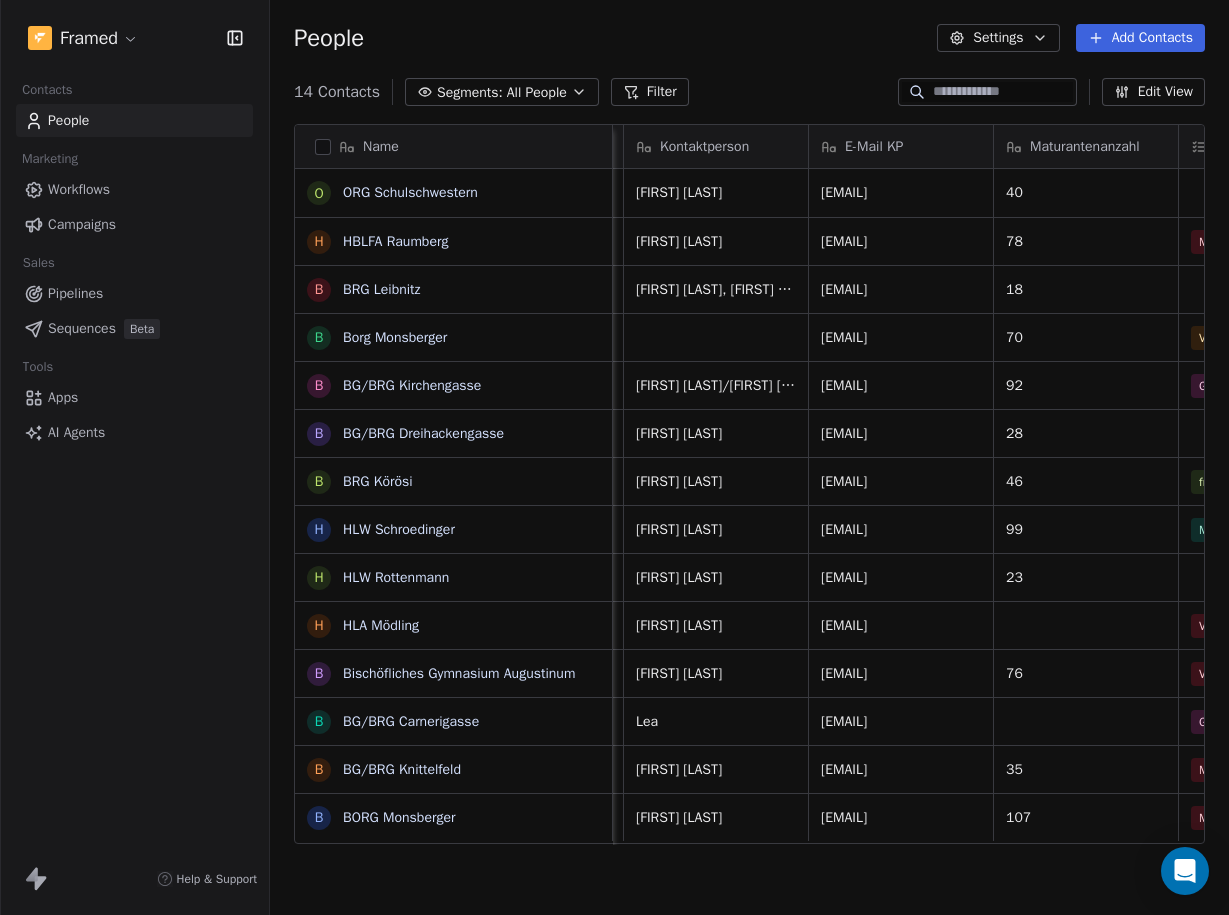 scroll, scrollTop: 0, scrollLeft: 573, axis: horizontal 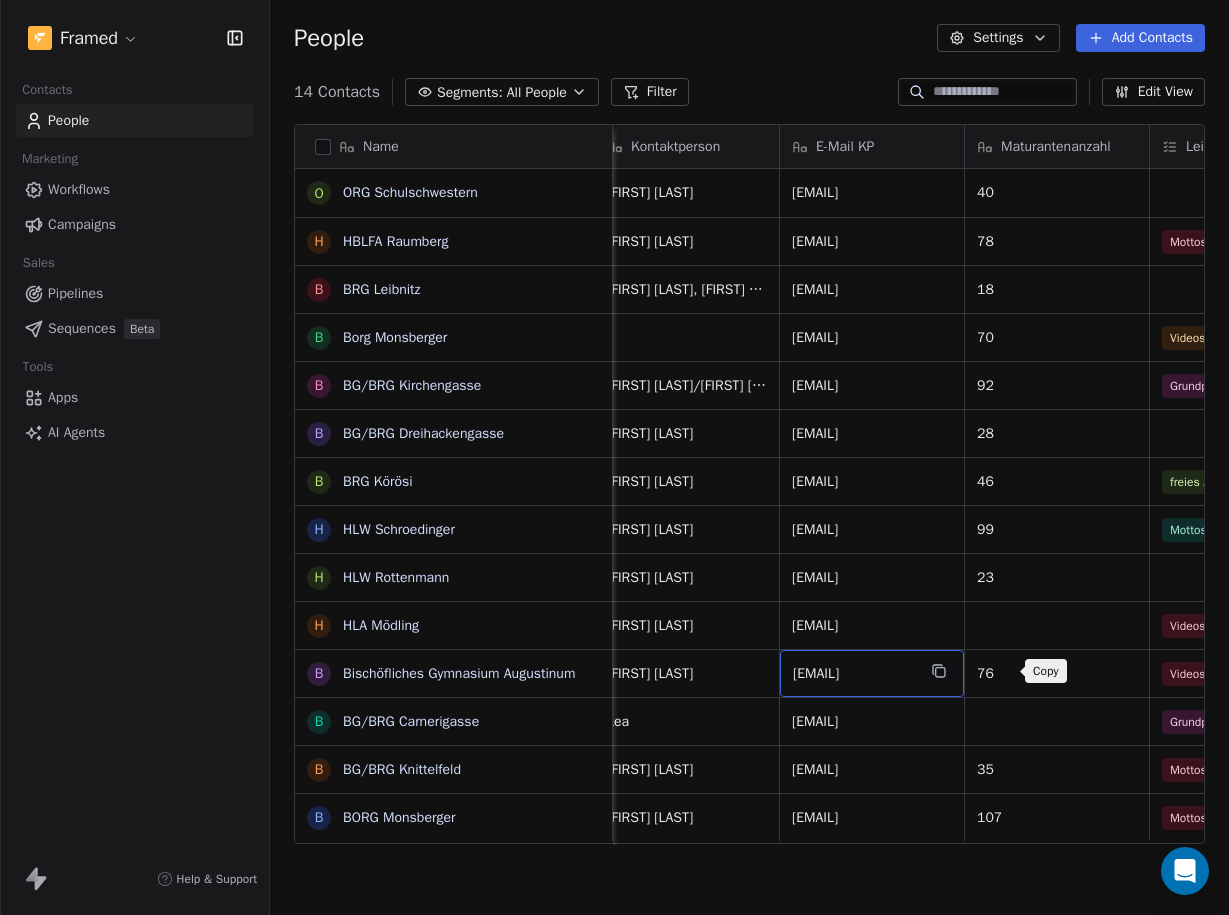 click 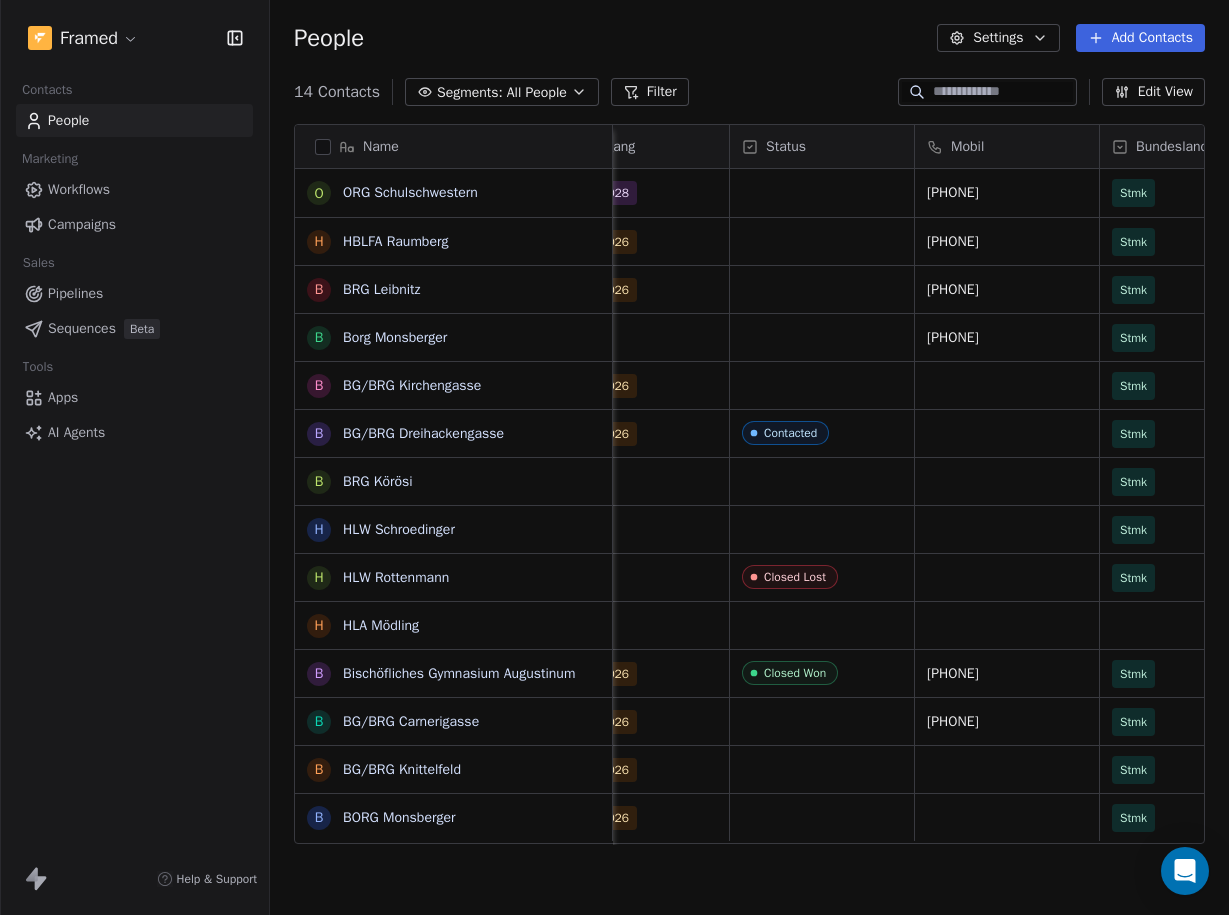 scroll, scrollTop: 0, scrollLeft: 2673, axis: horizontal 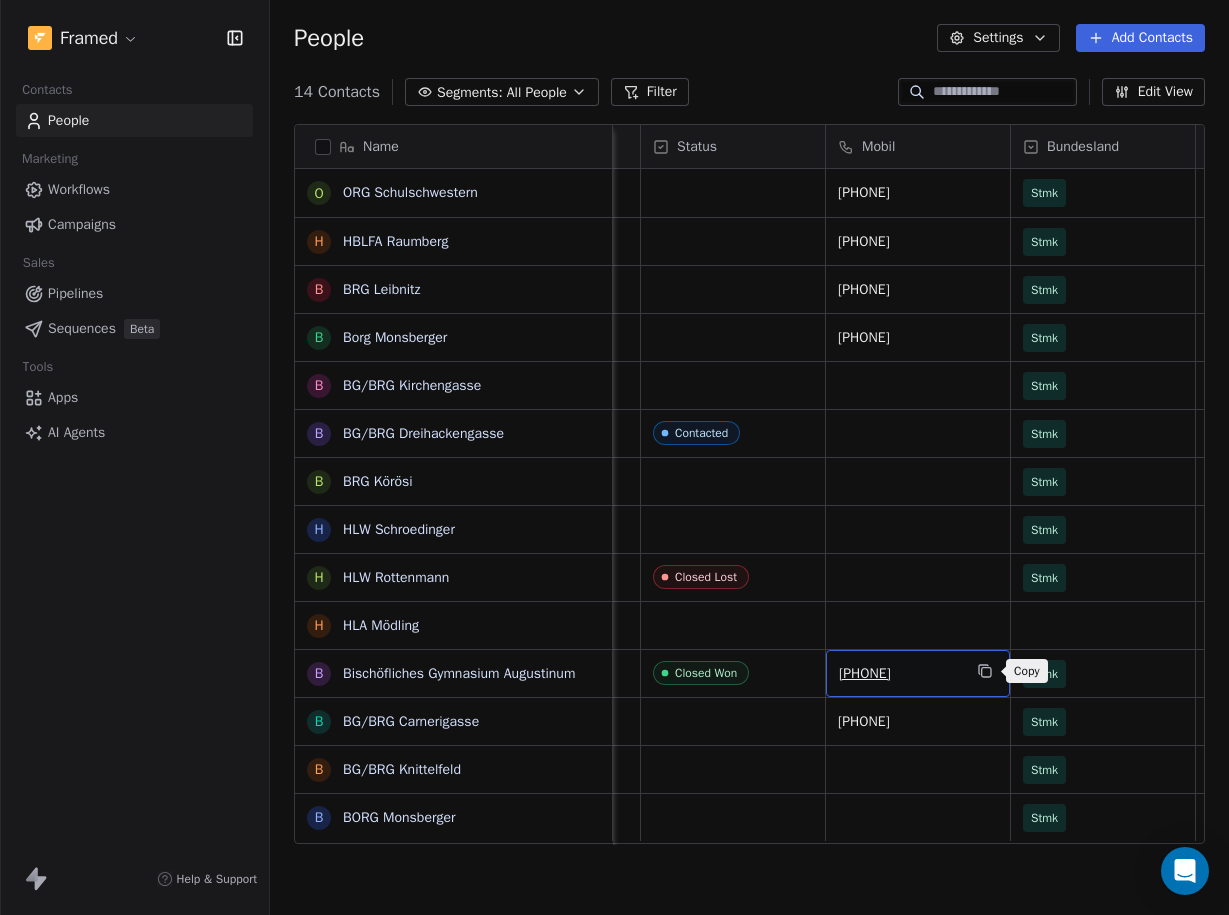 click 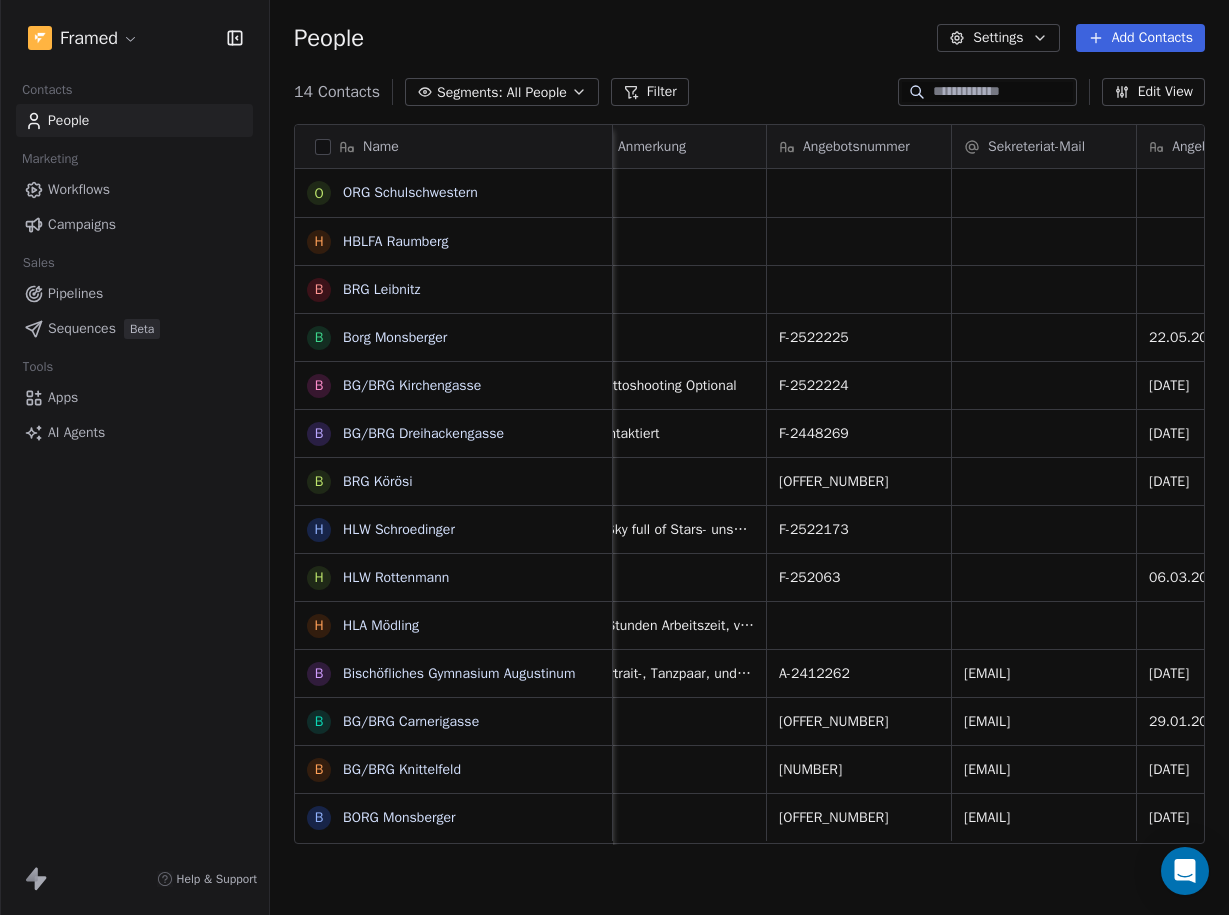 scroll, scrollTop: 0, scrollLeft: 1439, axis: horizontal 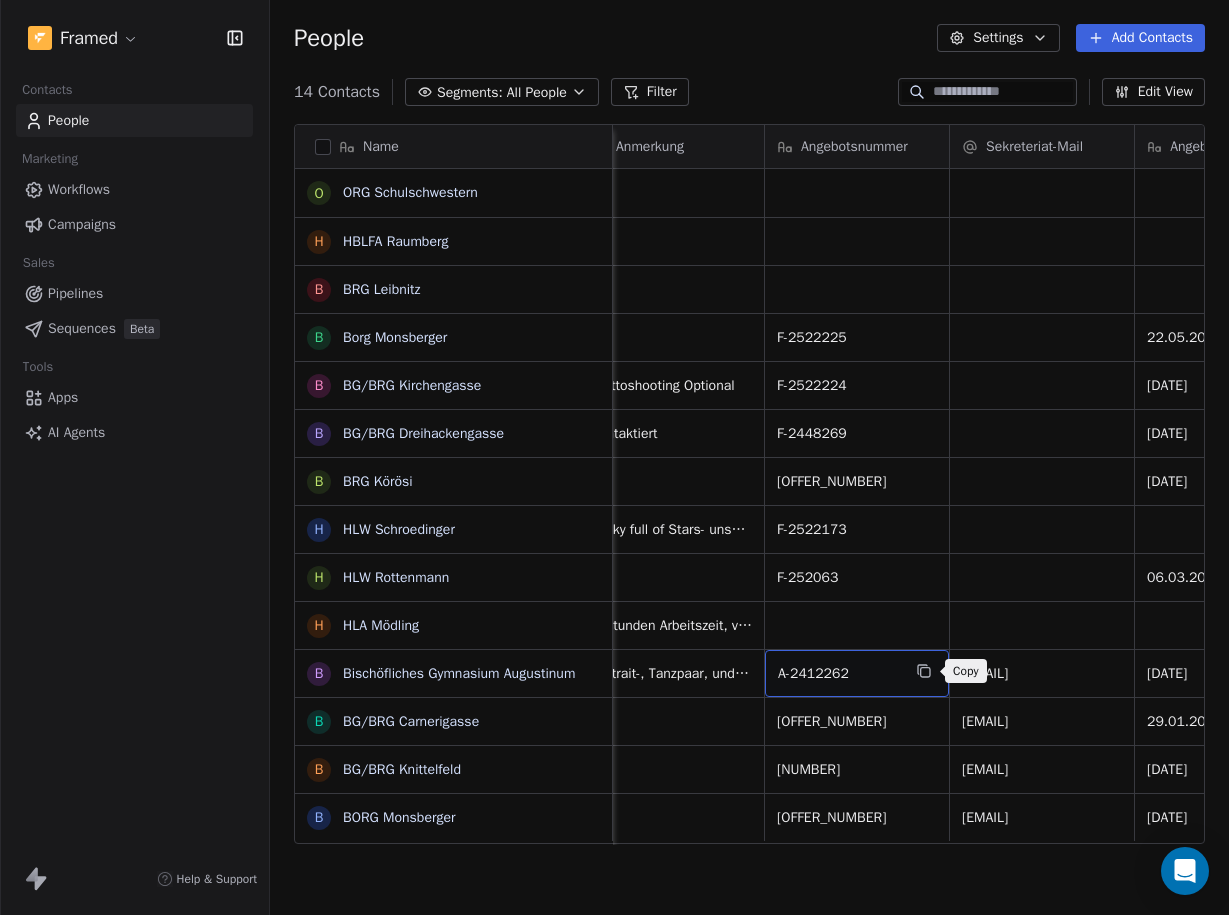 click 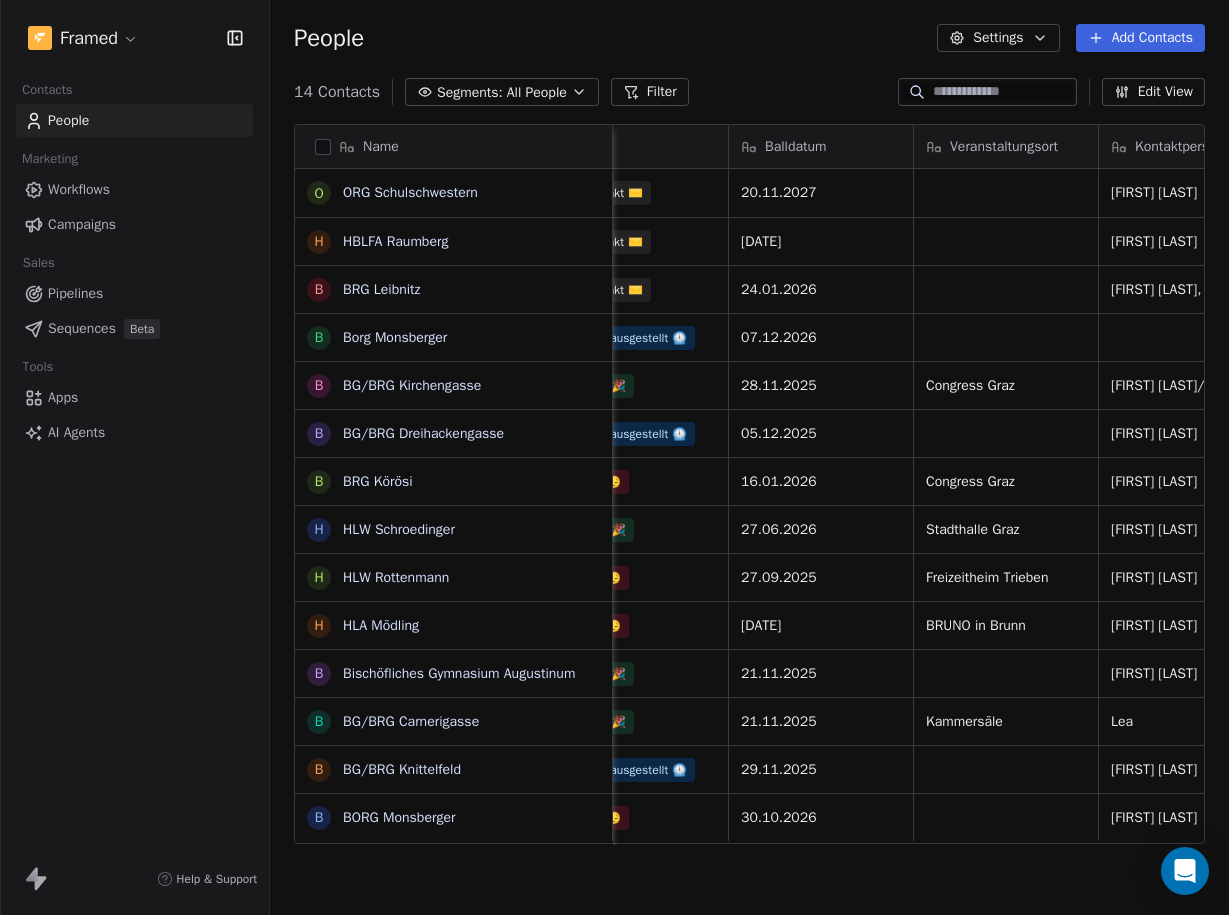 scroll, scrollTop: 0, scrollLeft: 0, axis: both 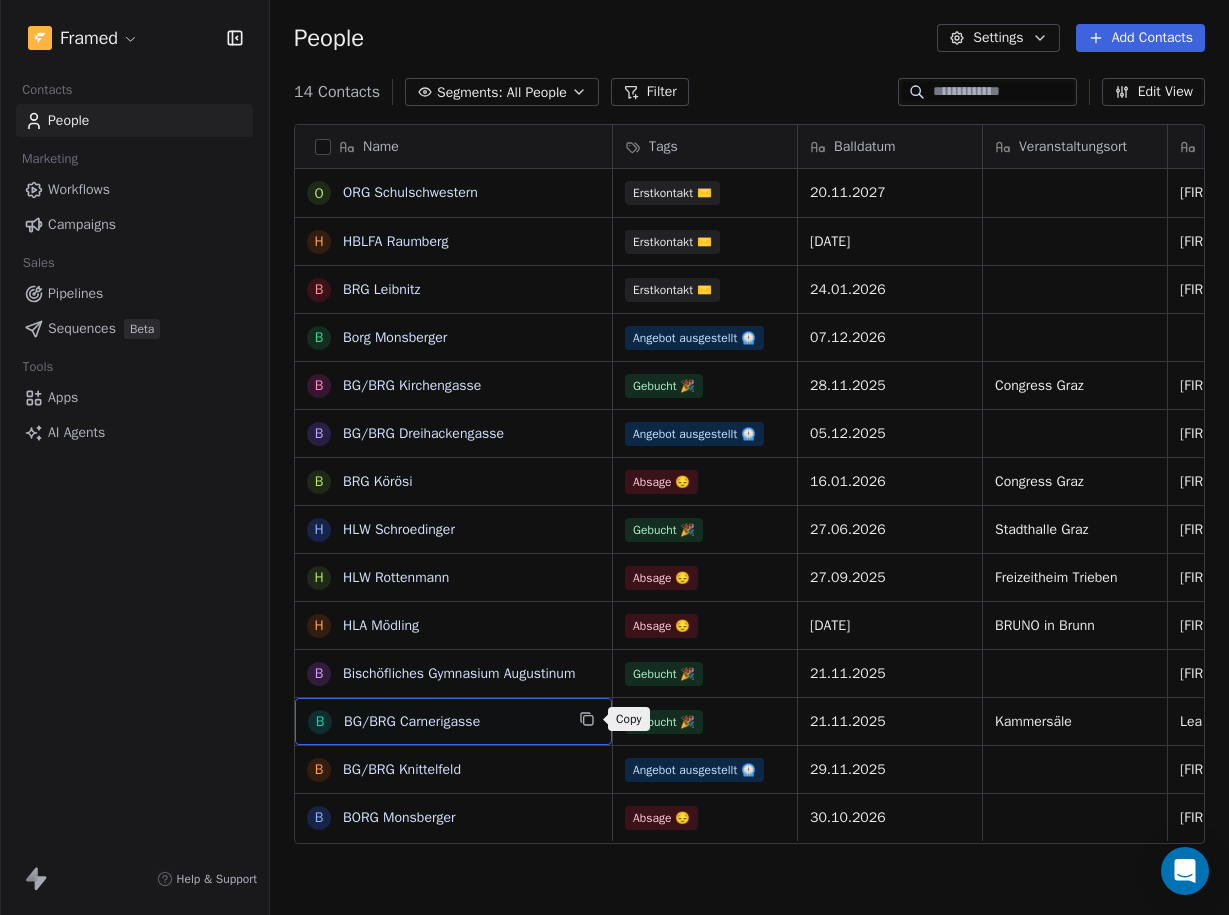 click at bounding box center (587, 719) 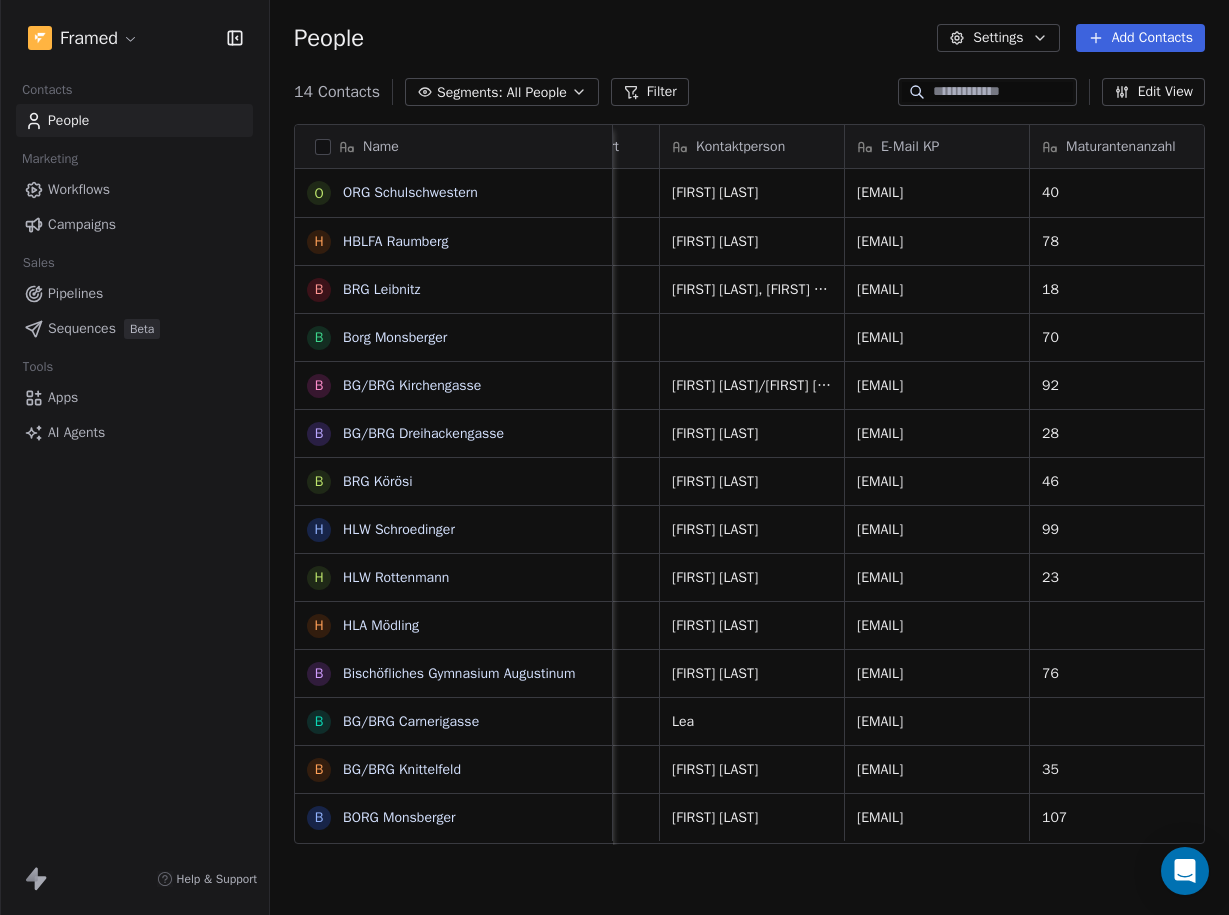 scroll, scrollTop: 0, scrollLeft: 507, axis: horizontal 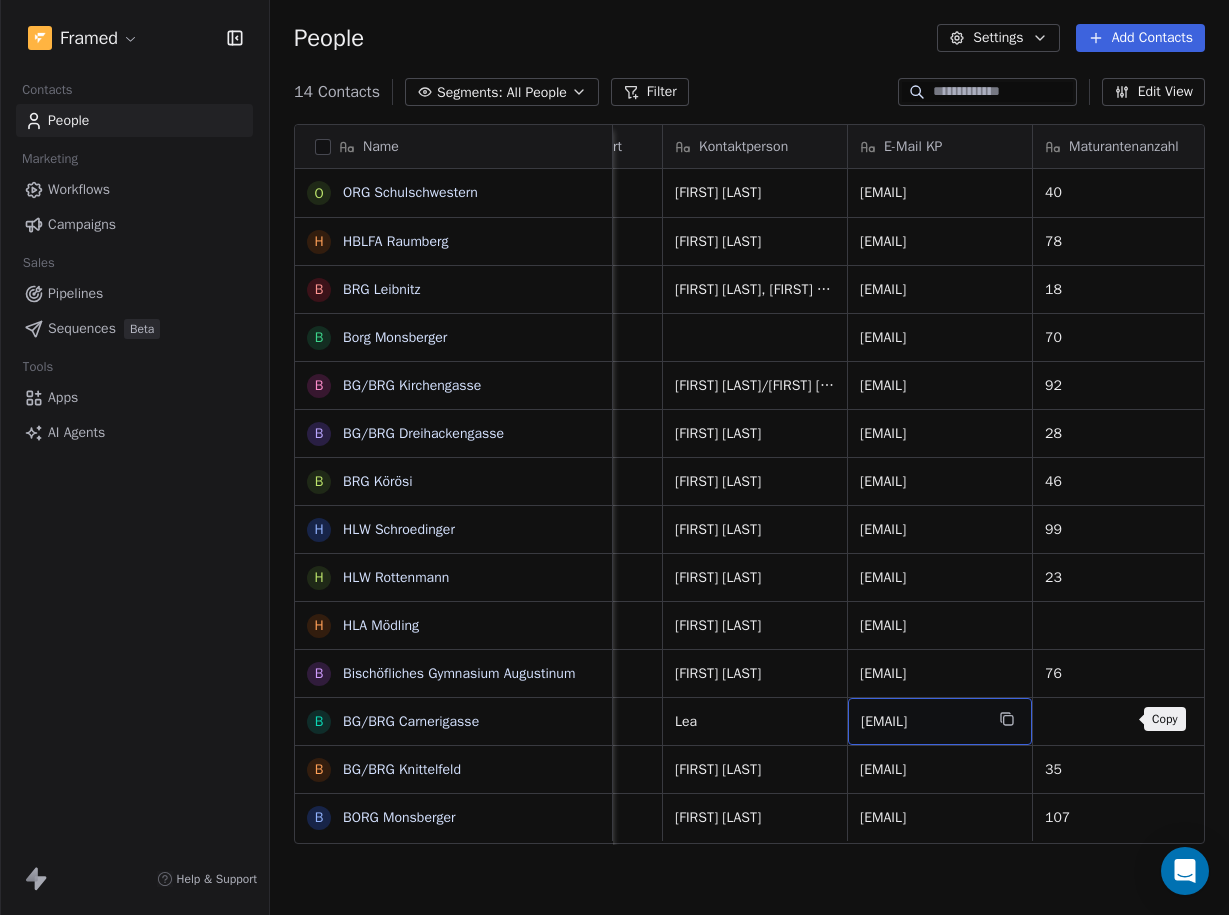 click 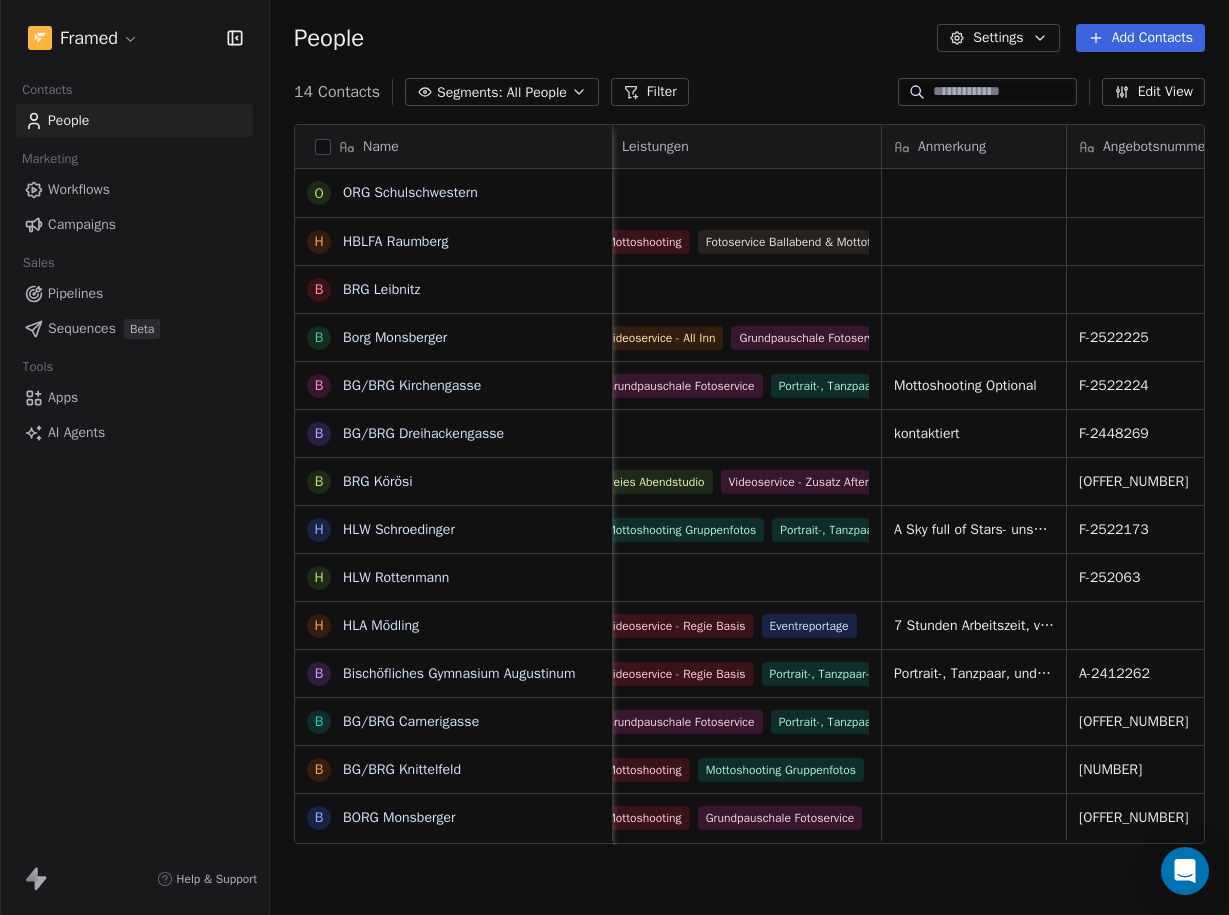 scroll, scrollTop: 0, scrollLeft: 1290, axis: horizontal 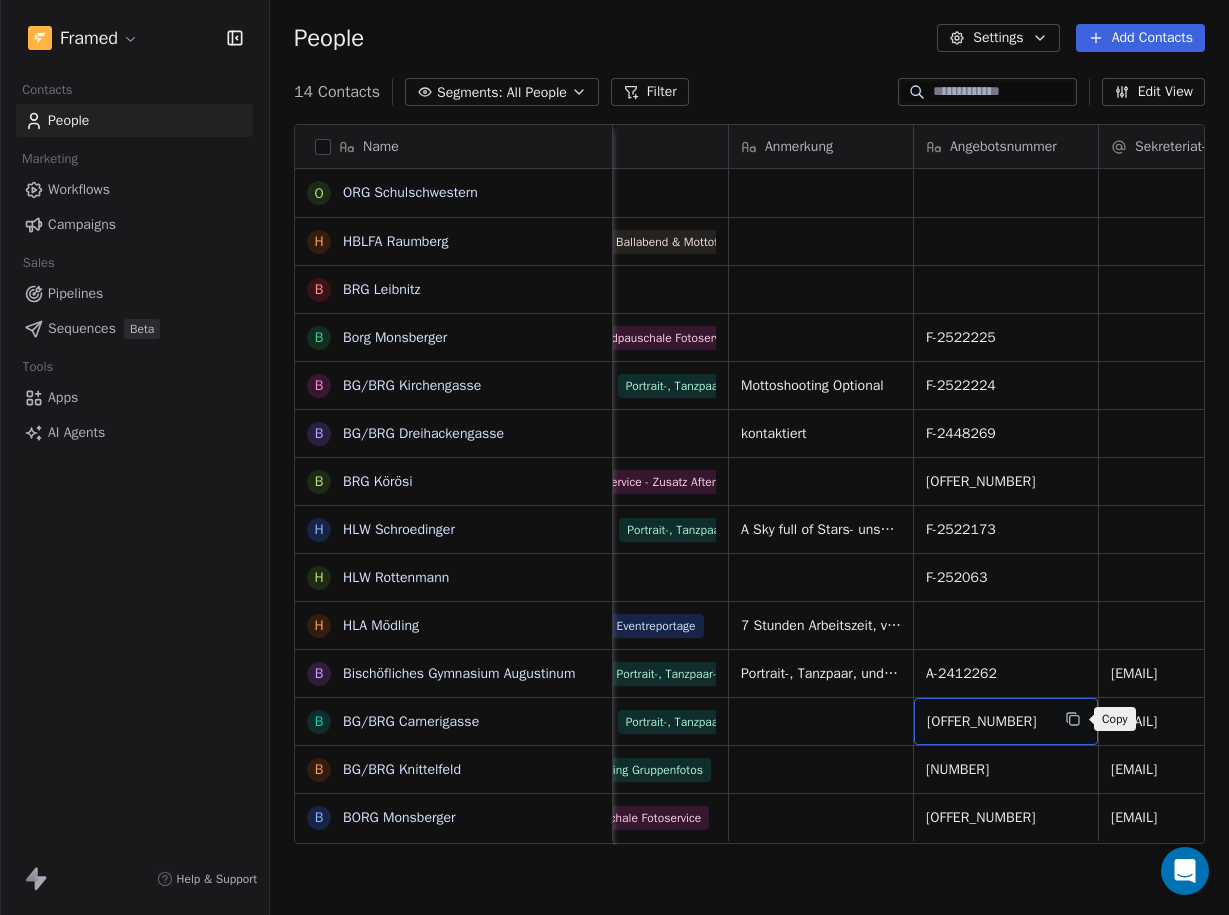 click 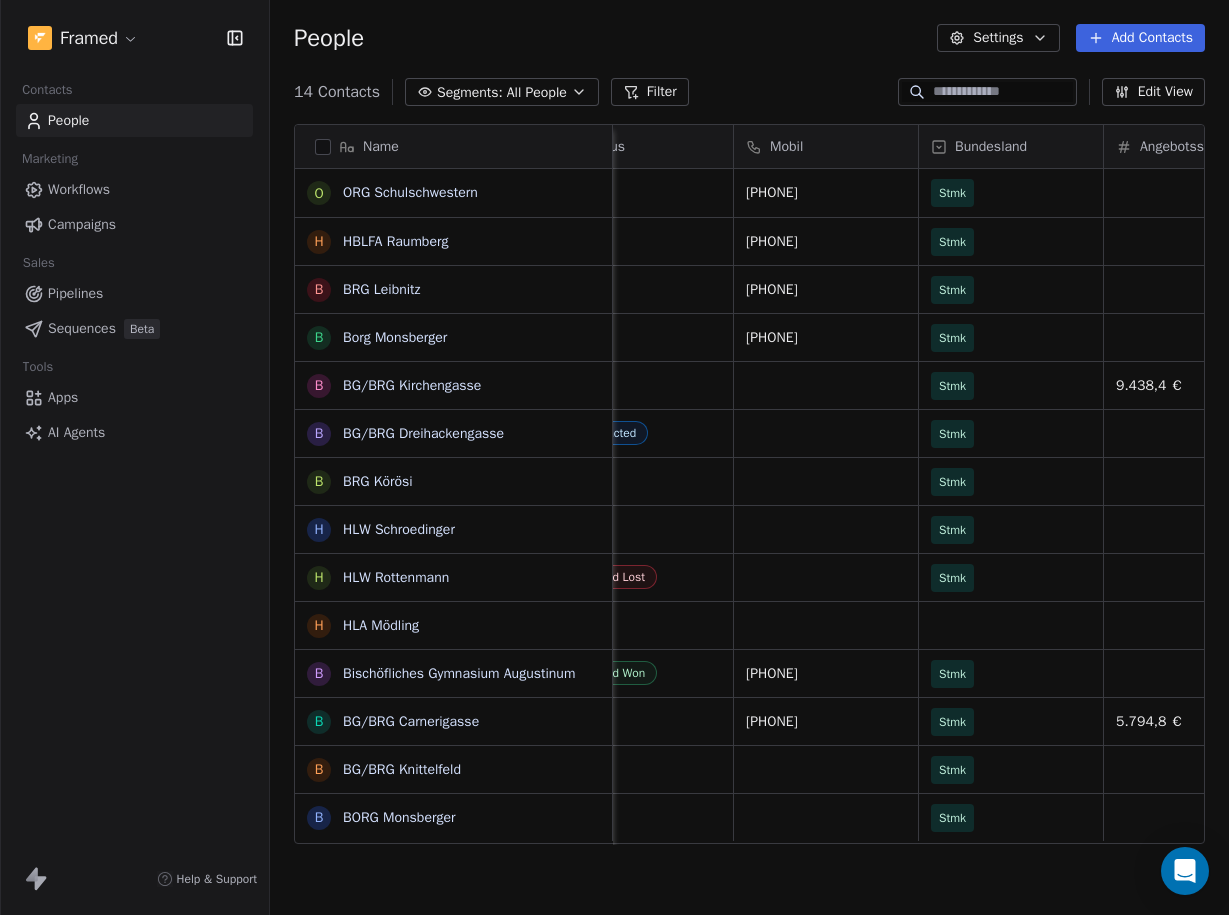scroll, scrollTop: 0, scrollLeft: 2763, axis: horizontal 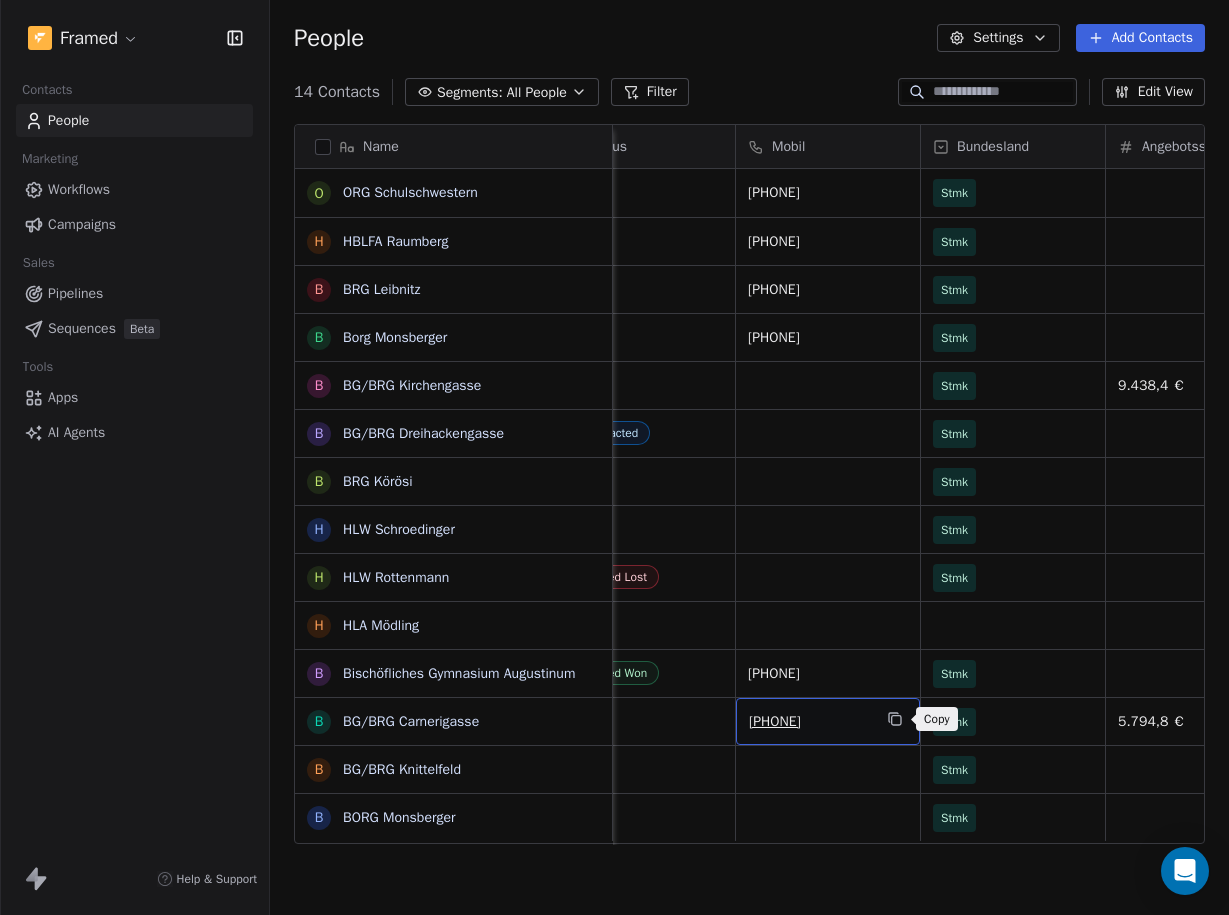 click 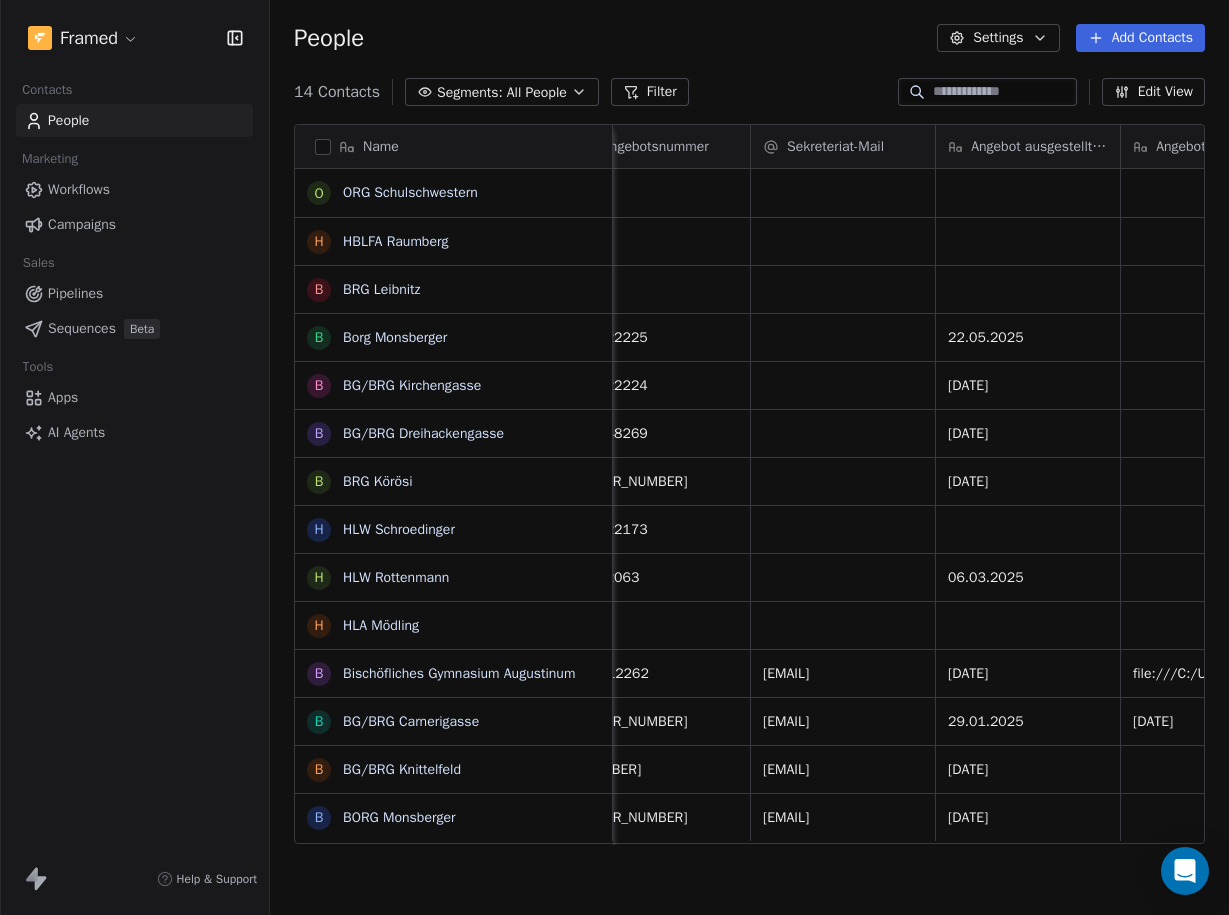 scroll, scrollTop: 0, scrollLeft: 1318, axis: horizontal 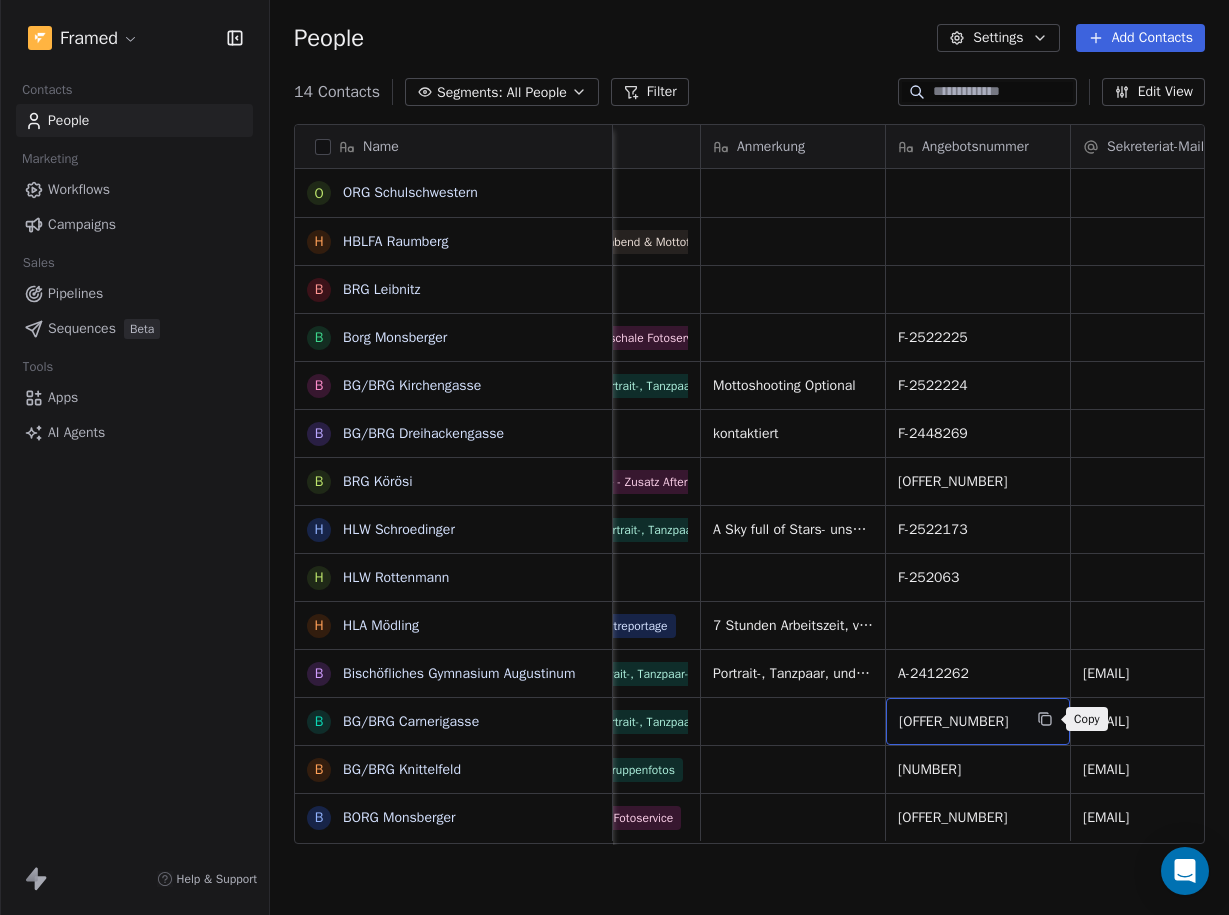 click 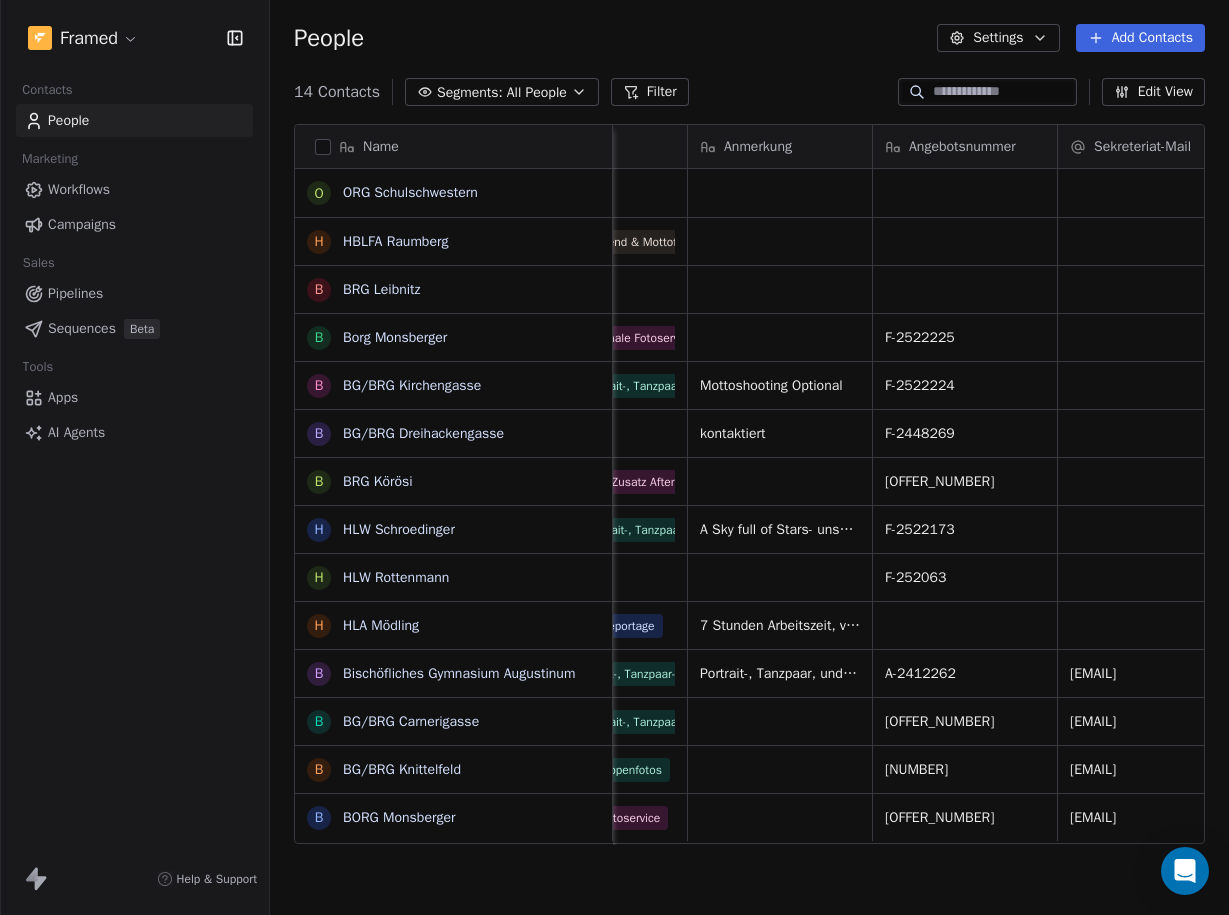 scroll, scrollTop: 0, scrollLeft: 1340, axis: horizontal 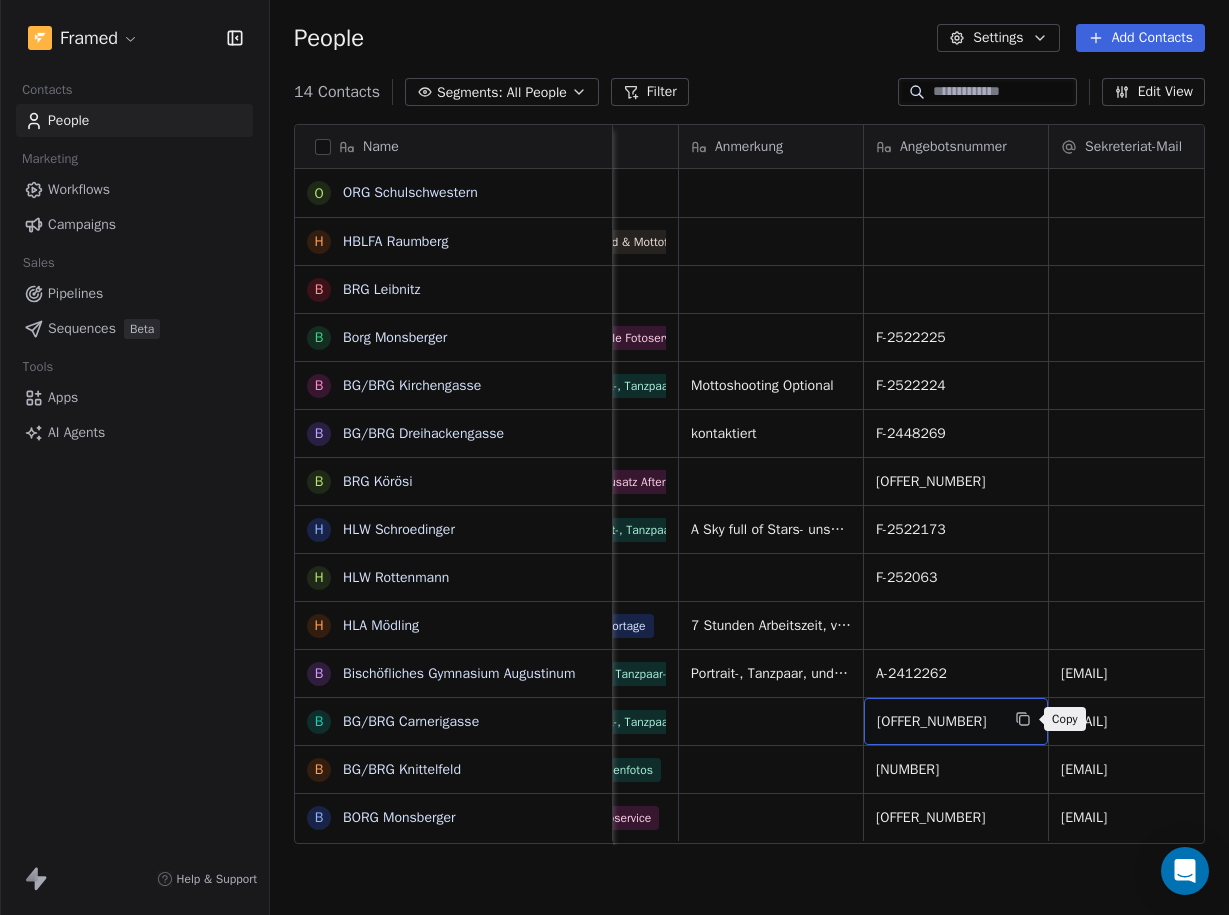 click 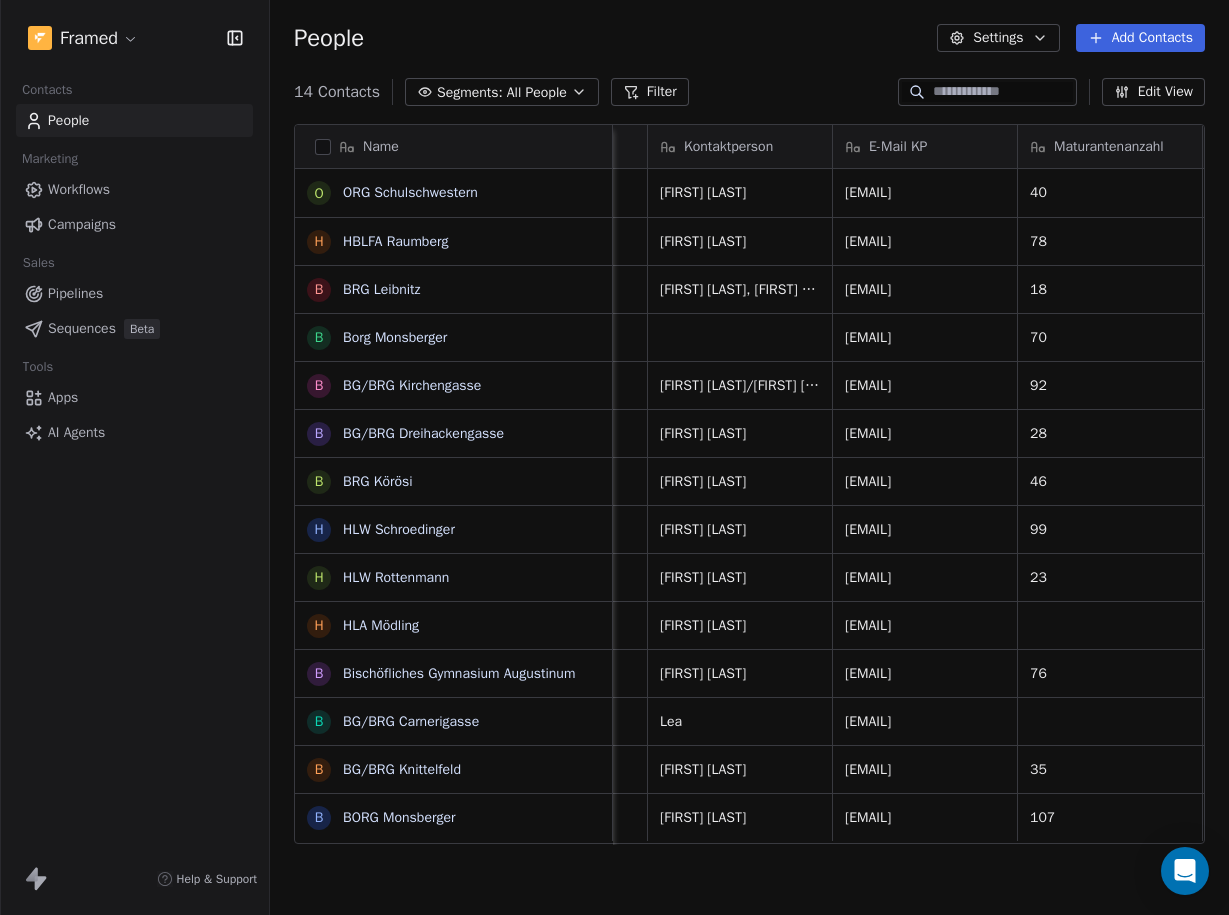 scroll, scrollTop: 0, scrollLeft: 524, axis: horizontal 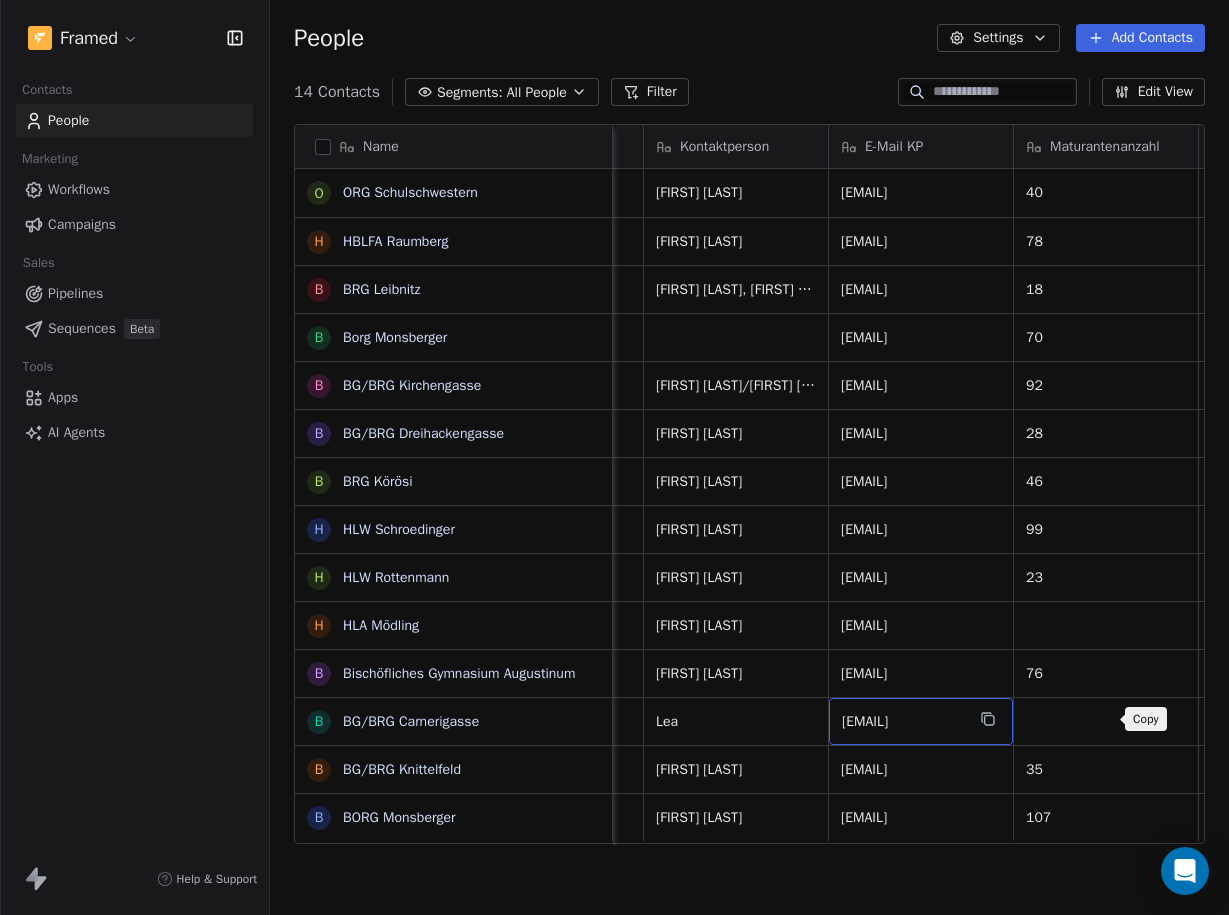 click 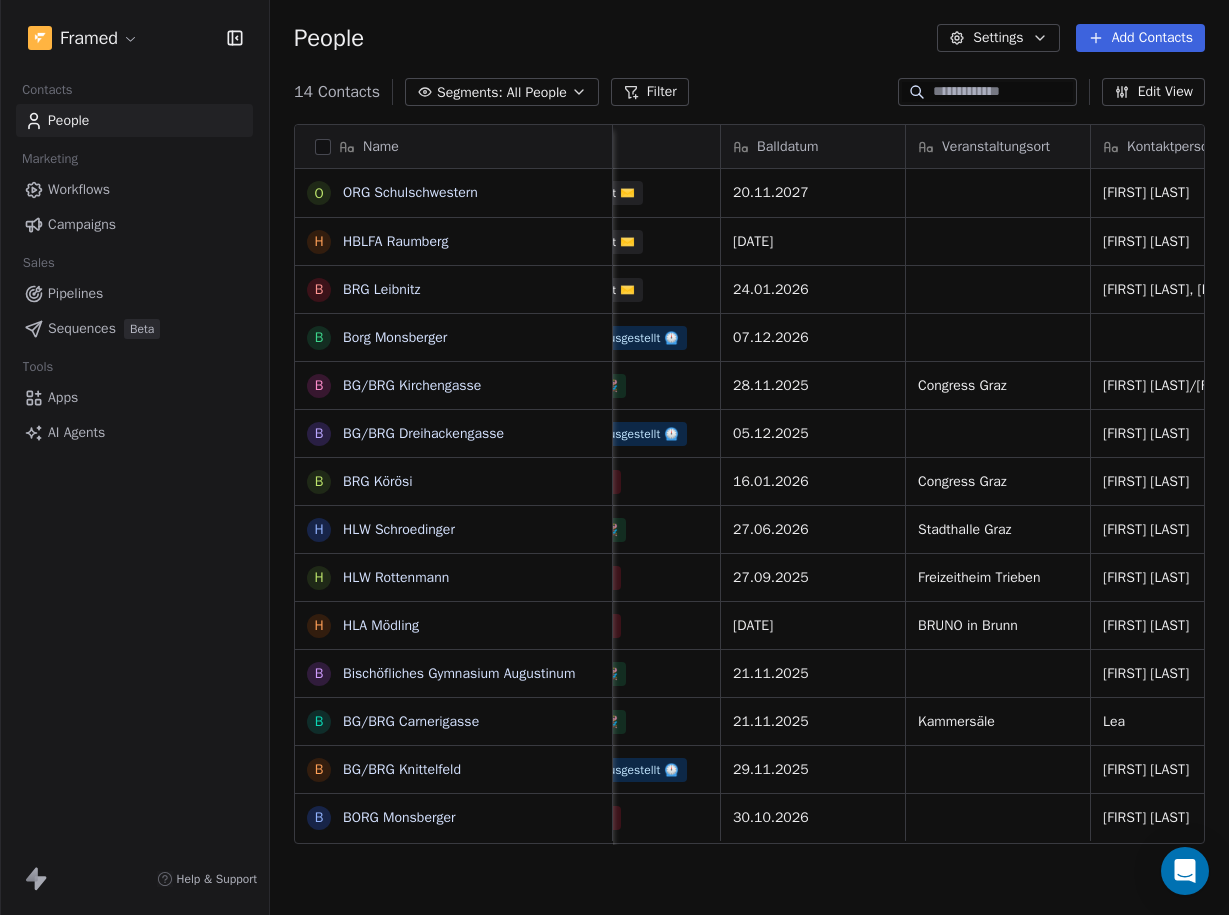 scroll, scrollTop: 0, scrollLeft: 0, axis: both 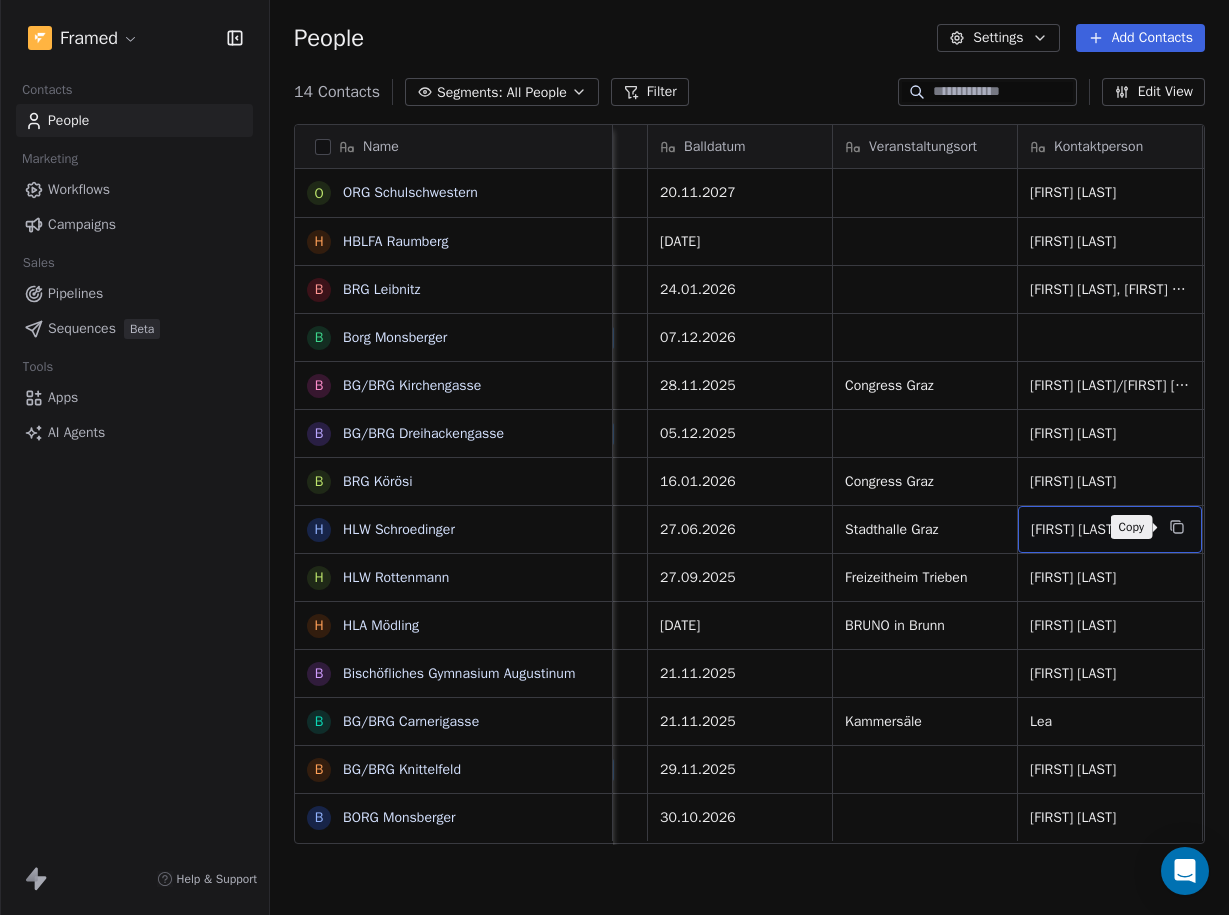 click 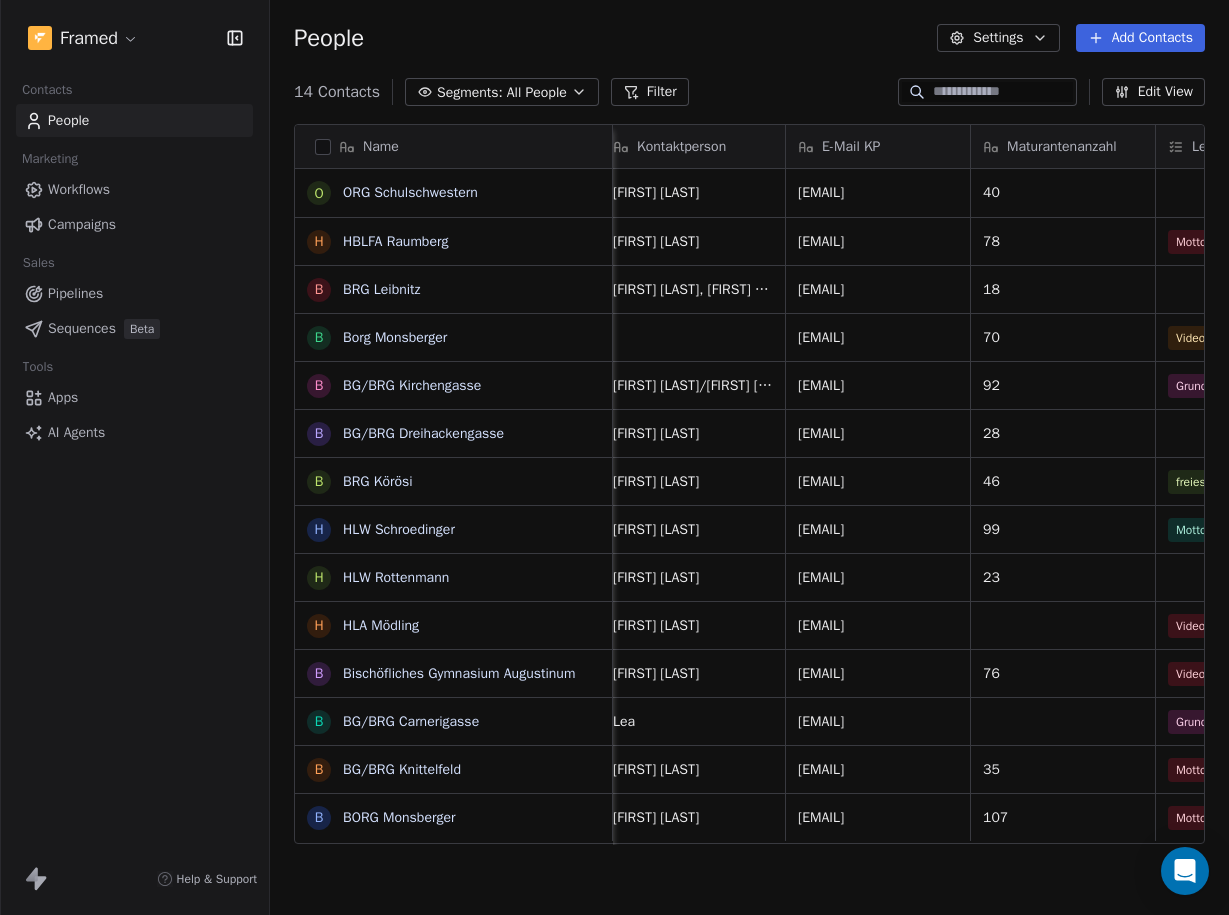 scroll, scrollTop: 0, scrollLeft: 576, axis: horizontal 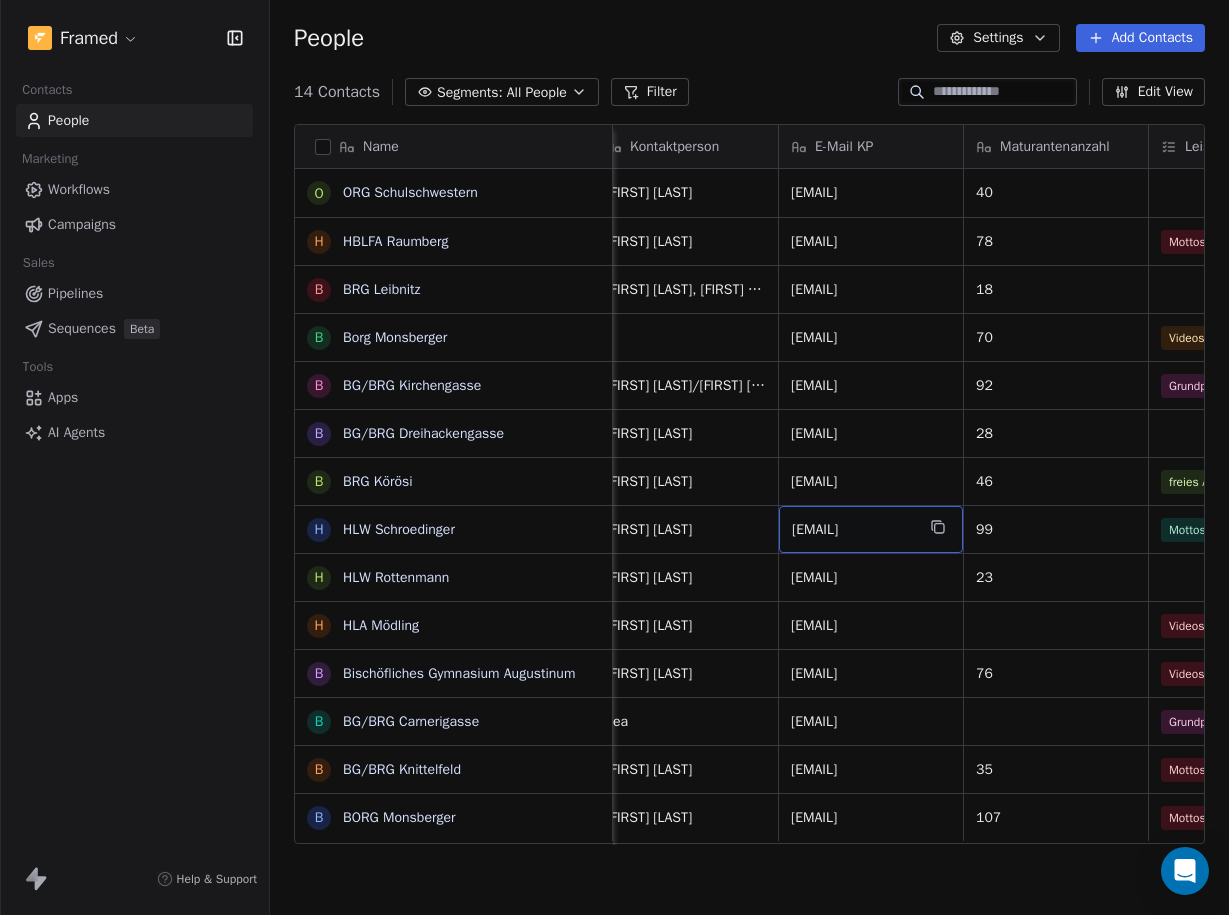 click on "[EMAIL]" at bounding box center (871, 529) 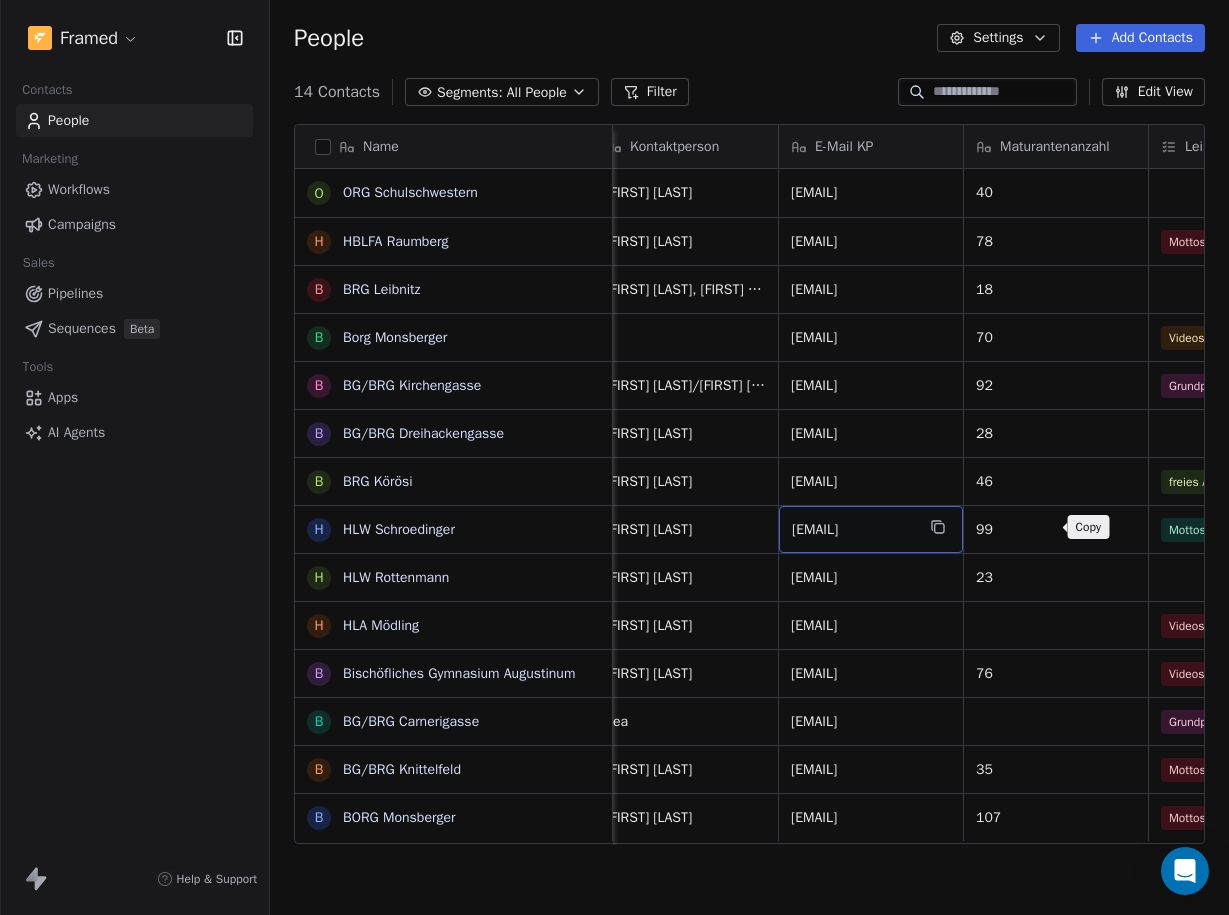 drag, startPoint x: 1038, startPoint y: 526, endPoint x: 1021, endPoint y: 534, distance: 18.788294 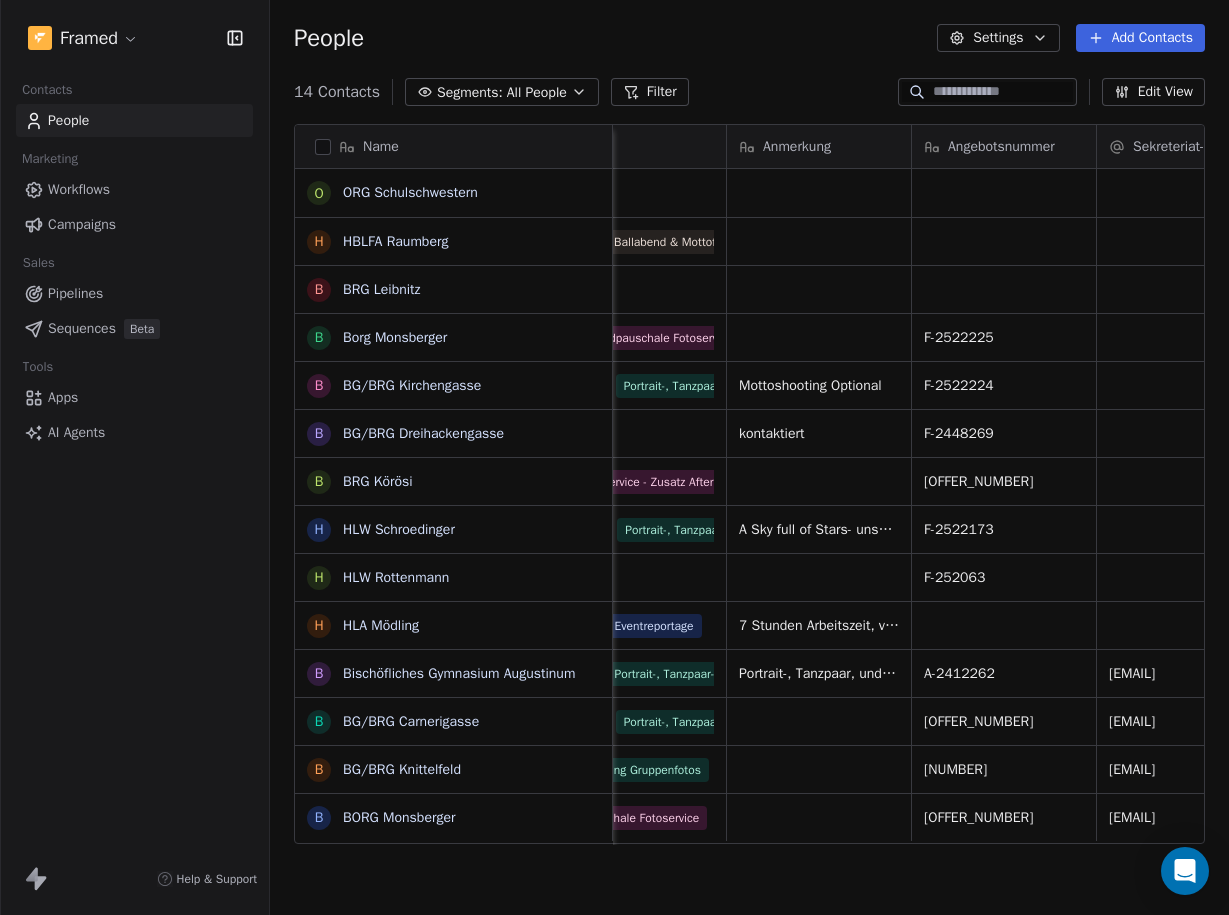 scroll, scrollTop: 0, scrollLeft: 1313, axis: horizontal 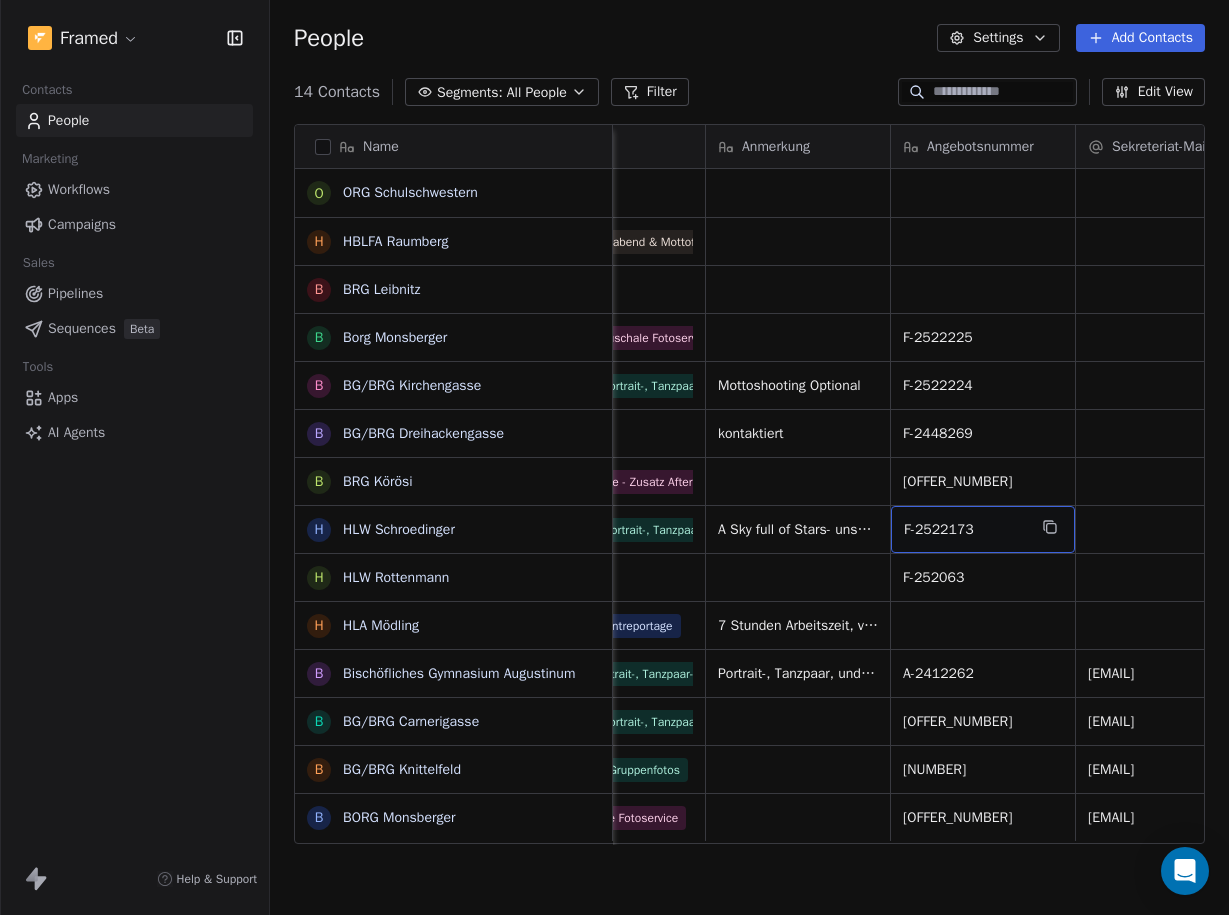 drag, startPoint x: 981, startPoint y: 532, endPoint x: 1132, endPoint y: 538, distance: 151.11916 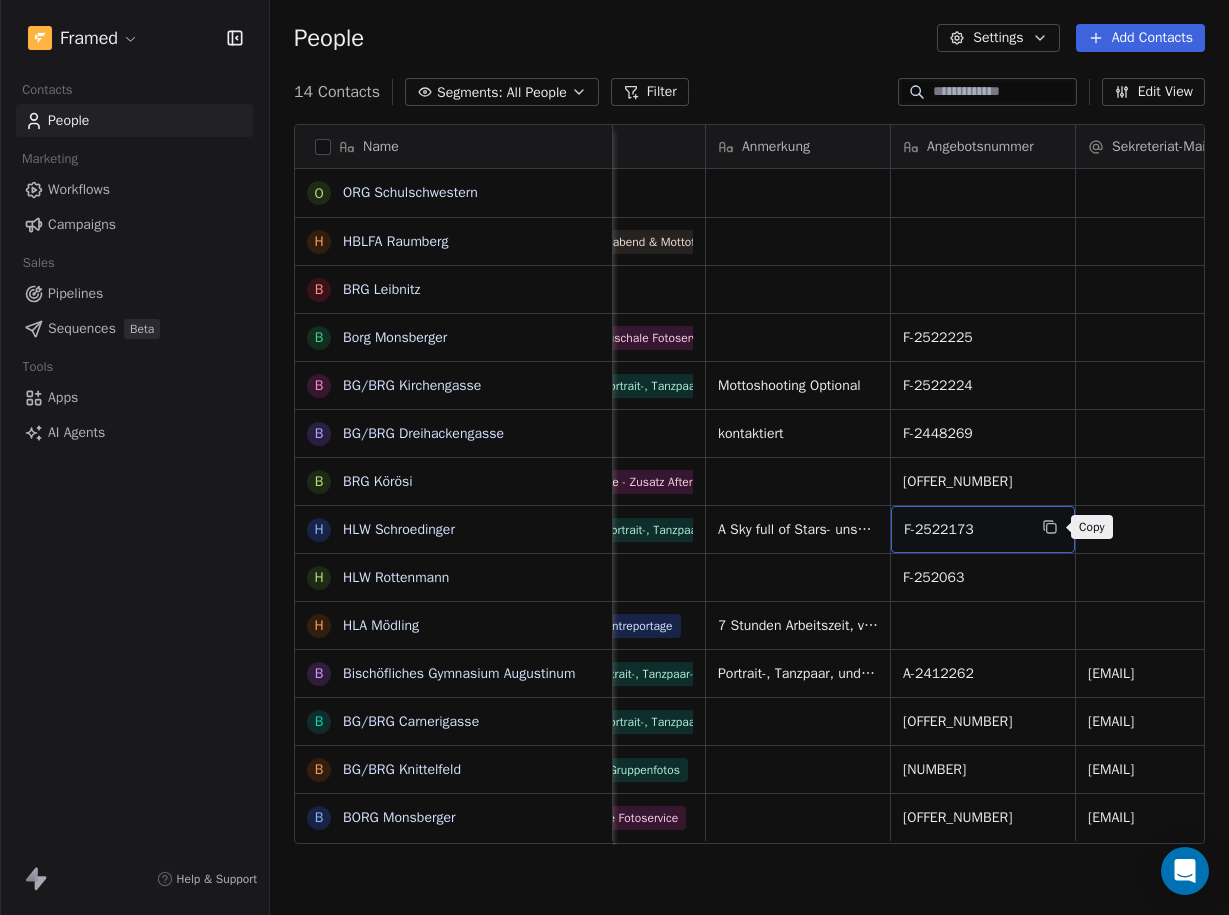 click 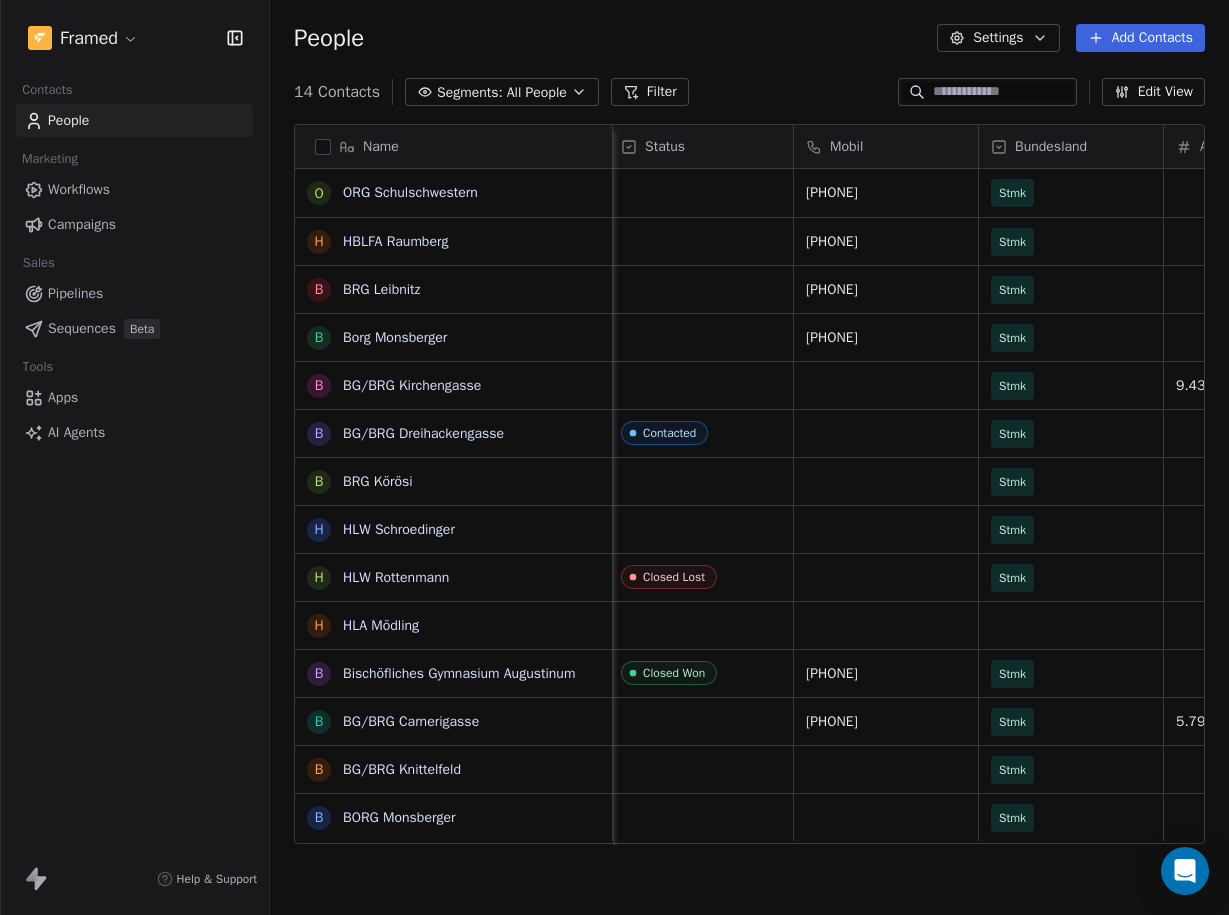 scroll, scrollTop: 0, scrollLeft: 2709, axis: horizontal 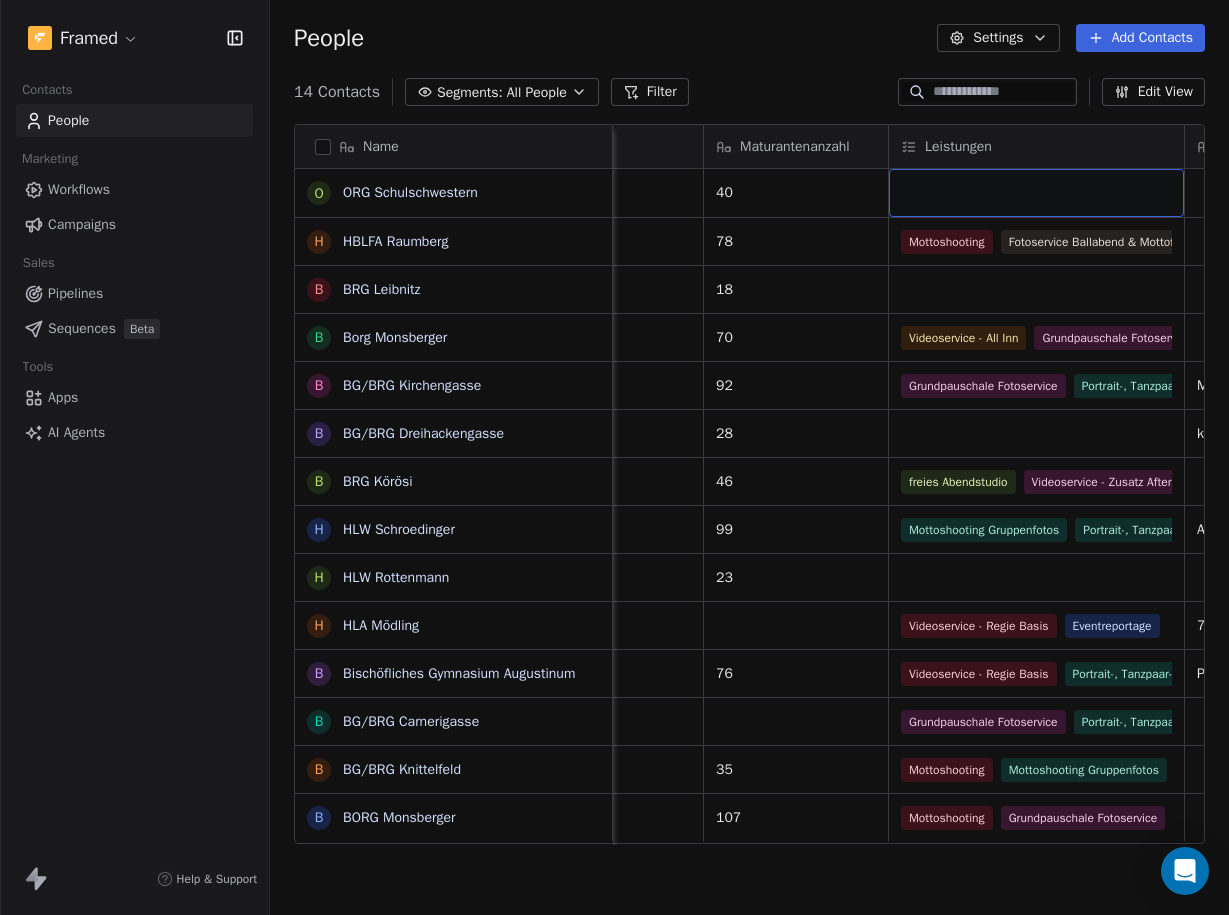 click at bounding box center (1036, 193) 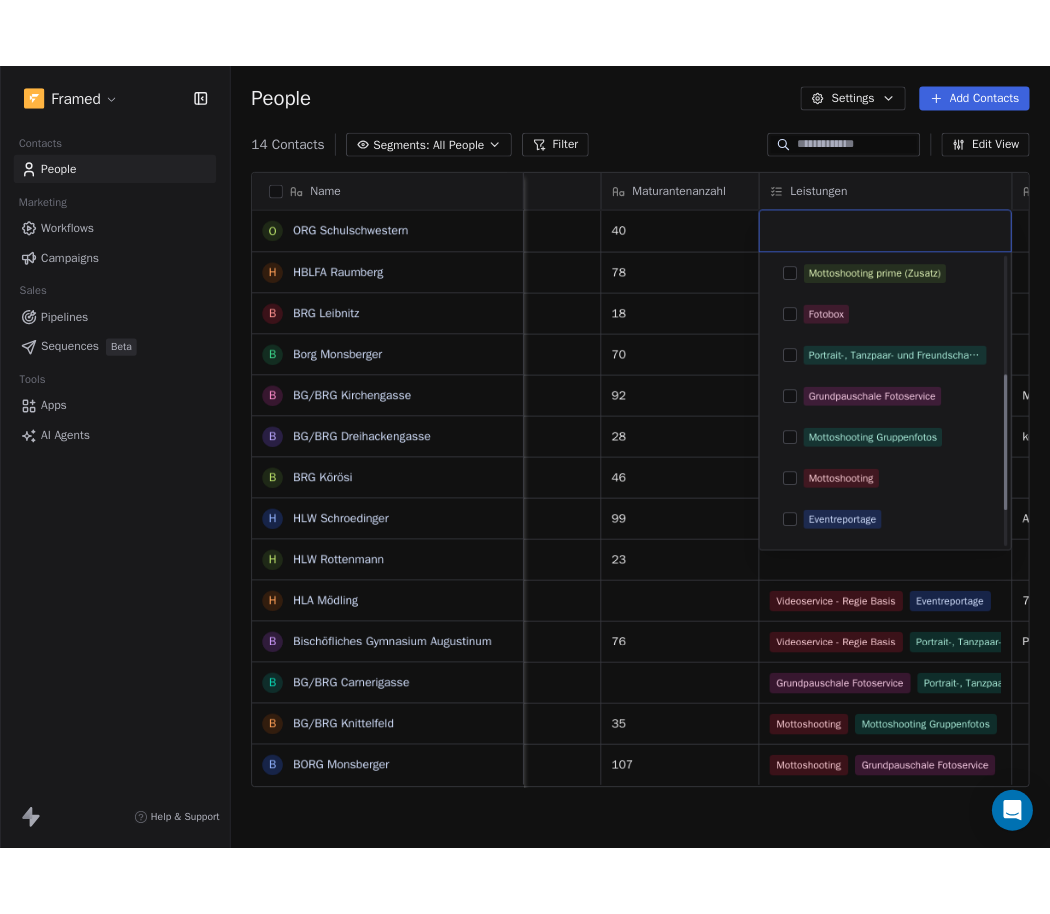 scroll, scrollTop: 380, scrollLeft: 0, axis: vertical 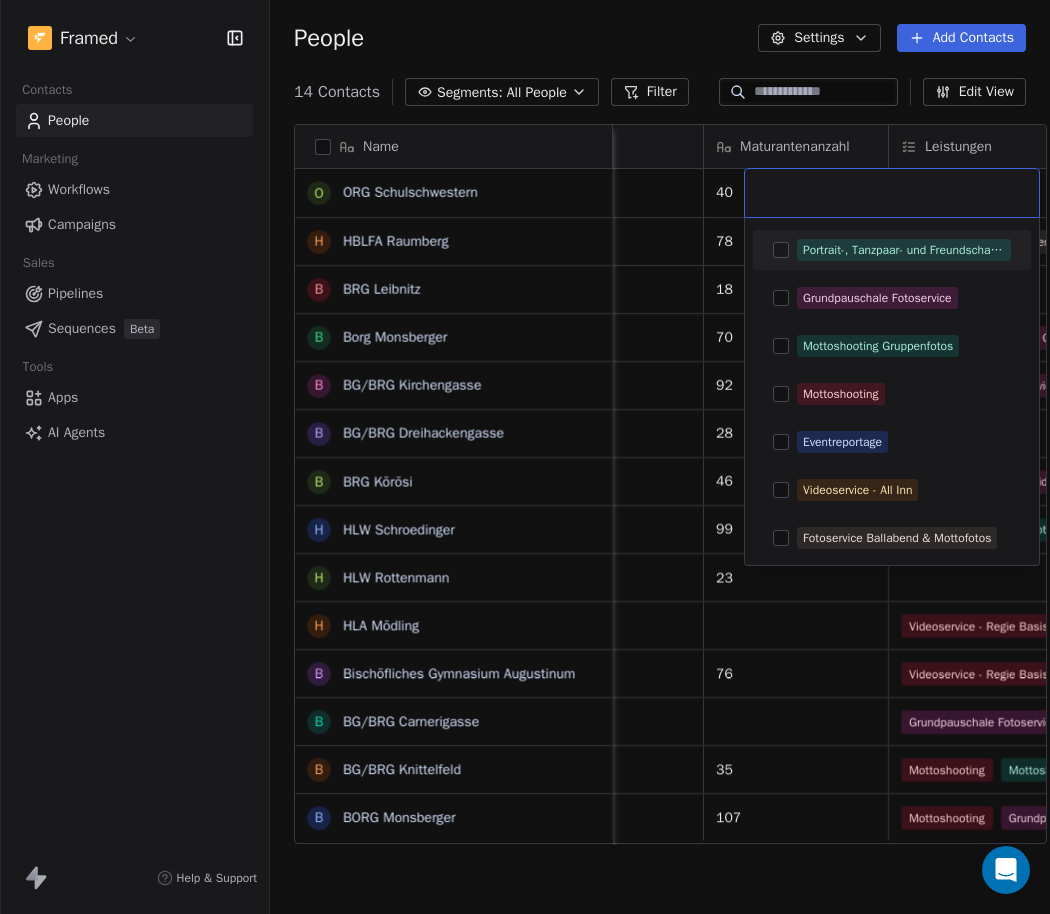 click on "Framed Contacts People Marketing Workflows Campaigns Sales Pipelines Sequences Beta Tools Apps AI Agents Help & Support People Settings  Add Contacts 14 Contacts Segments: All People Filter  Edit View Tag Add to Sequence Export Name O ORG Schulschwestern H HBLFA Raumberg B BRG Leibnitz B Borg Monsberger B BG/BRG Kirchengasse B BG/BRG Dreihackengasse B BRG Körösi H HLW Schroedinger H HLW Rottenmann H HLA Mödling B Bischöfliches Gymnasium Augustinum B BG/BRG Carnerigasse B BG/BRG Knittelfeld B BORG Monsberger Balldatum Veranstaltungsort Kontaktperson E-Mail KP Maturantenanzahl Leistungen  Anmerkung Angebotsnummer Sekreteriat-Mail   20.11.2027 [FIRST] [LAST] [EMAIL] 40   10.01.2026 [FIRST] [LAST] [EMAIL] 78 Mottoshooting Fotoservice Ballabend & Mottofotos Mottoshooting Gruppenfotos Portrait-, Tanzpaar- und Freundschaftsfotos Grundpauschale Fotoservice freies Abendstudio Videoservice - Zusatz Aftermovie Videoservice - Prime Videoservice - Regie Basis Fotobox   18" at bounding box center [525, 457] 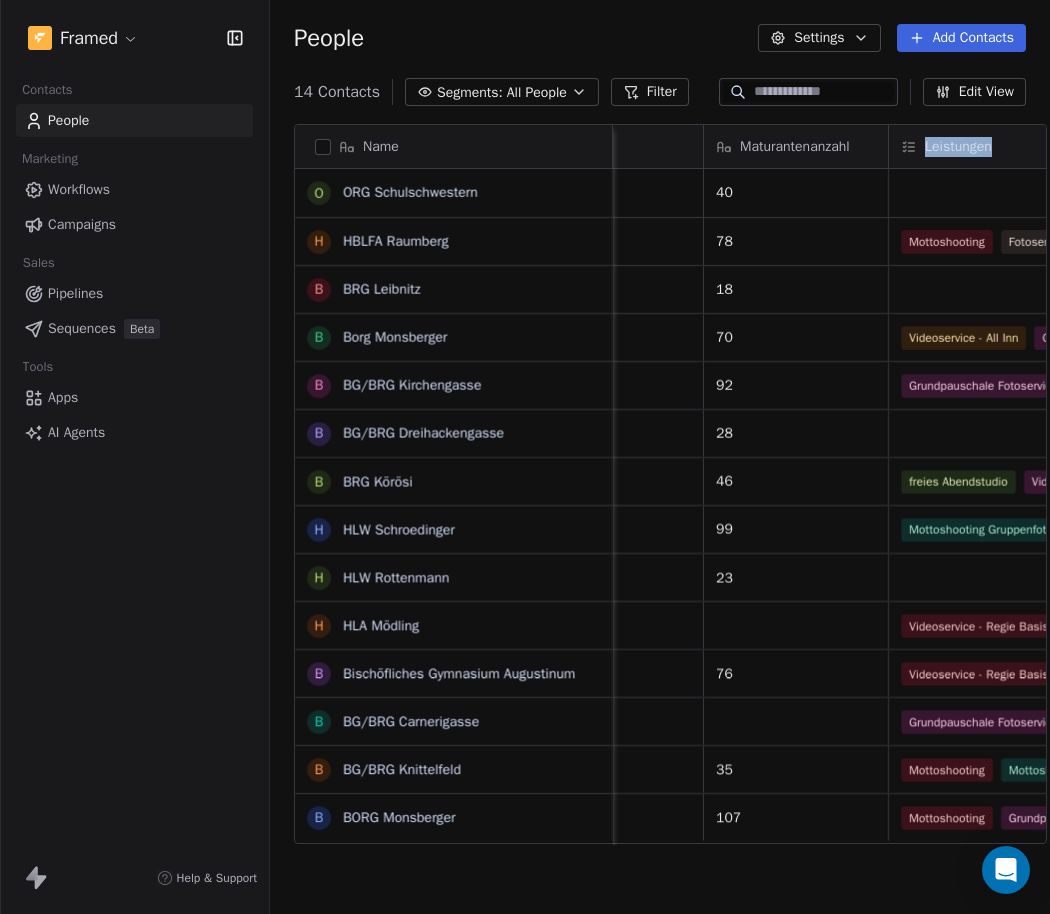 click on "Leistungen" at bounding box center [958, 147] 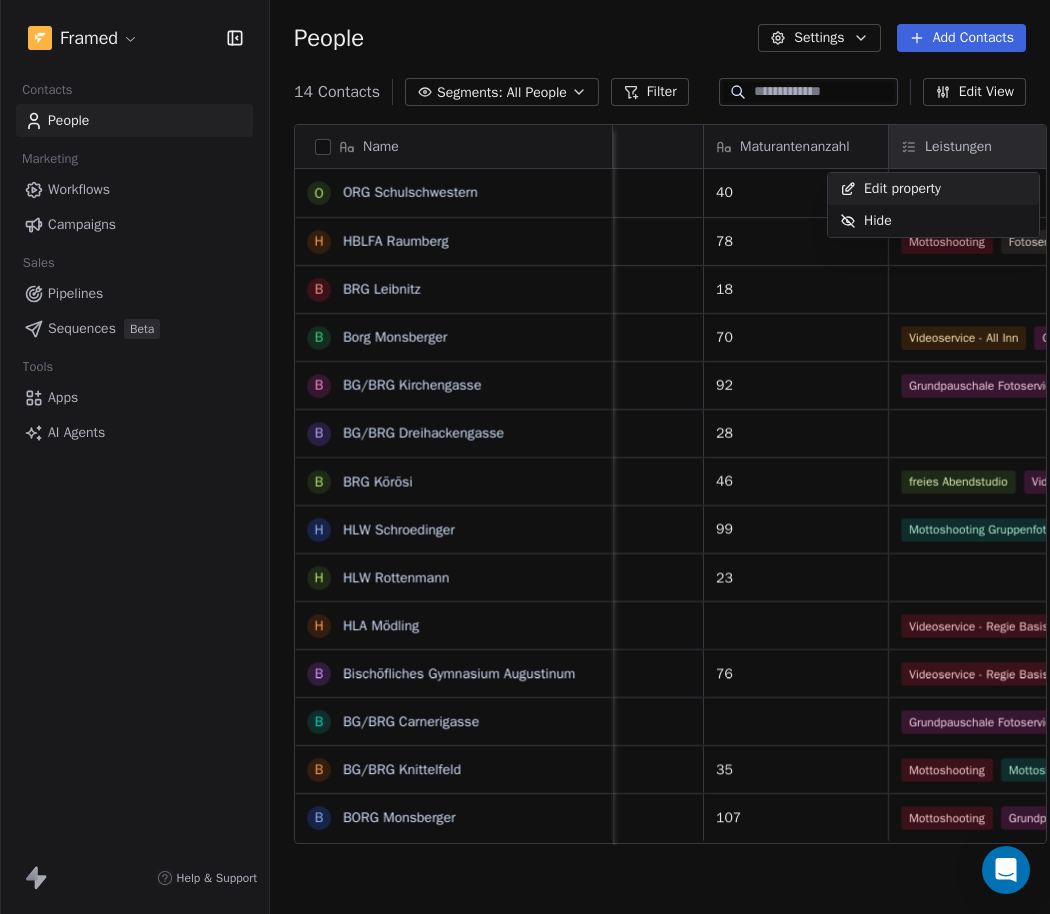 click on "Edit property" at bounding box center (890, 189) 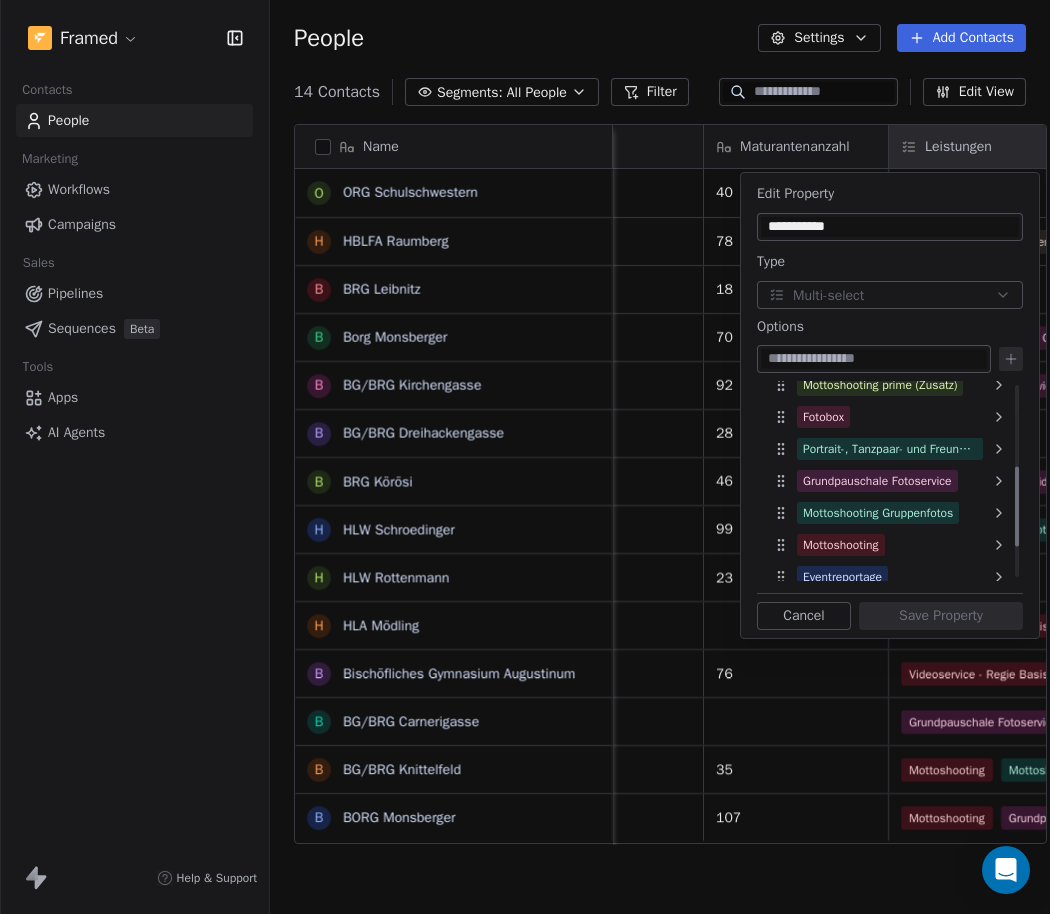 scroll, scrollTop: 280, scrollLeft: 0, axis: vertical 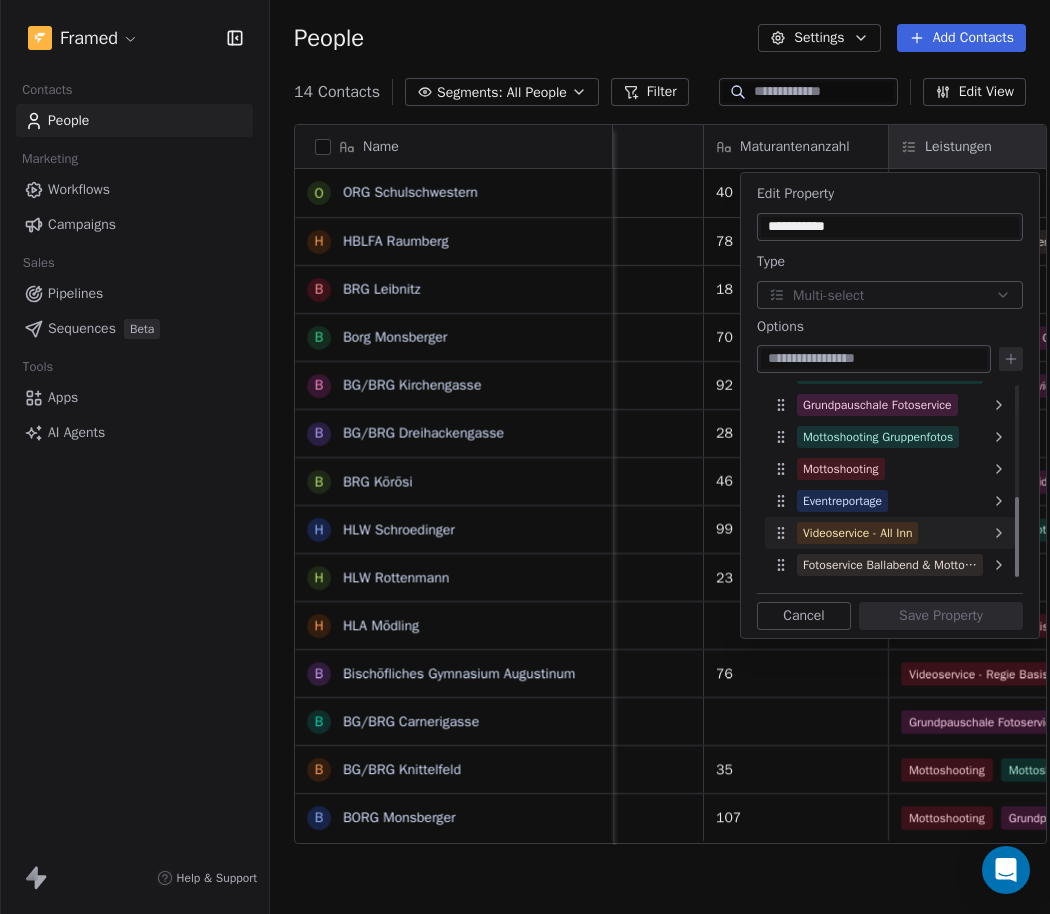 click on "Videoservice - All Inn" at bounding box center [890, 533] 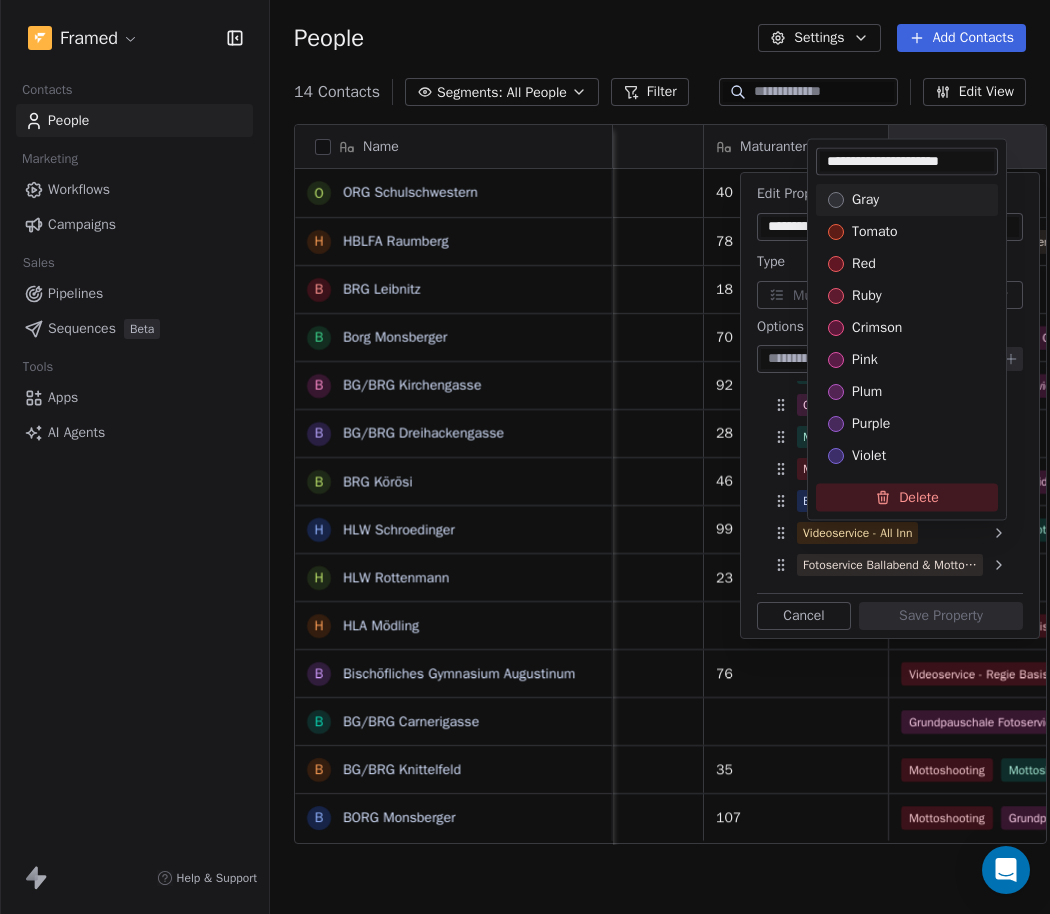 click on "Delete" at bounding box center [907, 498] 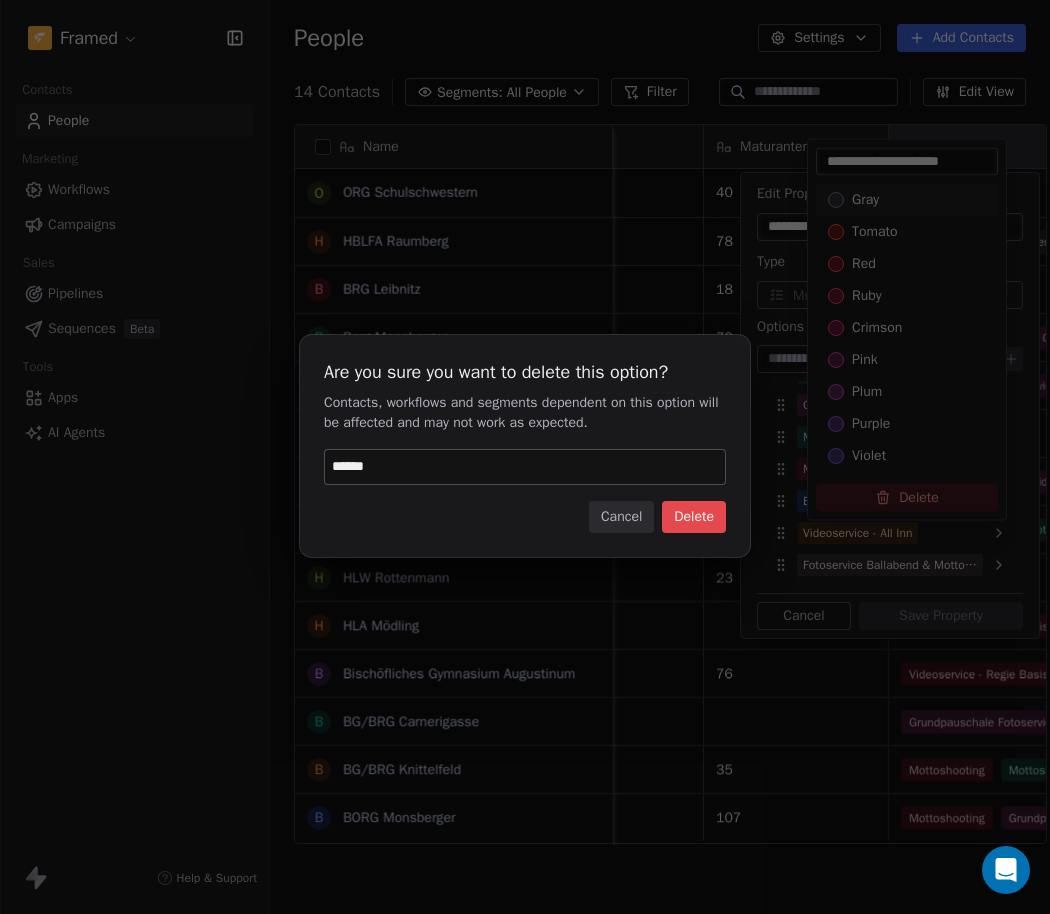 type on "******" 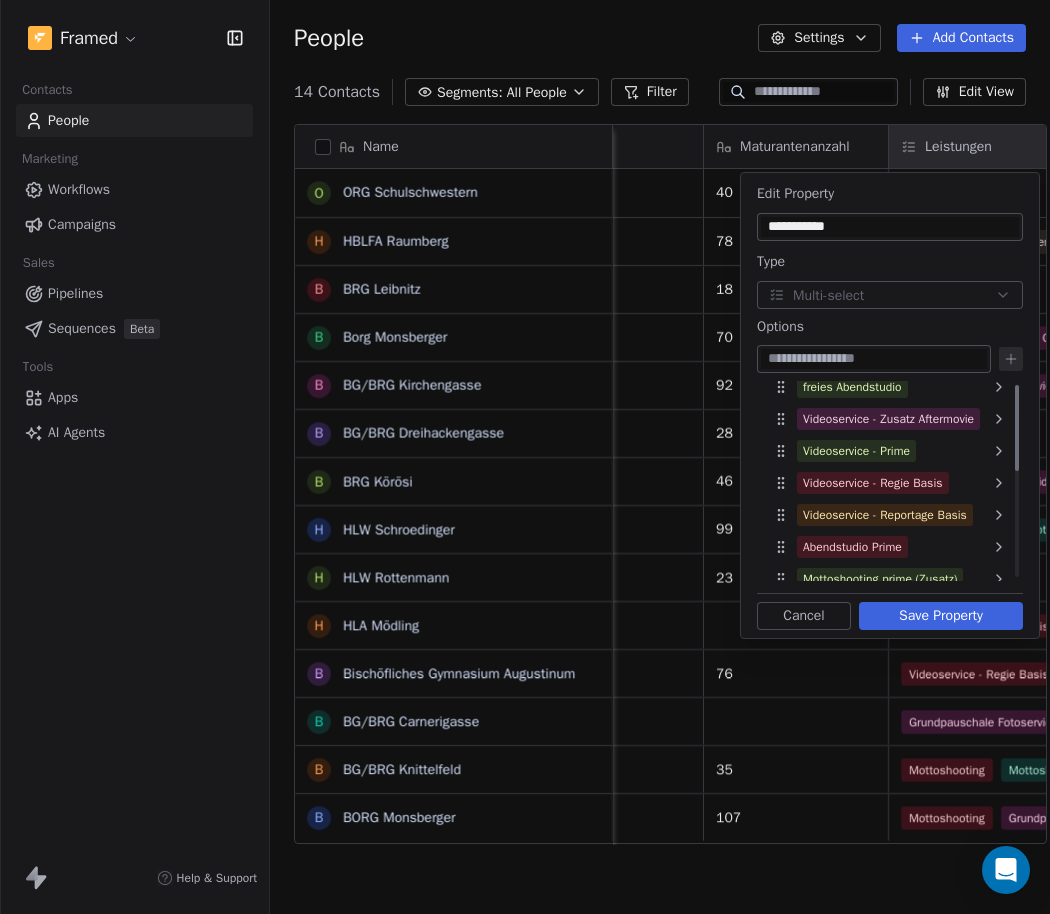 scroll, scrollTop: 0, scrollLeft: 0, axis: both 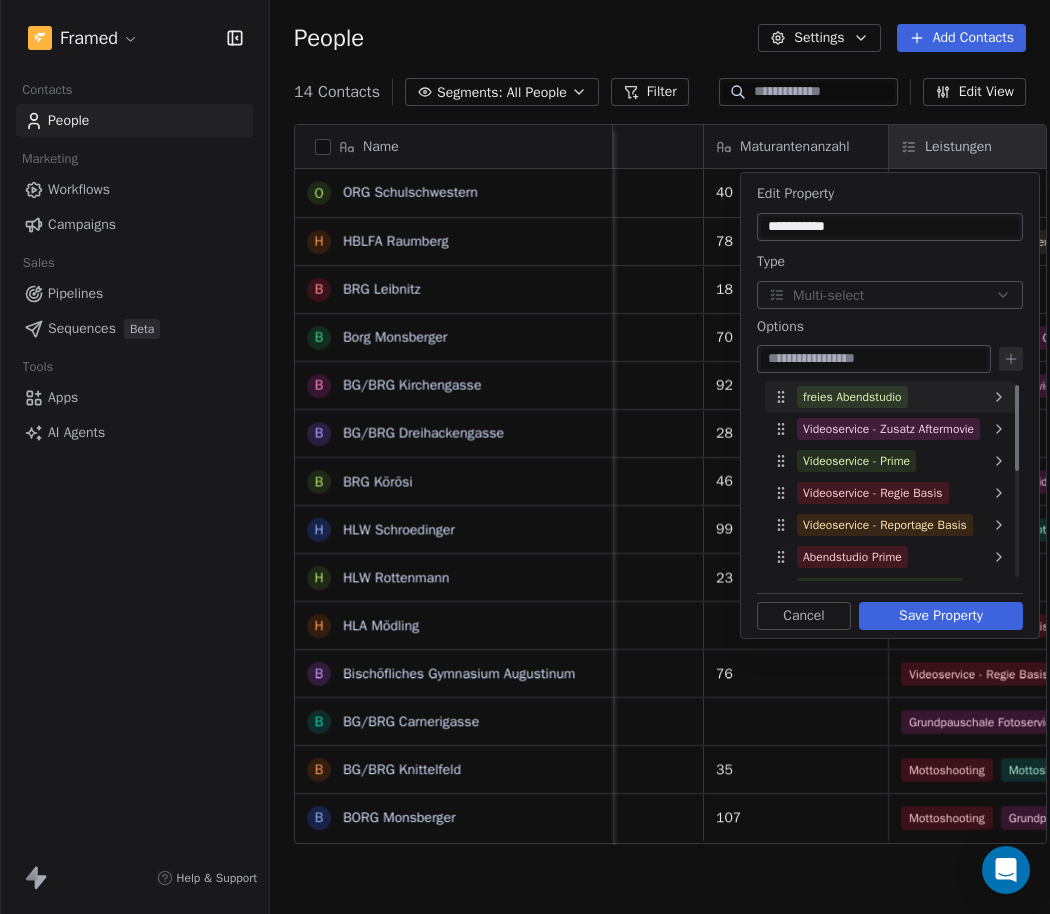 click 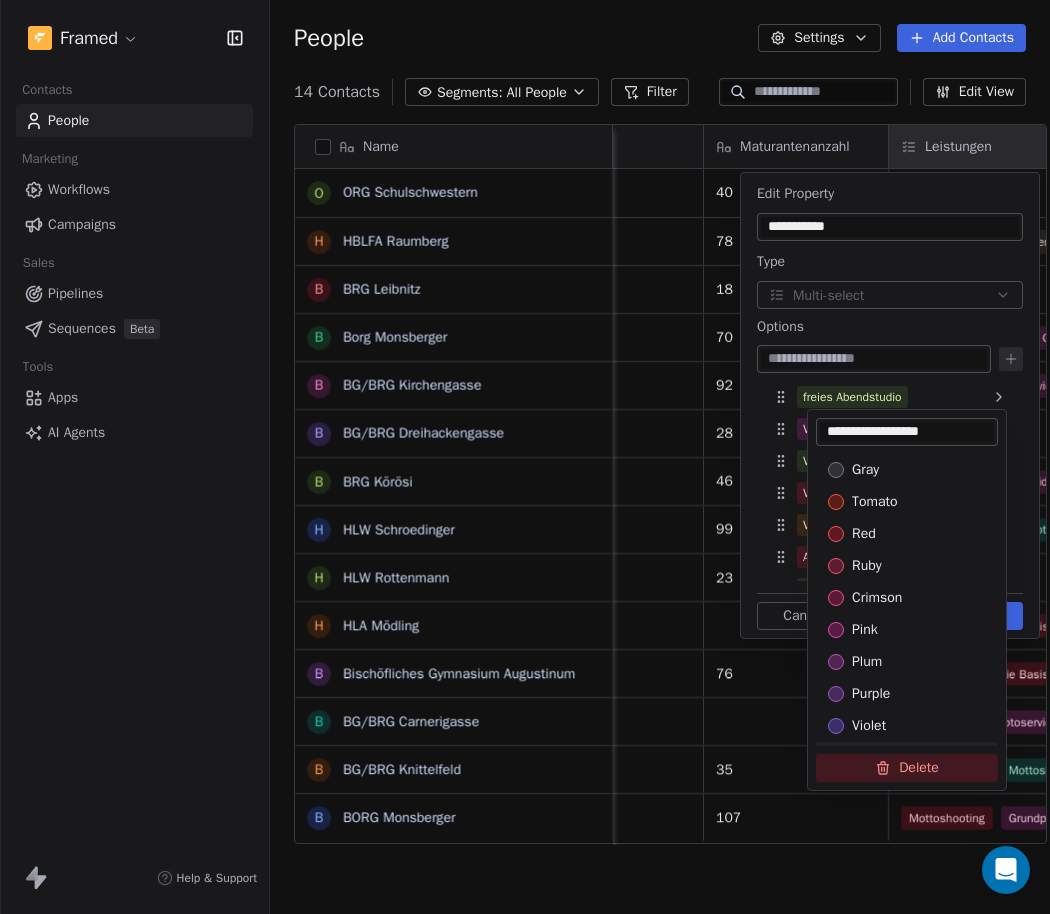 click 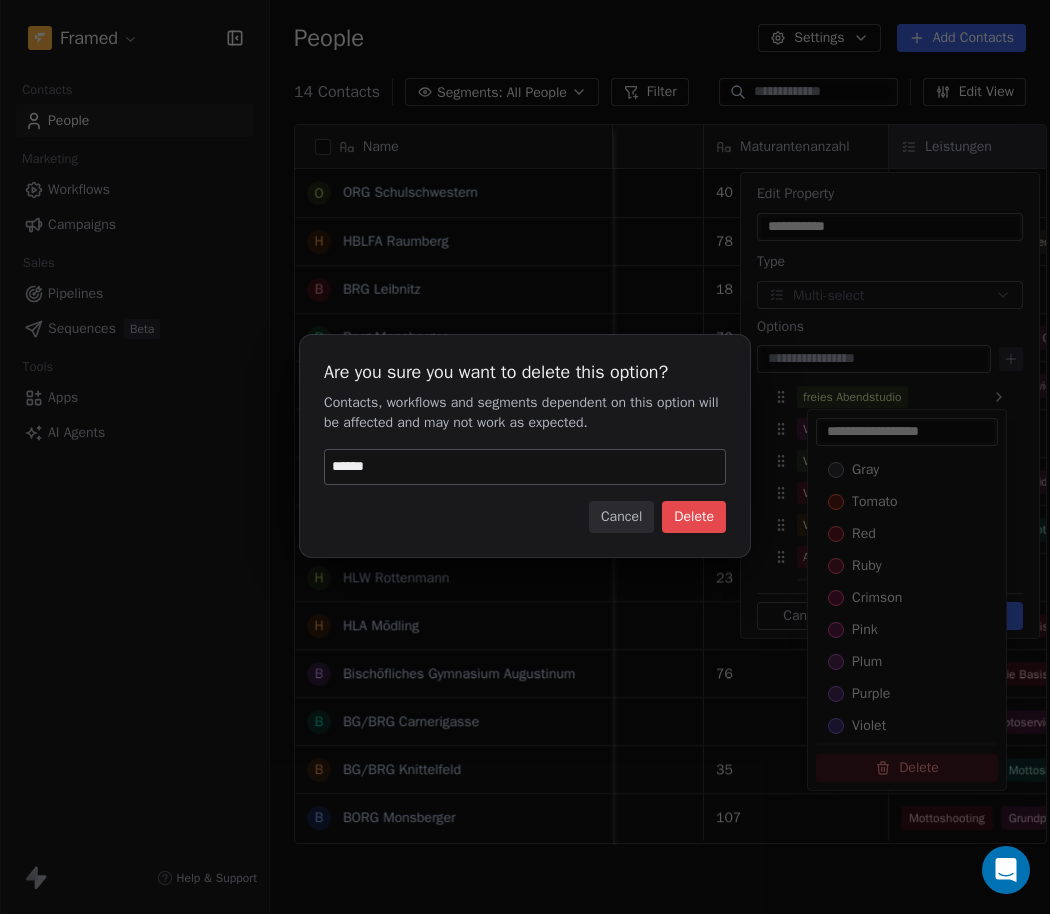 type on "******" 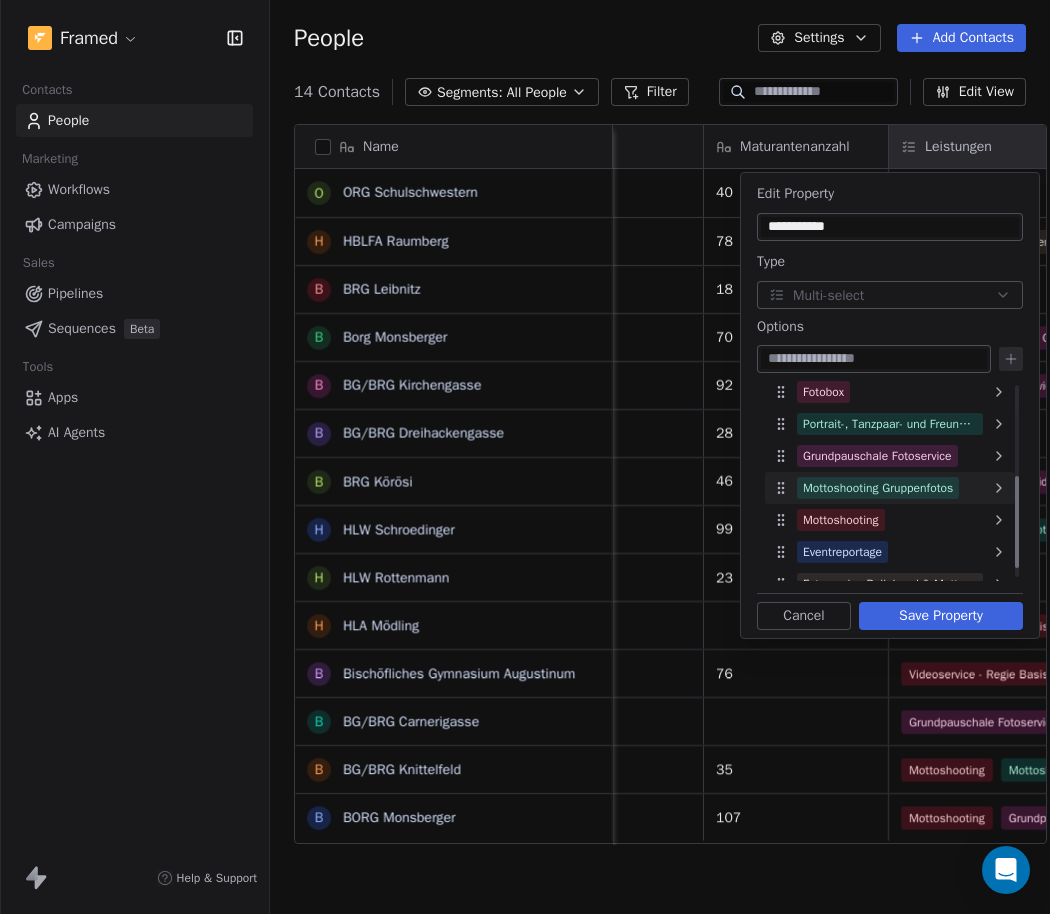 scroll, scrollTop: 216, scrollLeft: 0, axis: vertical 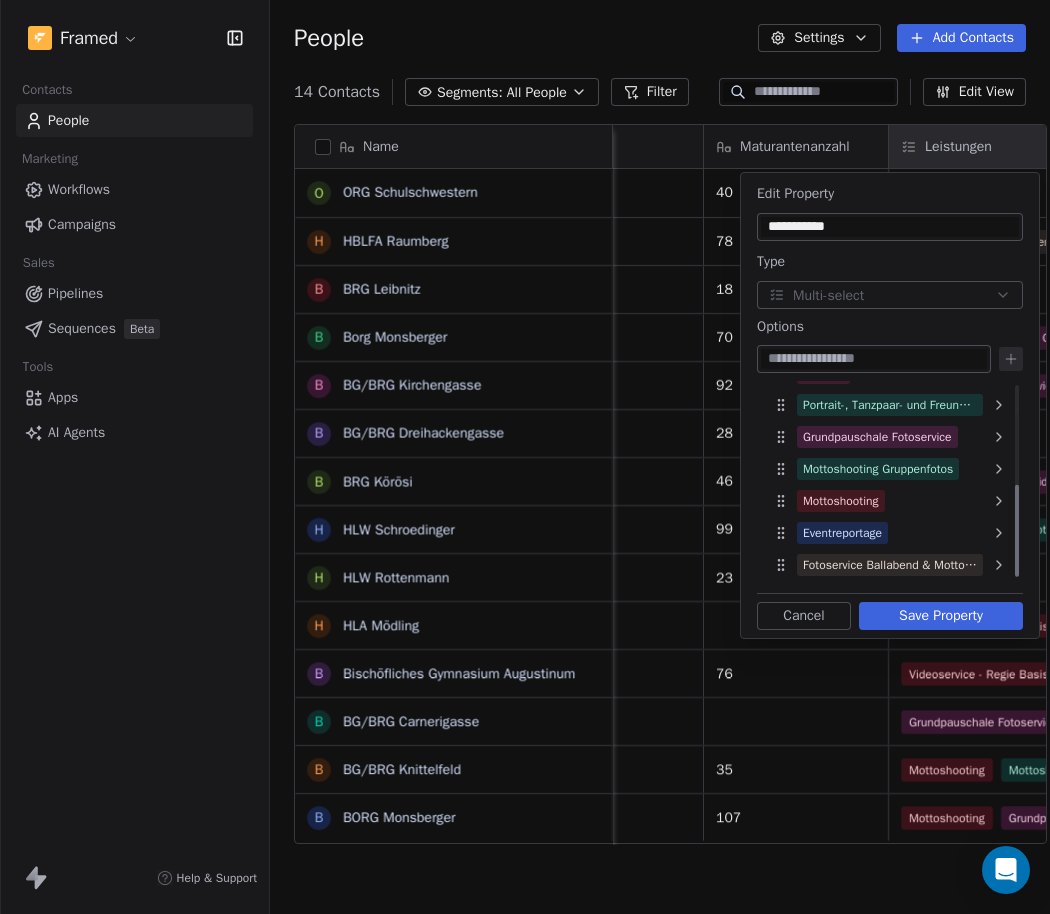 click 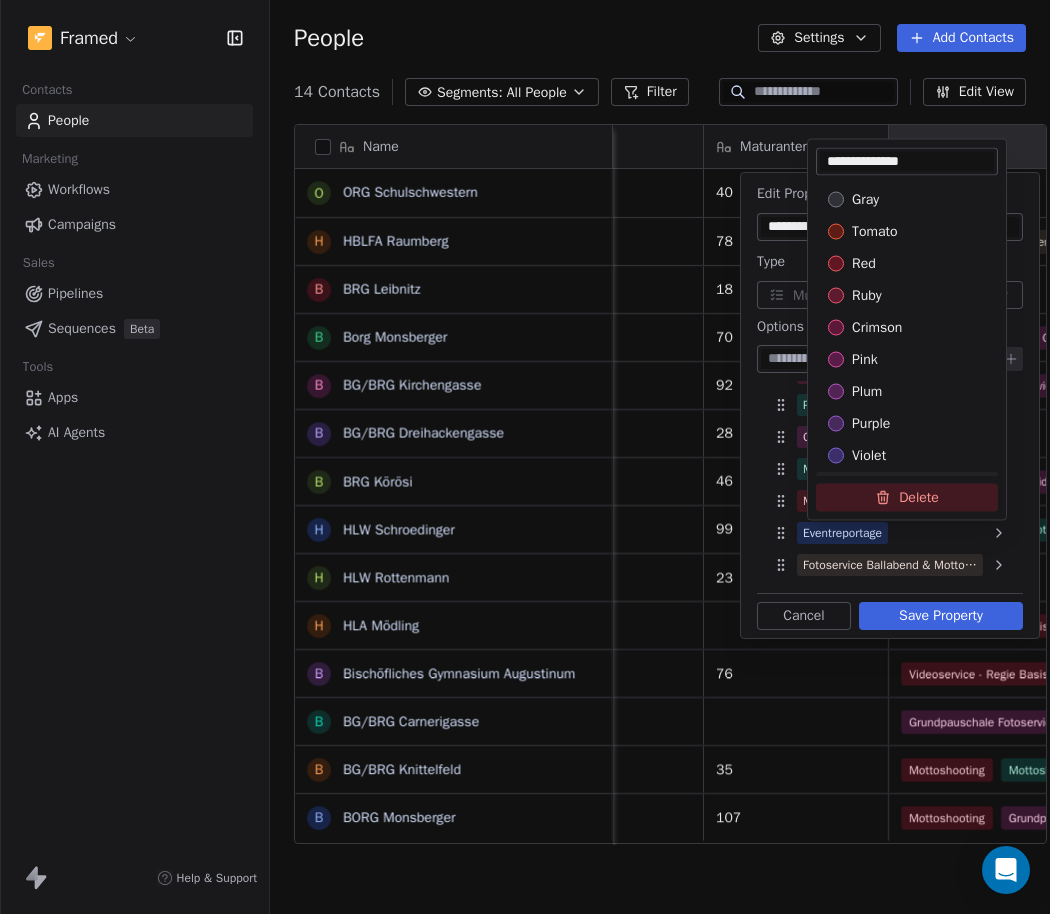 click on "Delete" at bounding box center [907, 498] 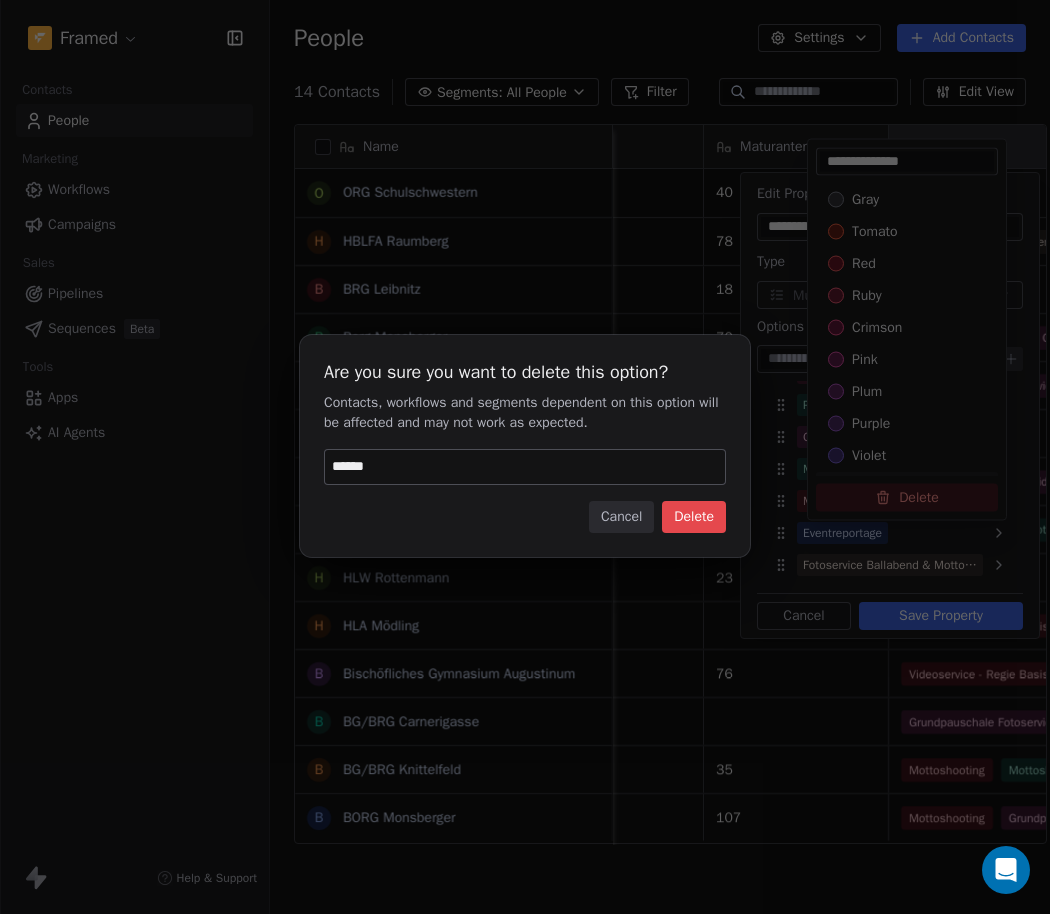 type on "******" 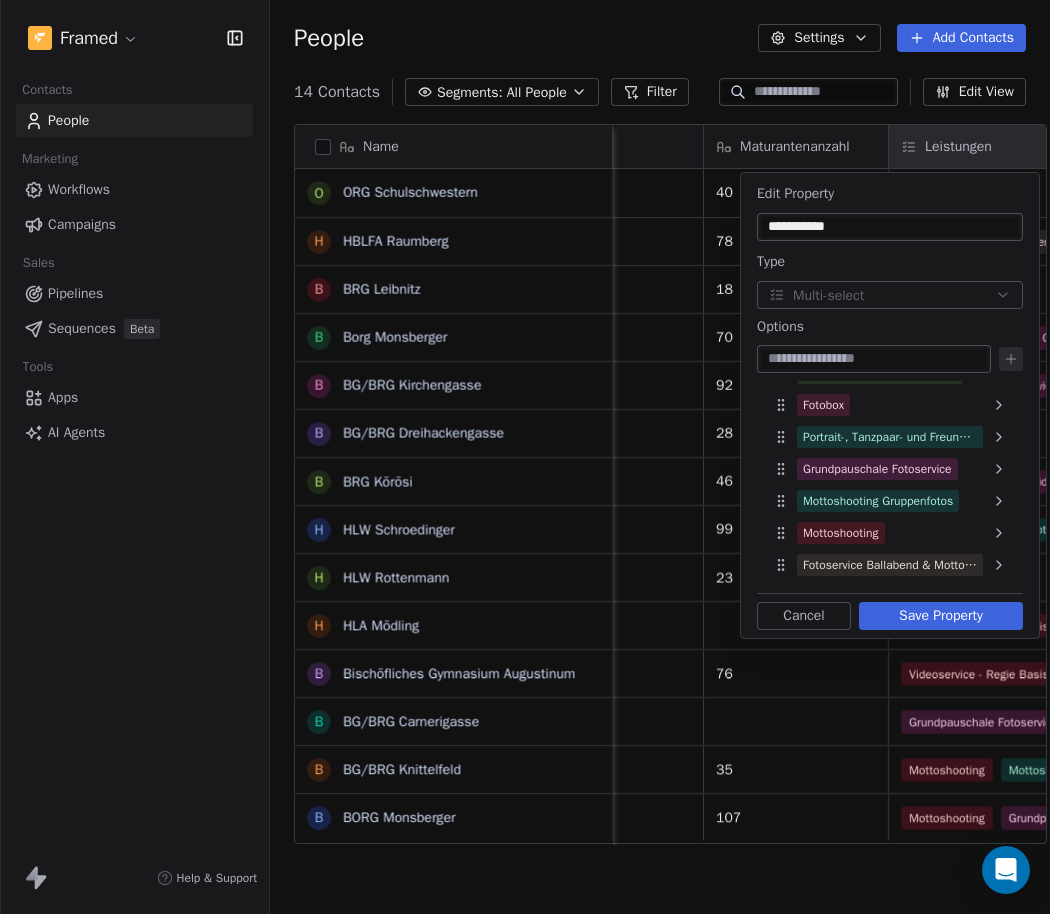 scroll, scrollTop: 184, scrollLeft: 0, axis: vertical 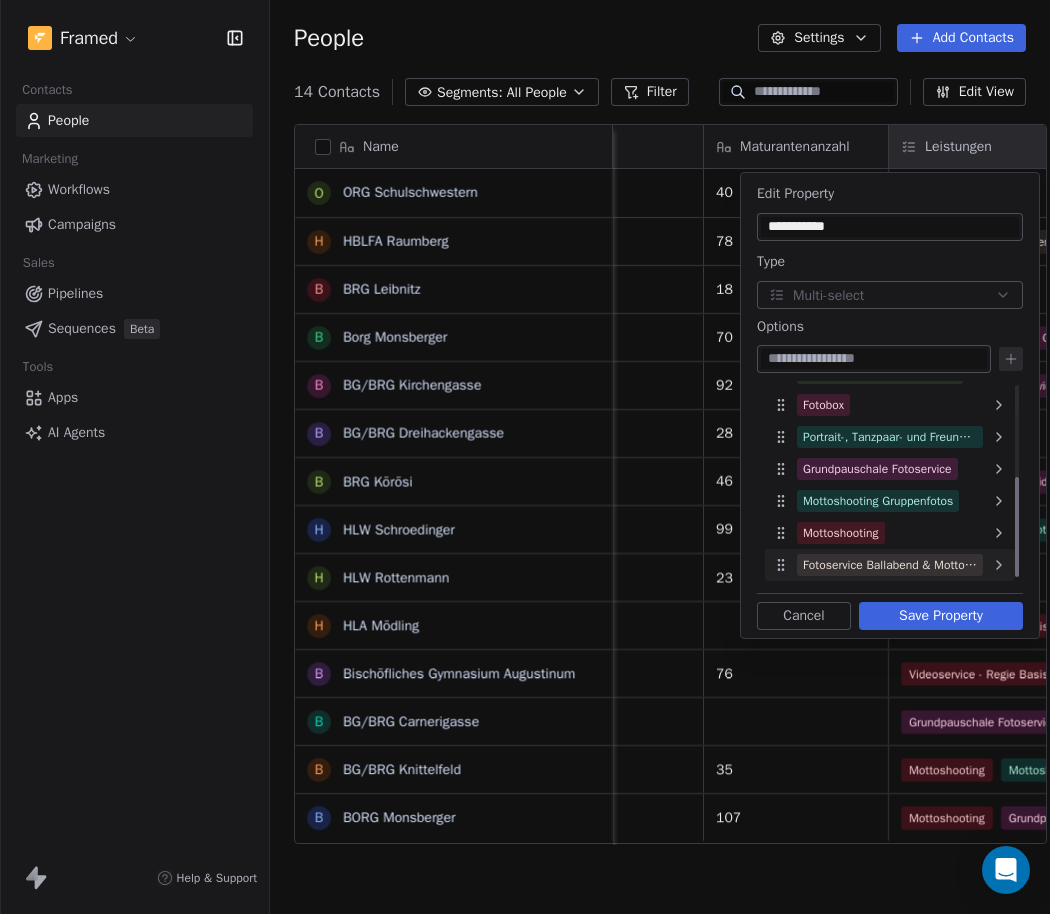 click on "Fotoservice Ballabend & Mottofotos" at bounding box center [890, 565] 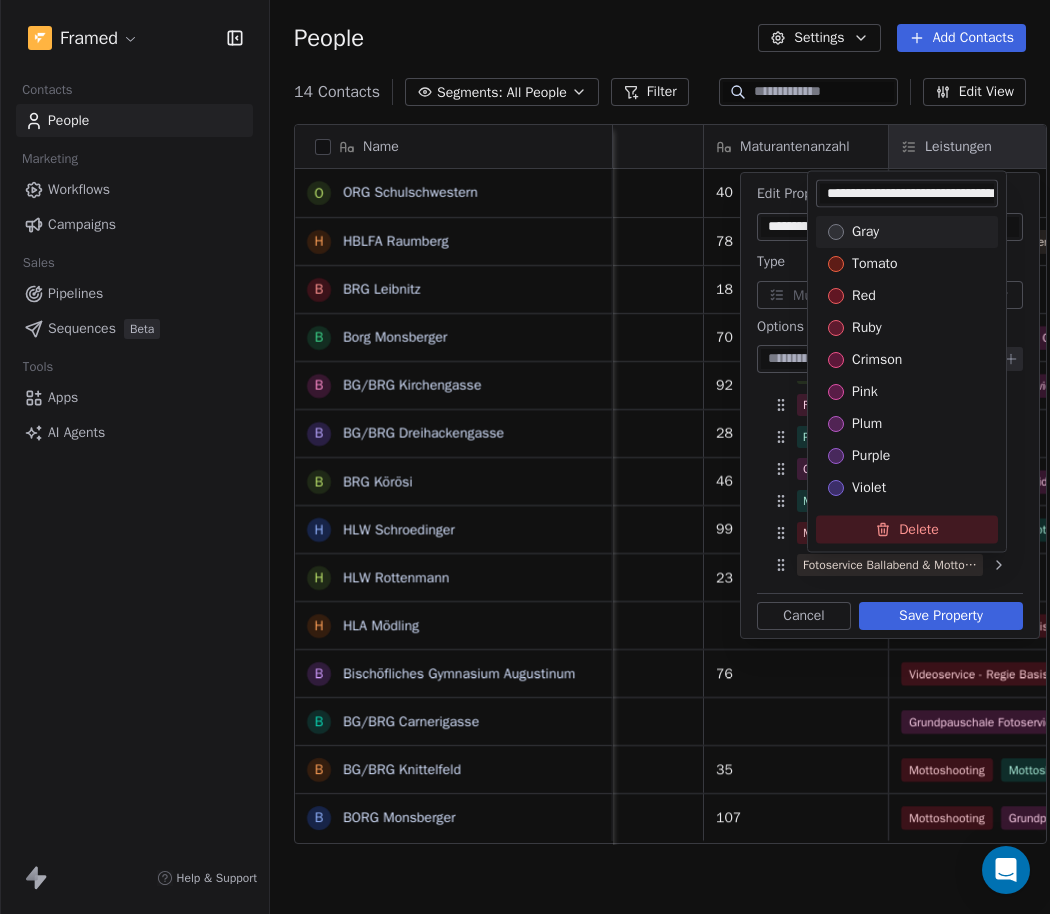 scroll, scrollTop: 0, scrollLeft: 64, axis: horizontal 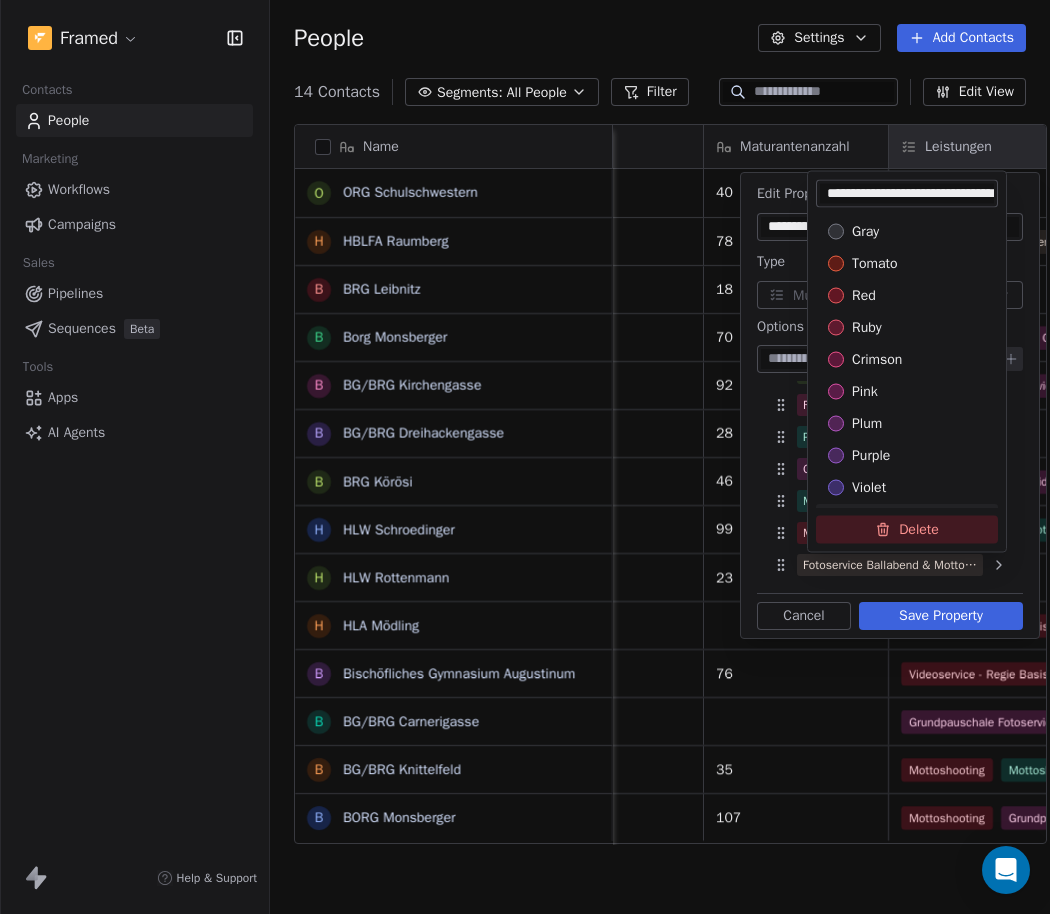 click on "Delete" at bounding box center (907, 530) 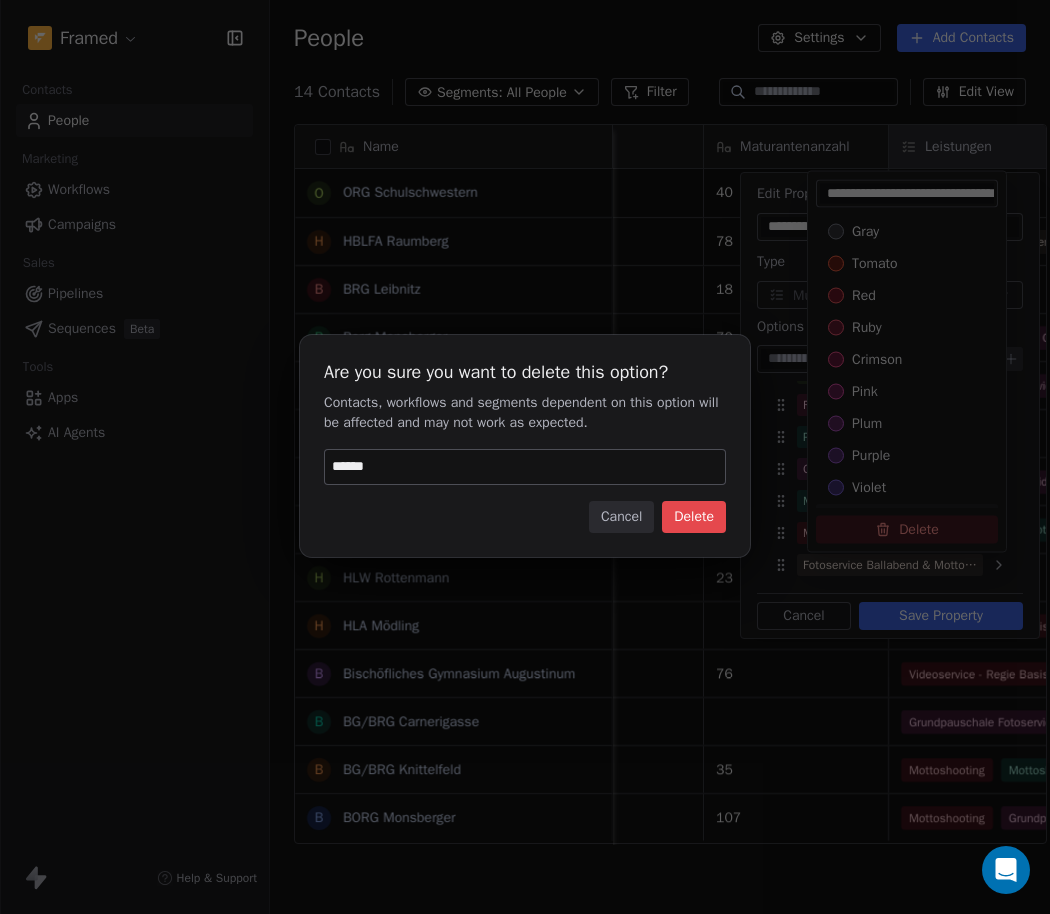 type on "******" 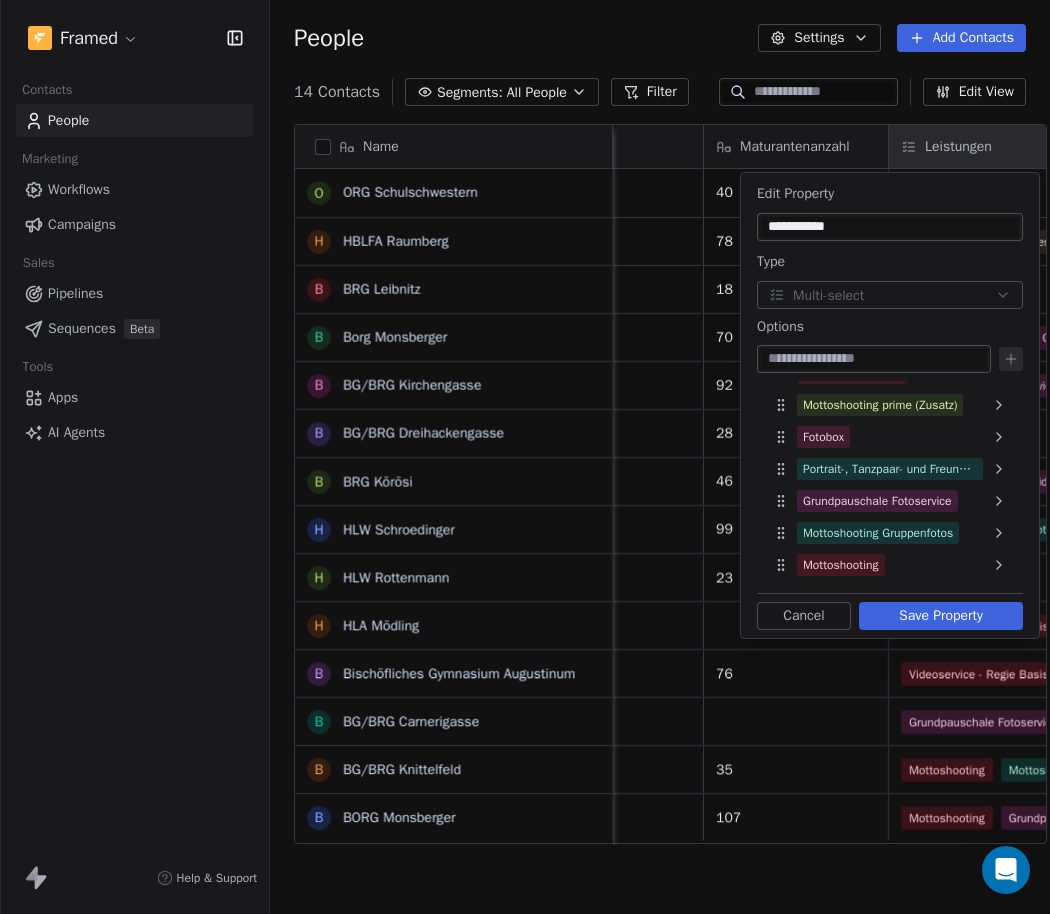 scroll, scrollTop: 152, scrollLeft: 0, axis: vertical 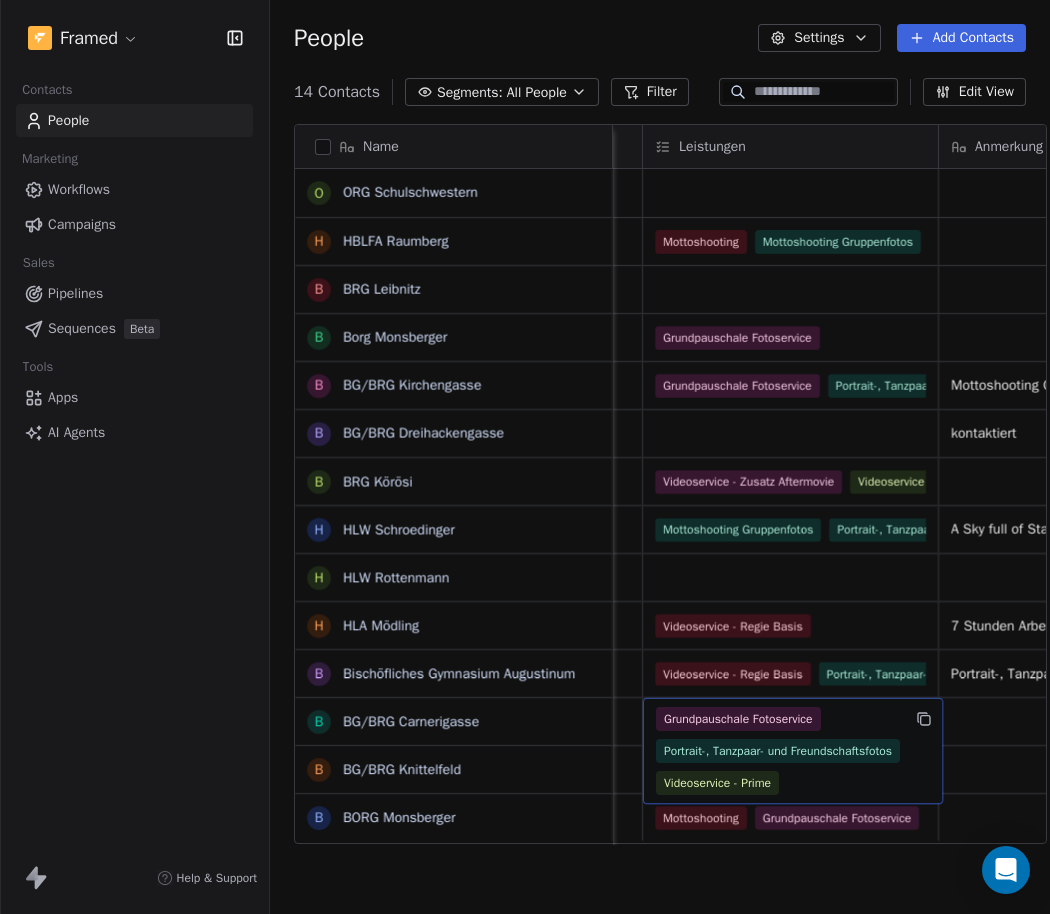 click on "Grundpauschale Fotoservice Portrait-, Tanzpaar- und Freundschaftsfotos Videoservice - Prime" at bounding box center [778, 751] 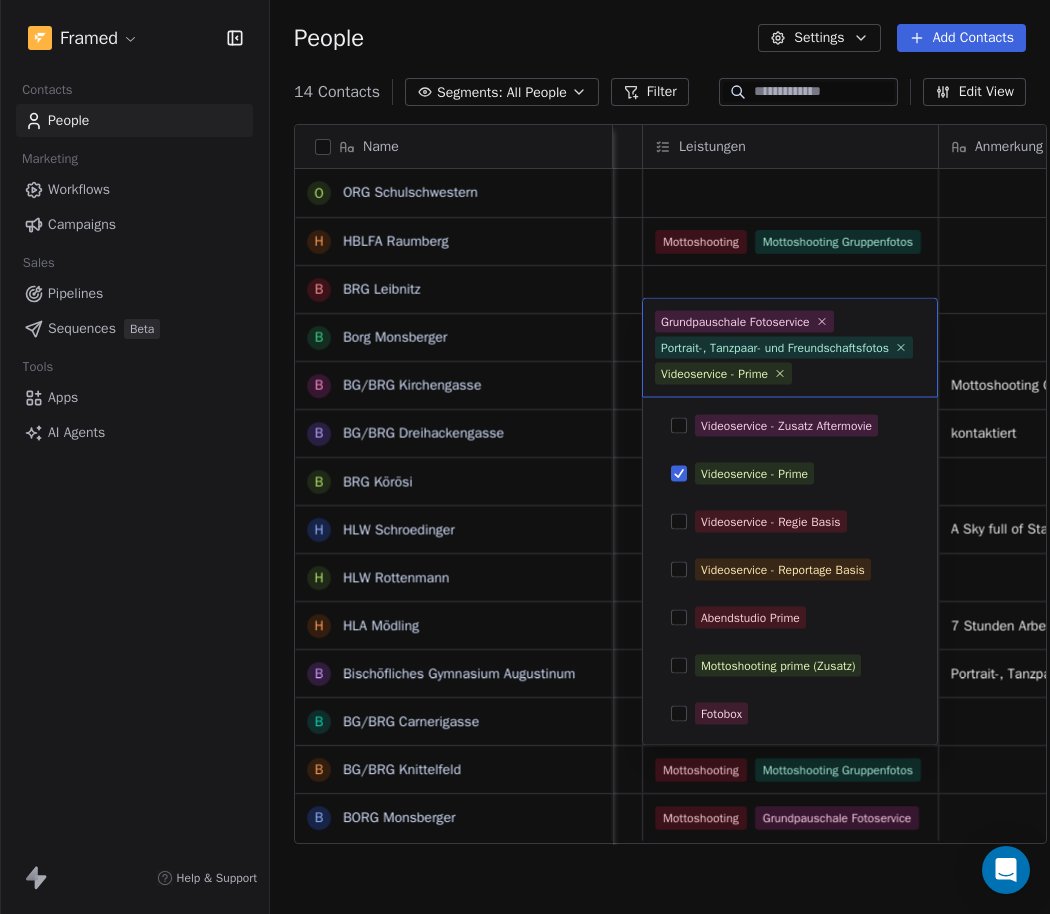 scroll, scrollTop: 92, scrollLeft: 0, axis: vertical 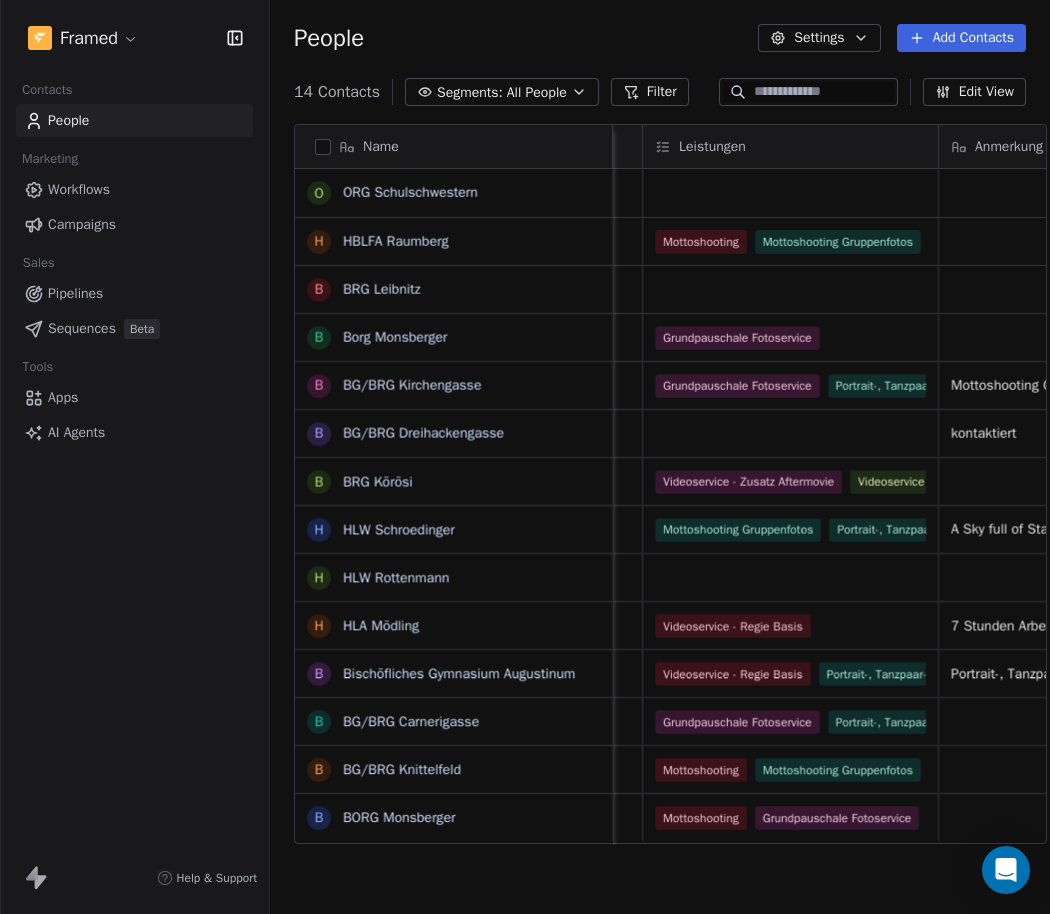 click on "Framed Contacts People Marketing Workflows Campaigns Sales Pipelines Sequences Beta Tools Apps AI Agents Help & Support People Settings  Add Contacts 14 Contacts Segments: All People Filter  Edit View Tag Add to Sequence Export Name O ORG Schulschwestern H HBLFA Raumberg B BRG Leibnitz B Borg Monsberger B BG/BRG Kirchengasse B BG/BRG Dreihackengasse B BRG Körösi H HLW Schroedinger H HLW Rottenmann H HLA Mödling B Bischöfliches Gymnasium Augustinum B BG/BRG Carnerigasse B BG/BRG Knittelfeld B BORG Monsberger Veranstaltungsort Kontaktperson E-Mail KP Maturantenanzahl Leistungen  Anmerkung Angebotsnummer Sekreteriat-Mail Angebot ausgestellt am   [FIRST] [LAST] [EMAIL] 40   [FIRST] [LAST] [EMAIL] 78 Mottoshooting Mottoshooting Gruppenfotos Portrait-, Tanzpaar- und Freundschaftsfotos Grundpauschale Fotoservice Videoservice - Zusatz Aftermovie Videoservice - Prime Videoservice - Regie Basis Videoservice - Reportage Basis Mottoshooting prime (Zusatz) Abendstudio Prime" at bounding box center [525, 457] 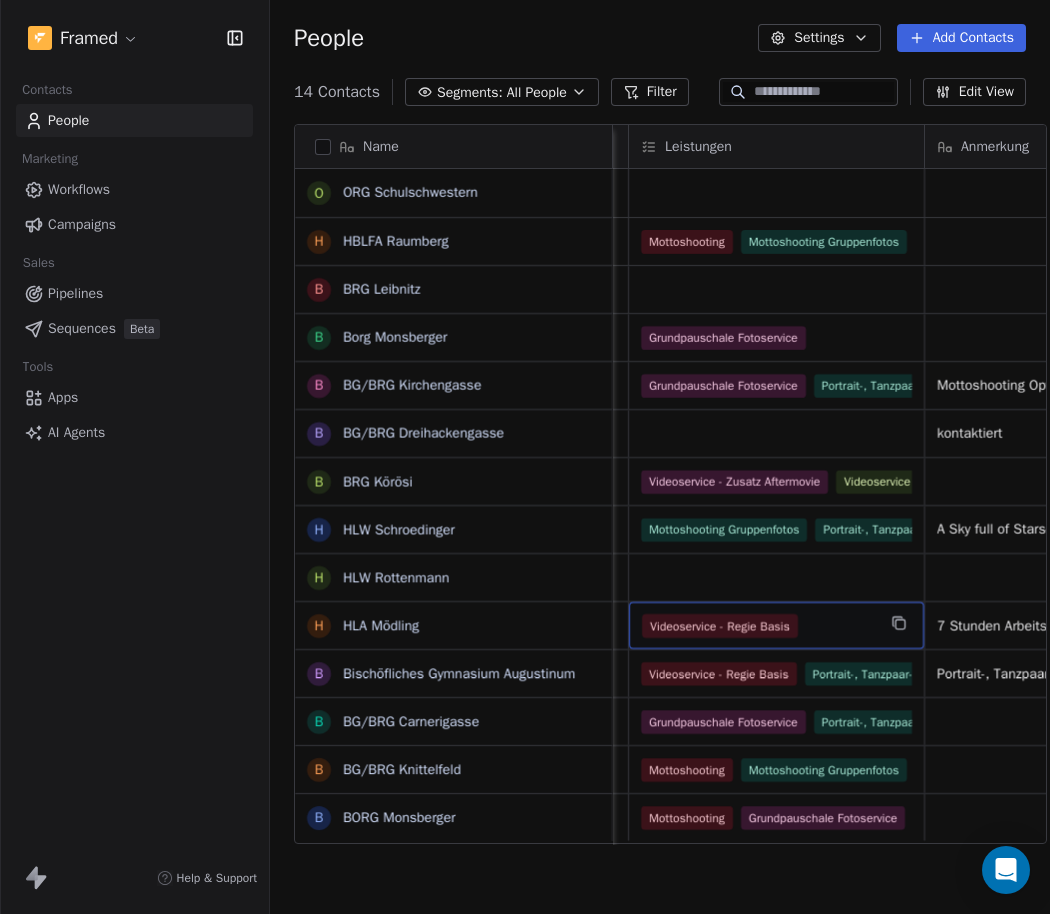scroll, scrollTop: 0, scrollLeft: 1095, axis: horizontal 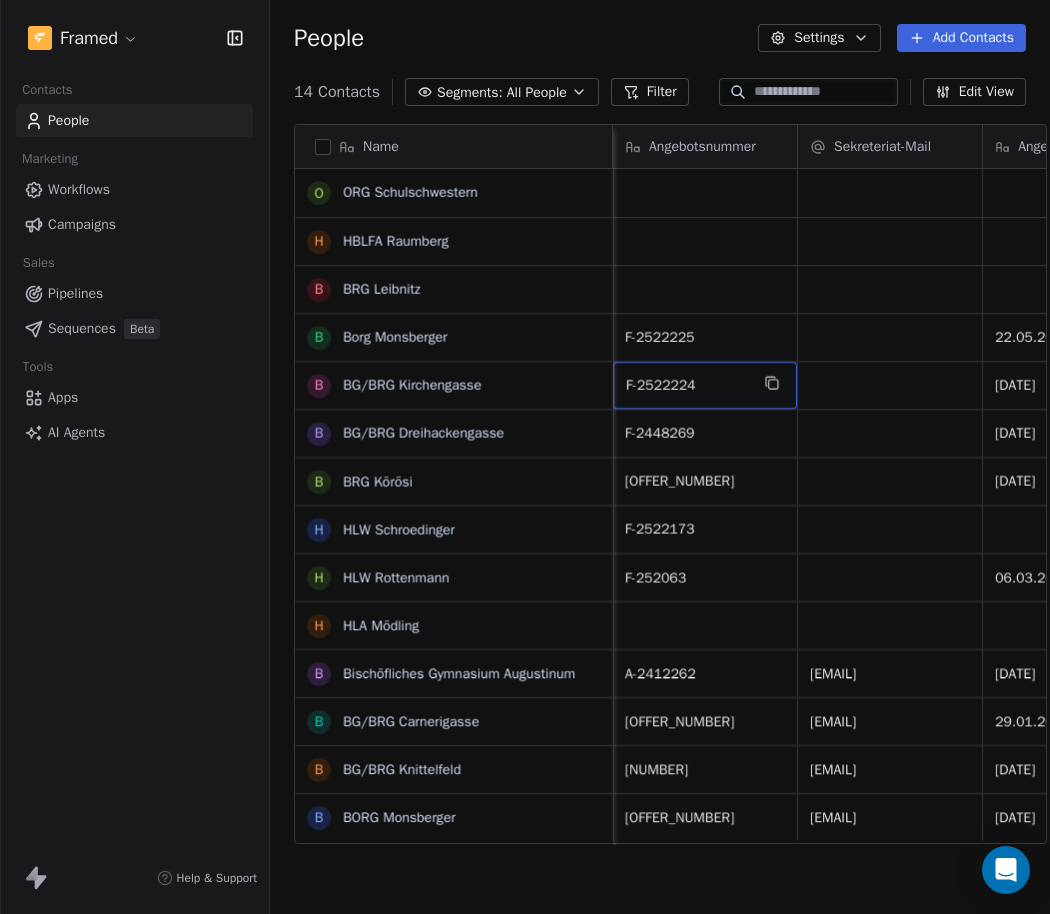 click on "F-2522224" at bounding box center [705, 385] 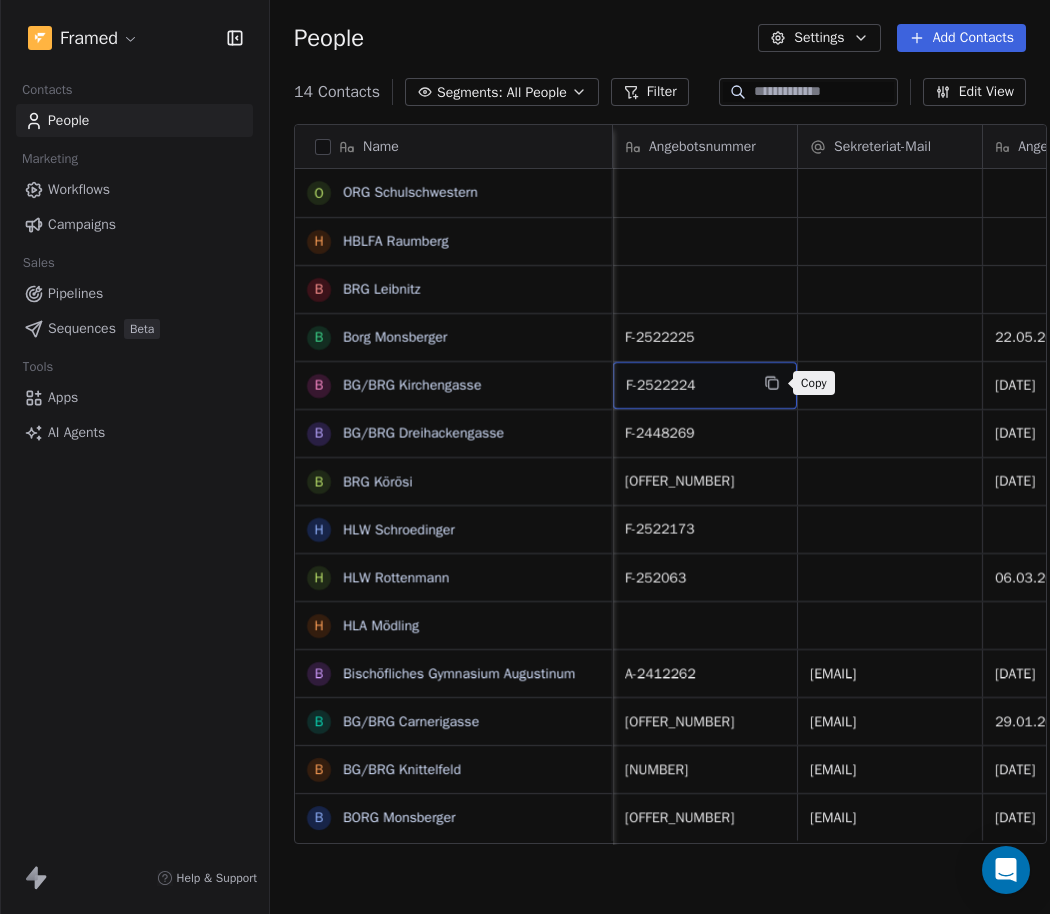 click 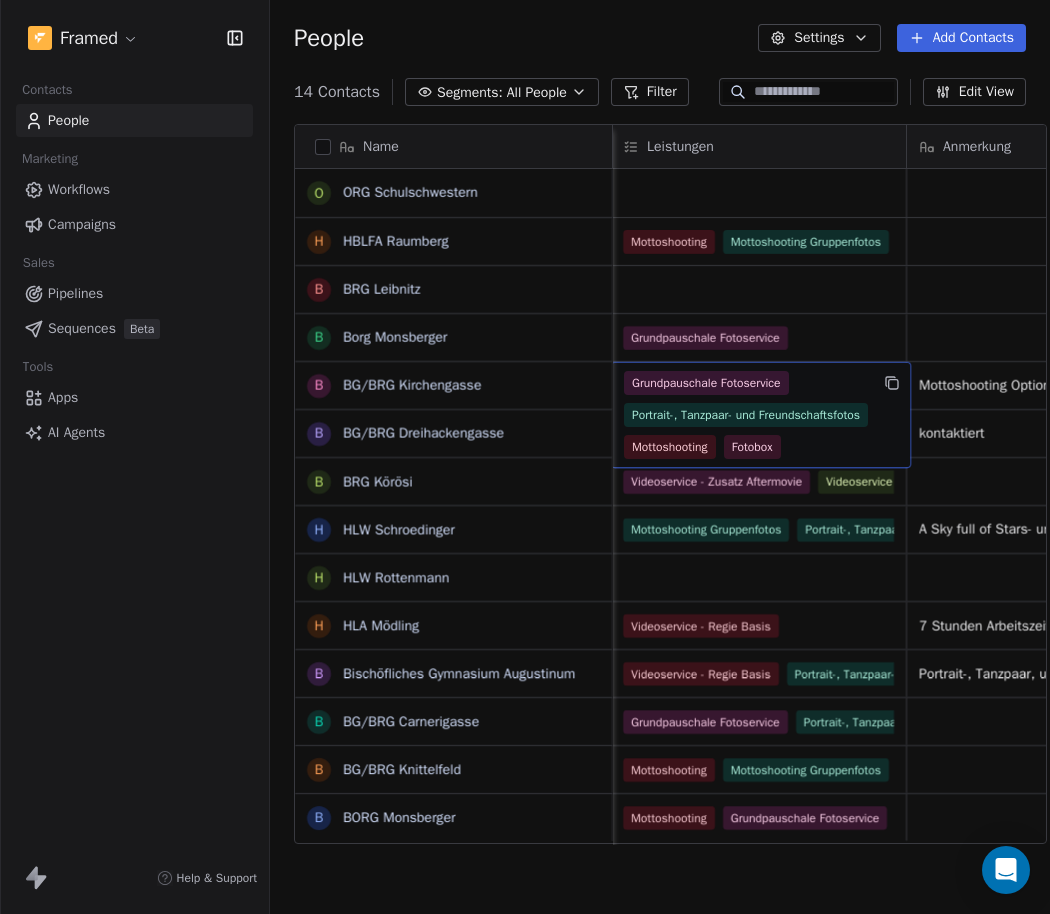 scroll, scrollTop: 0, scrollLeft: 1119, axis: horizontal 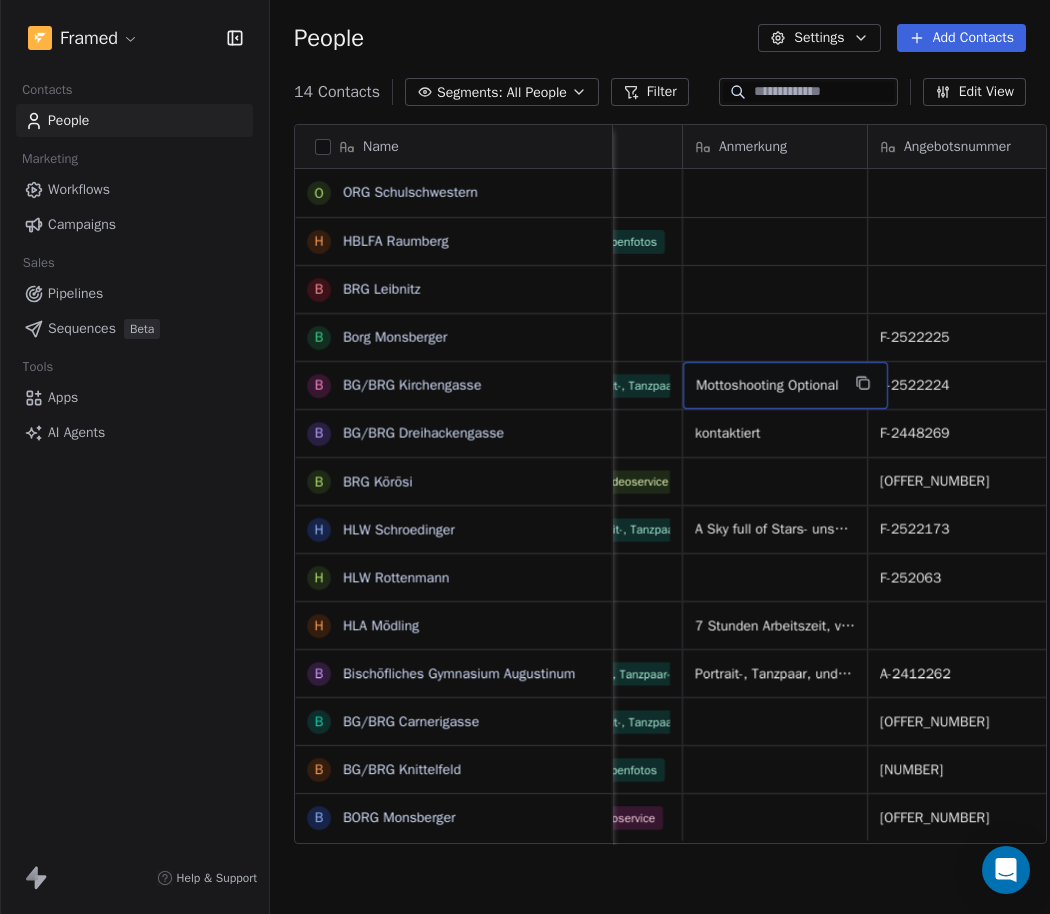 click on "Mottoshooting Optional" at bounding box center (767, 386) 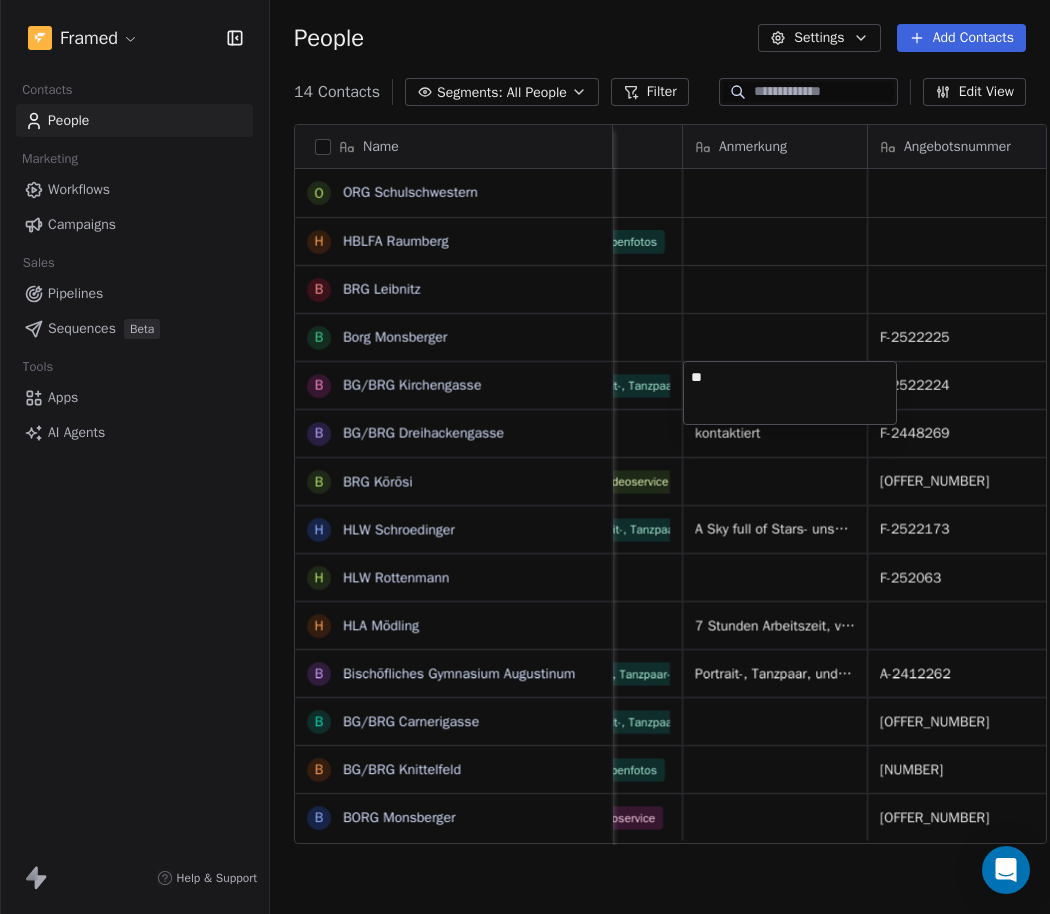 type on "*" 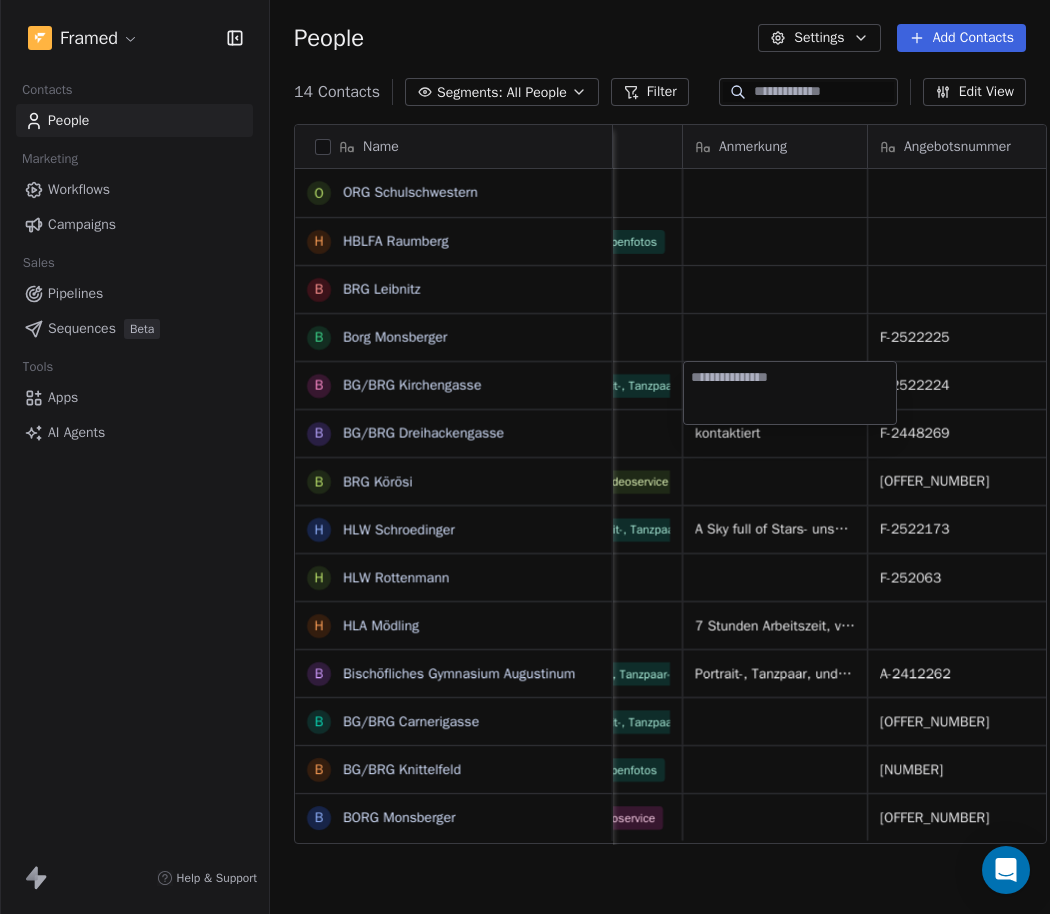 paste on "**********" 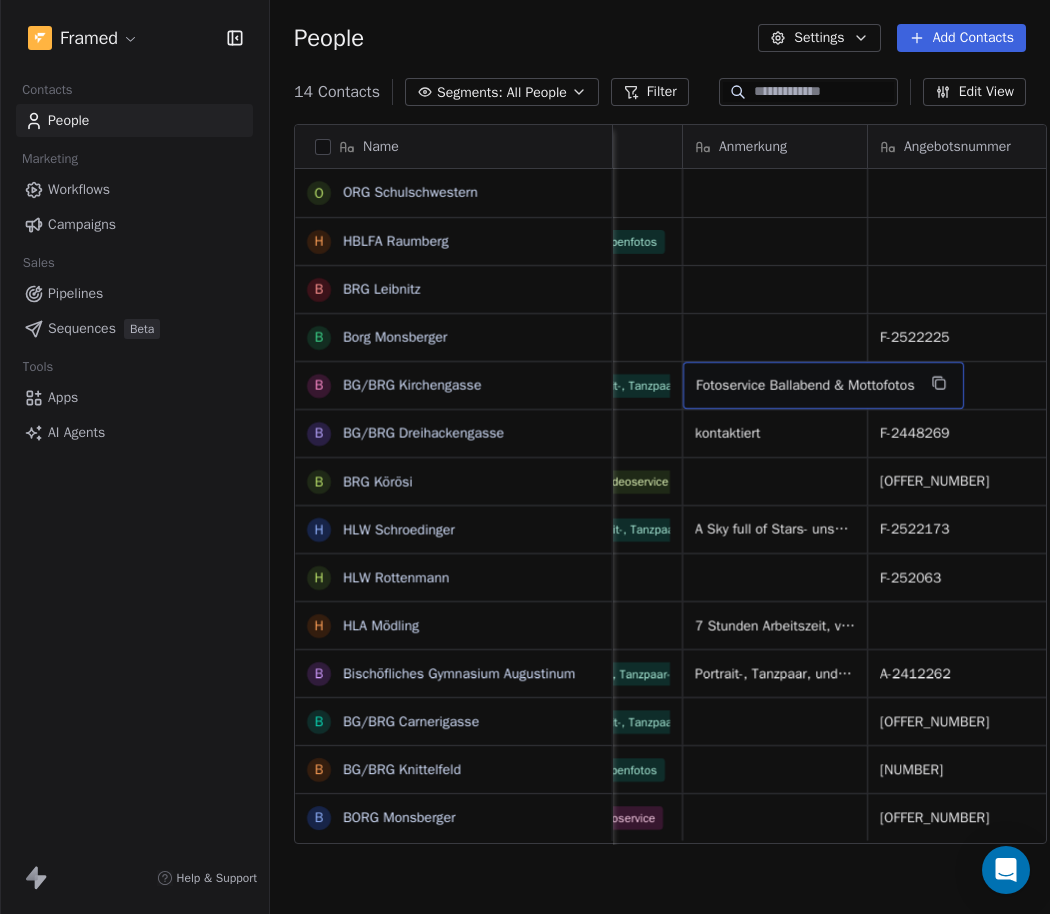 click on "Fotoservice Ballabend & Mottofotos" at bounding box center (823, 385) 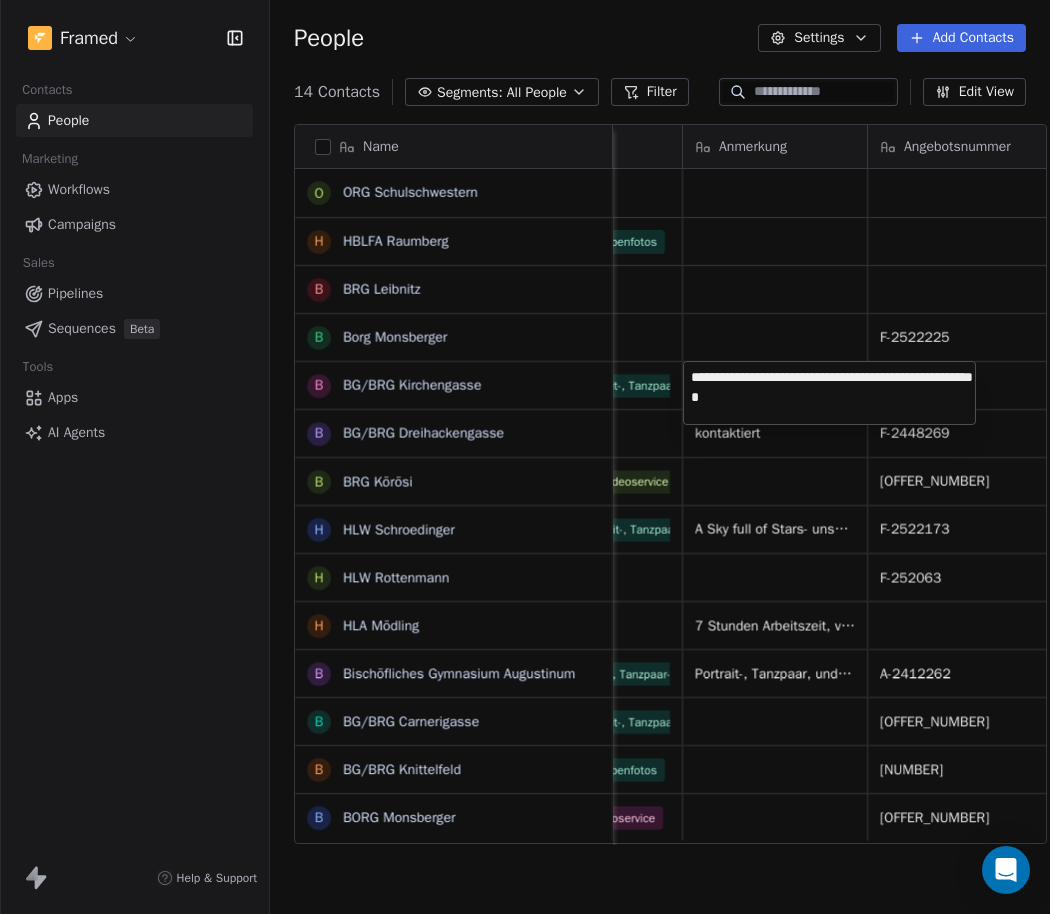 drag, startPoint x: 786, startPoint y: 394, endPoint x: 809, endPoint y: 401, distance: 24.04163 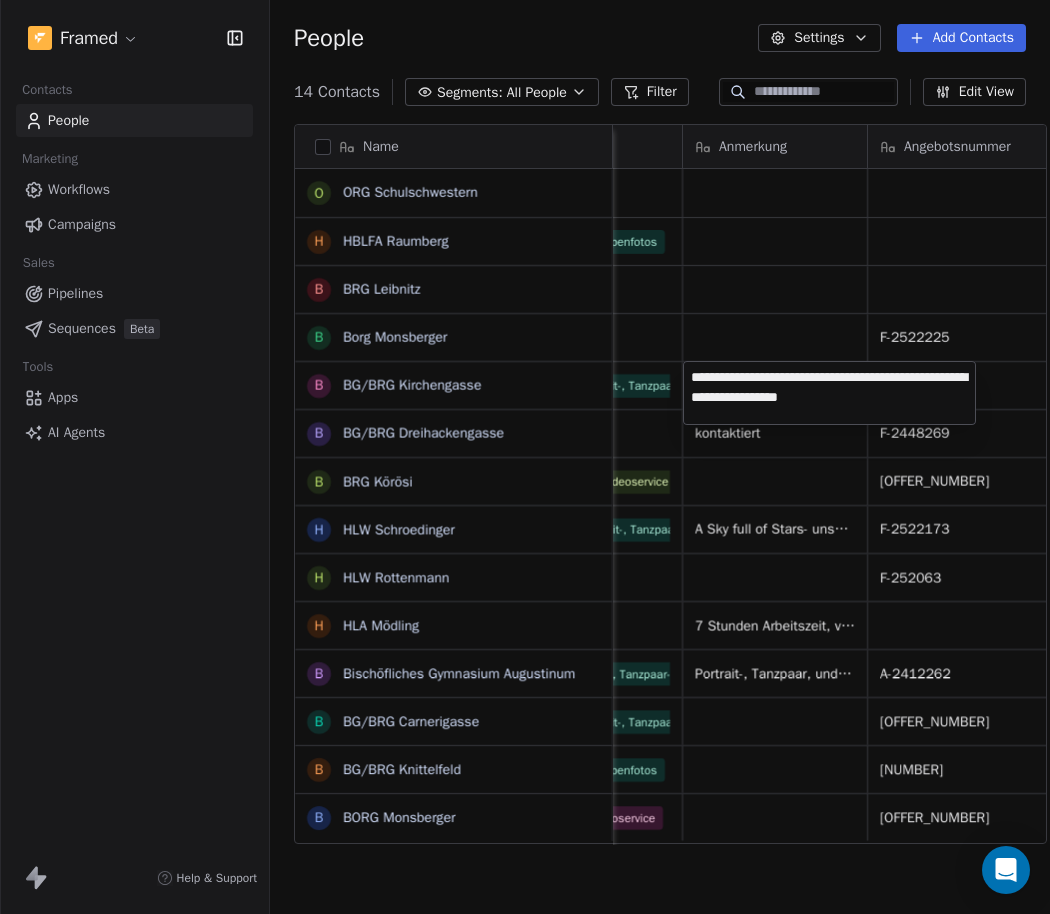 type on "**********" 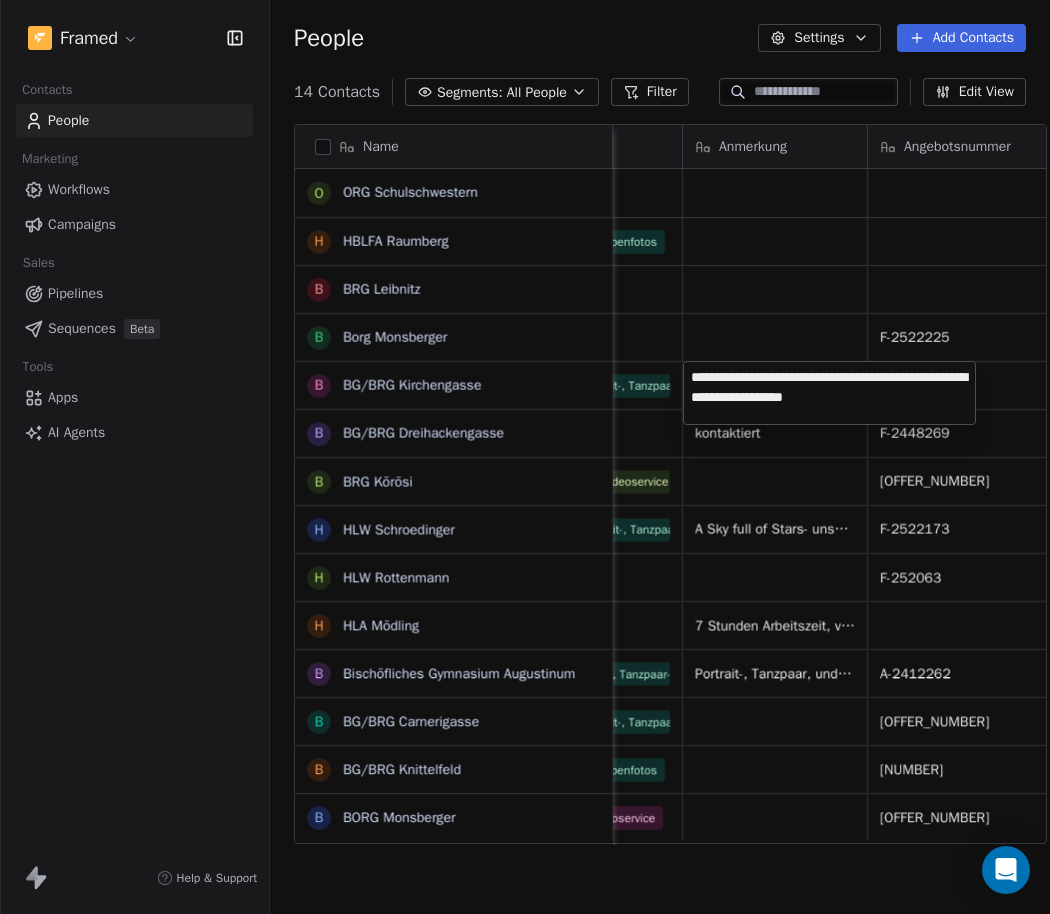 click on "Framed Contacts People Marketing Workflows Campaigns Sales Pipelines Sequences Beta Tools Apps AI Agents Help & Support People Settings Add Contacts 14 Contacts Segments: All People Filter Edit View Tag Add to Sequence Export Name O ORG Schulschwestern H HBLFA Raumberg B BRG Leibnitz B Borg Monsberger B BG/BRG Kirchengasse B BG/BRG Dreihackengasse B BRG Körösi H HLW Schroedinger H HLW Rottenmann H HLA Mödling B Bischöfliches Gymnasium Augustinum B BG/BRG Carnerigasse B BG/BRG Knittelfeld B BORG Monsberger Kontaktperson E-Mail KP Maturantenanzahl Leistungen Anmerkung Angebotsnummer Sekreteriat-Mail Angebot ausgestellt am [FIRST] [LAST] [EMAIL] 40 [FIRST] [LAST] [EMAIL] 78 Mottoshooting Mottoshooting Gruppenfotos Portrait-, Tanzpaar- und Freundschaftsfotos Grundpauschale Fotoservice Videoservice - Zusatz Aftermovie Videoservice - Prime Videoservice - Regie Basis Videoservice - Reportage Basis Mottoshooting prime (Zusatz) Abendstudio Prime Fotobox 18 70" at bounding box center (525, 457) 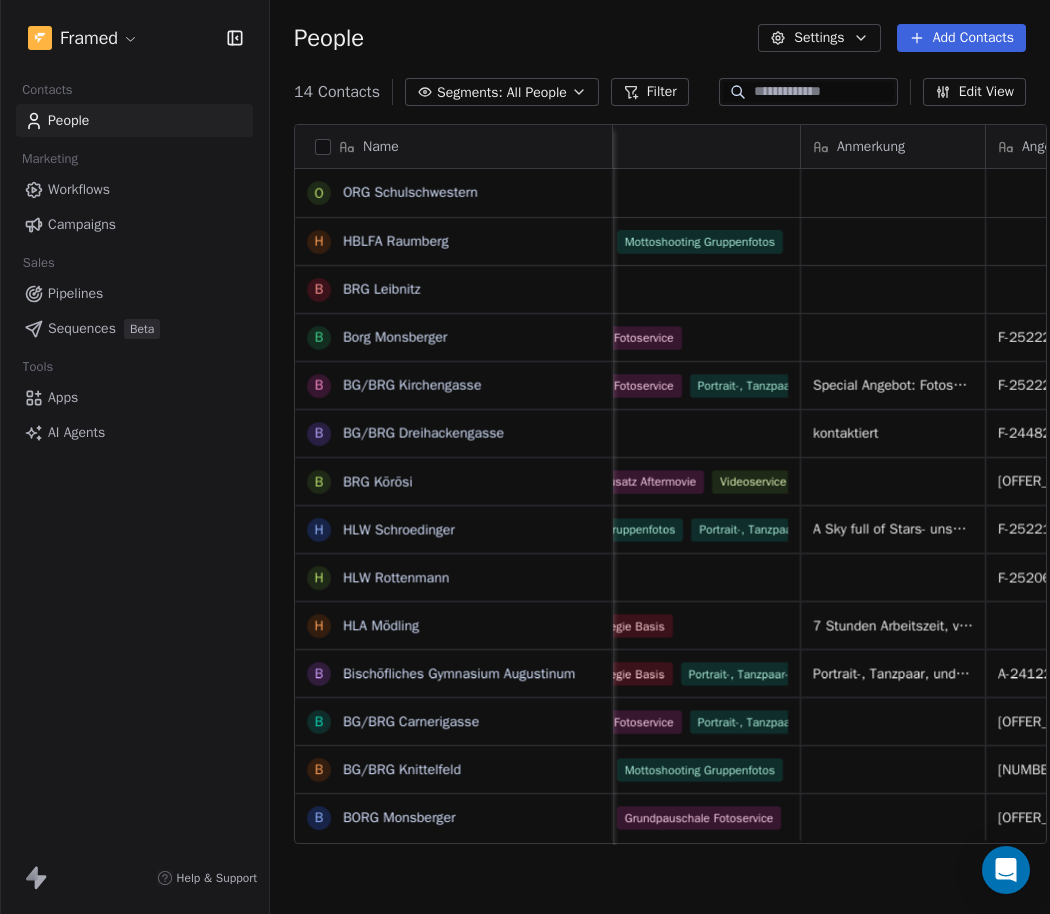 scroll, scrollTop: 0, scrollLeft: 1220, axis: horizontal 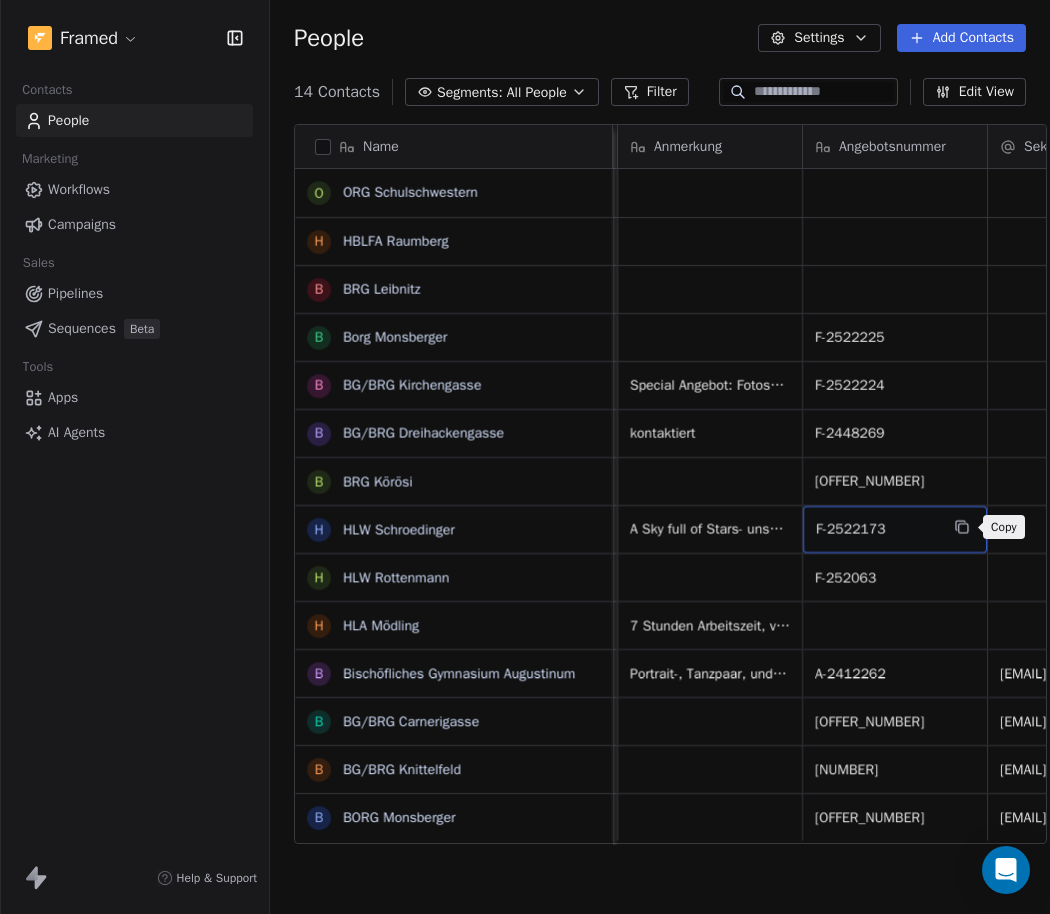 click 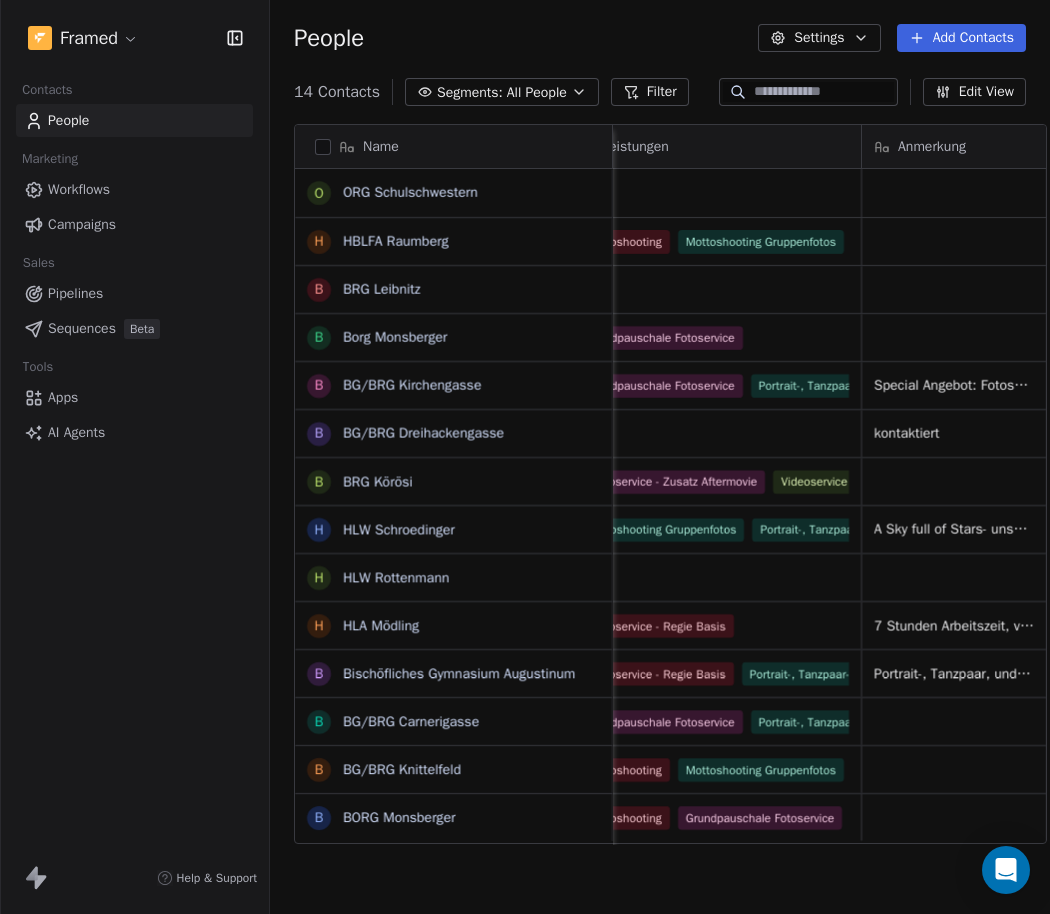 scroll, scrollTop: 0, scrollLeft: 1152, axis: horizontal 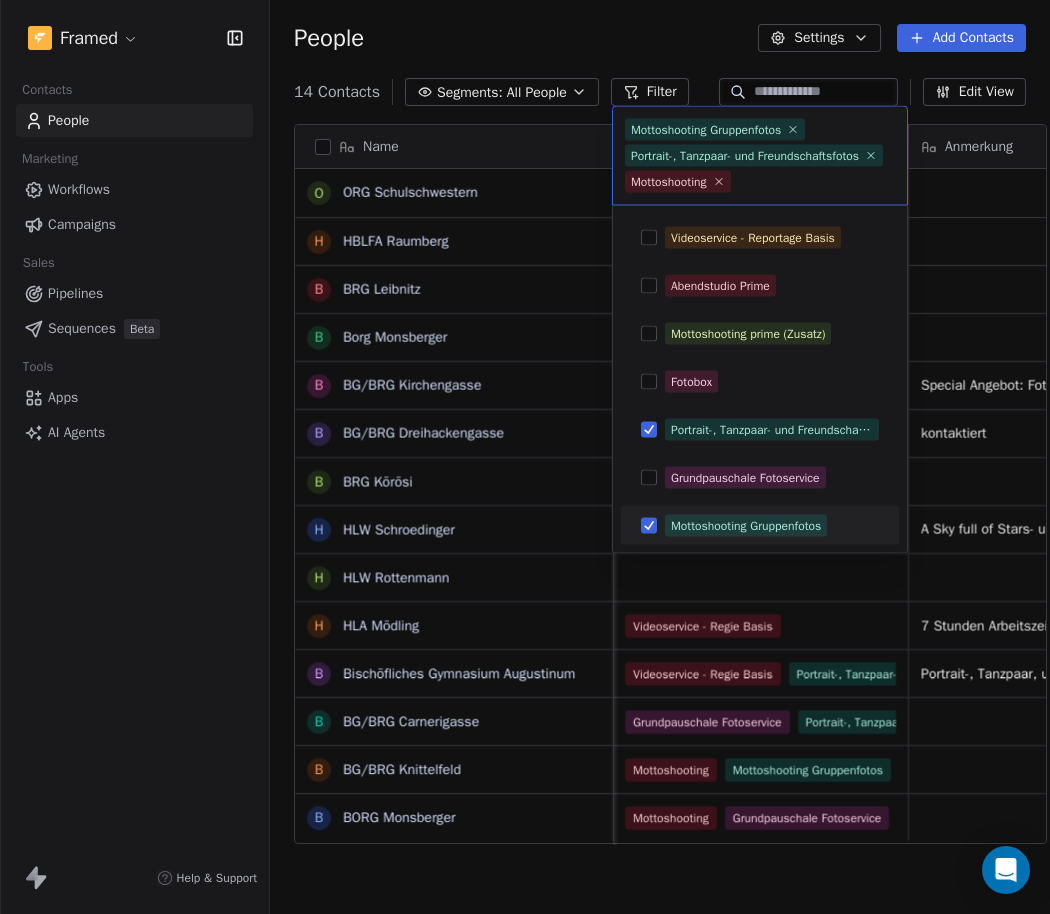 click on "Framed Contacts People Marketing Workflows Campaigns Sales Pipelines Sequences Beta Tools Apps AI Agents Help & Support People Settings Add Contacts 14 Contacts Segments: All People Filter Edit View Tag Add to Sequence Export Name O ORG Schulschwestern H HBLFA Raumberg B BRG Leibnitz B Borg Monsberger B BG/BRG Kirchengasse B BG/BRG Dreihackengasse B BRG Körösi H HLW Schroedinger H HLW Rottenmann H HLA Mödling B Bischöfliches Gymnasium Augustinum B BG/BRG Carnerigasse B BG/BRG Knittelfeld B BORG Monsberger Kontaktperson E-Mail KP Maturantenanzahl Leistungen Anmerkung Angebotsnummer Sekreteriat-Mail Angebot ausgestellt am [FIRST] [LAST] [EMAIL] 40 [FIRST] [LAST] [EMAIL] 78 Mottoshooting Mottoshooting Gruppenfotos Portrait-, Tanzpaar- und Freundschaftsfotos Grundpauschale Fotoservice Videoservice - Zusatz Aftermovie Videoservice - Prime Videoservice - Regie Basis Videoservice - Reportage Basis Mottoshooting prime (Zusatz) Abendstudio Prime Fotobox 18 70" at bounding box center (525, 457) 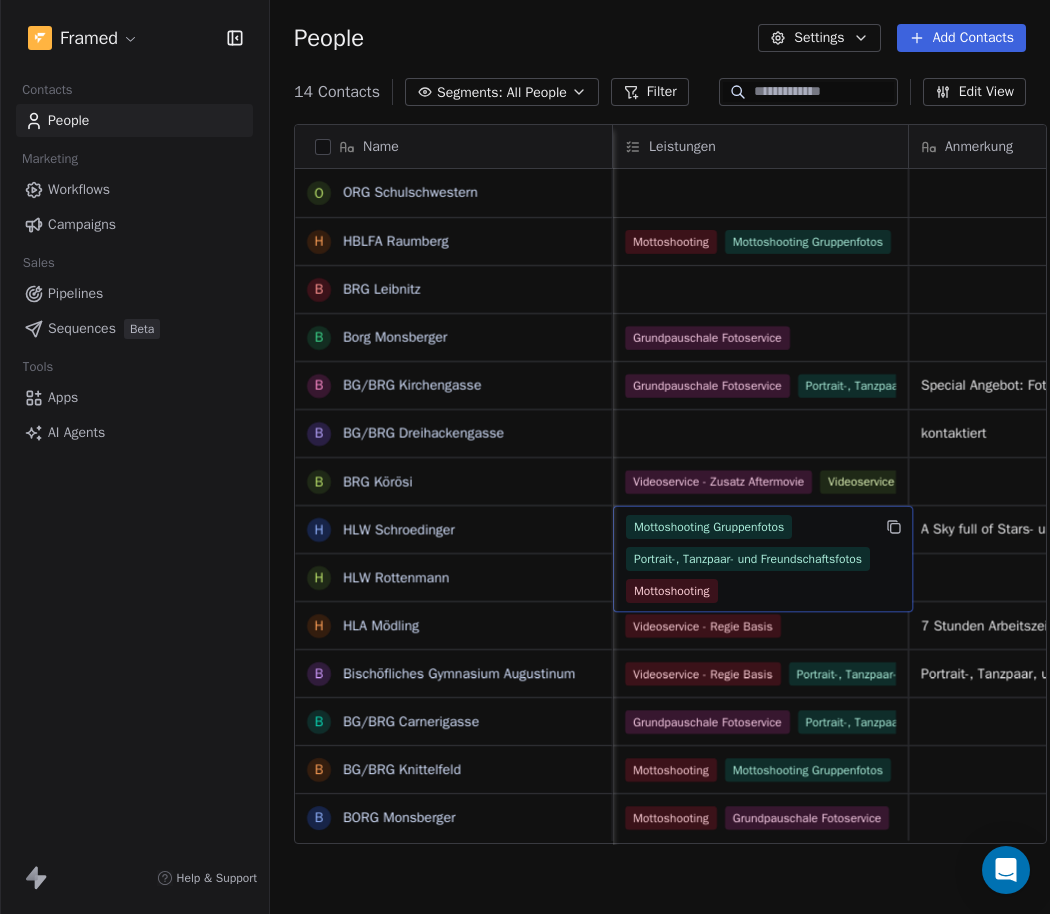 click on "Mottoshooting Gruppenfotos Portrait-, Tanzpaar- und Freundschaftsfotos Mottoshooting" at bounding box center [748, 559] 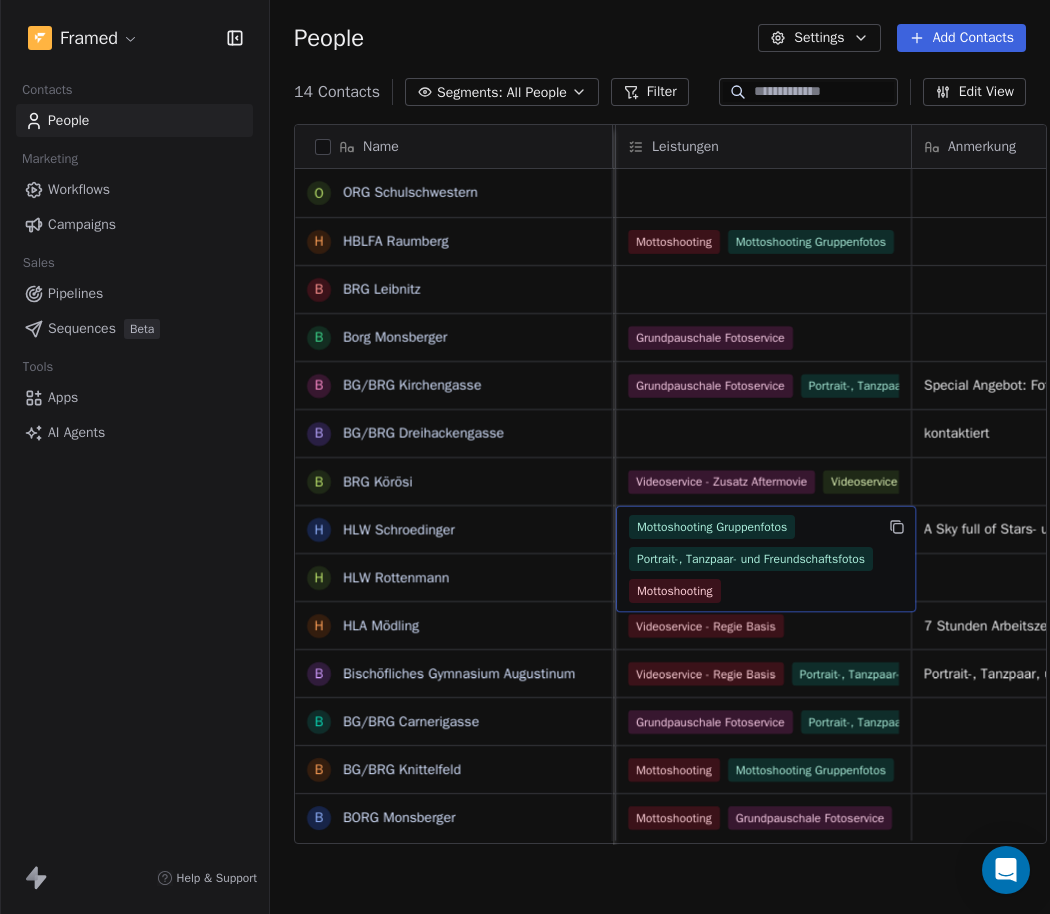 click on "Mottoshooting Gruppenfotos Portrait-, Tanzpaar- und Freundschaftsfotos Mottoshooting" at bounding box center [751, 559] 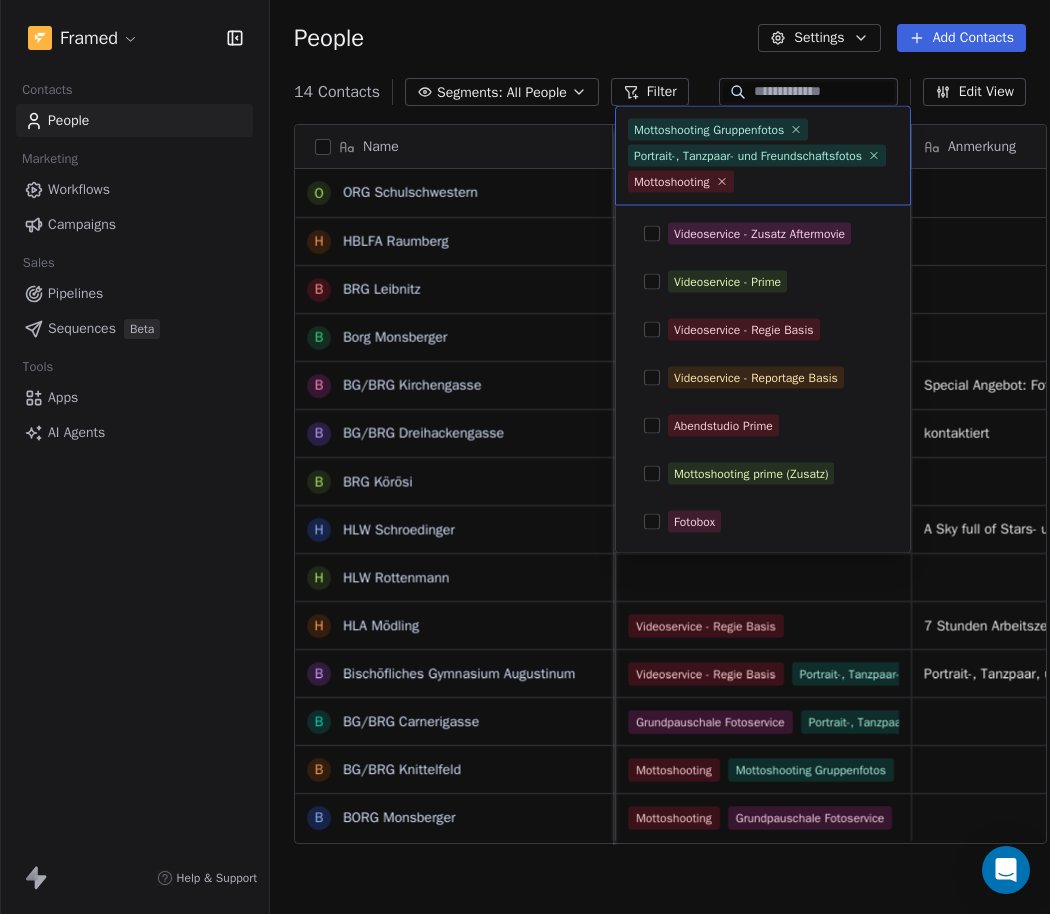 scroll, scrollTop: 0, scrollLeft: 1106, axis: horizontal 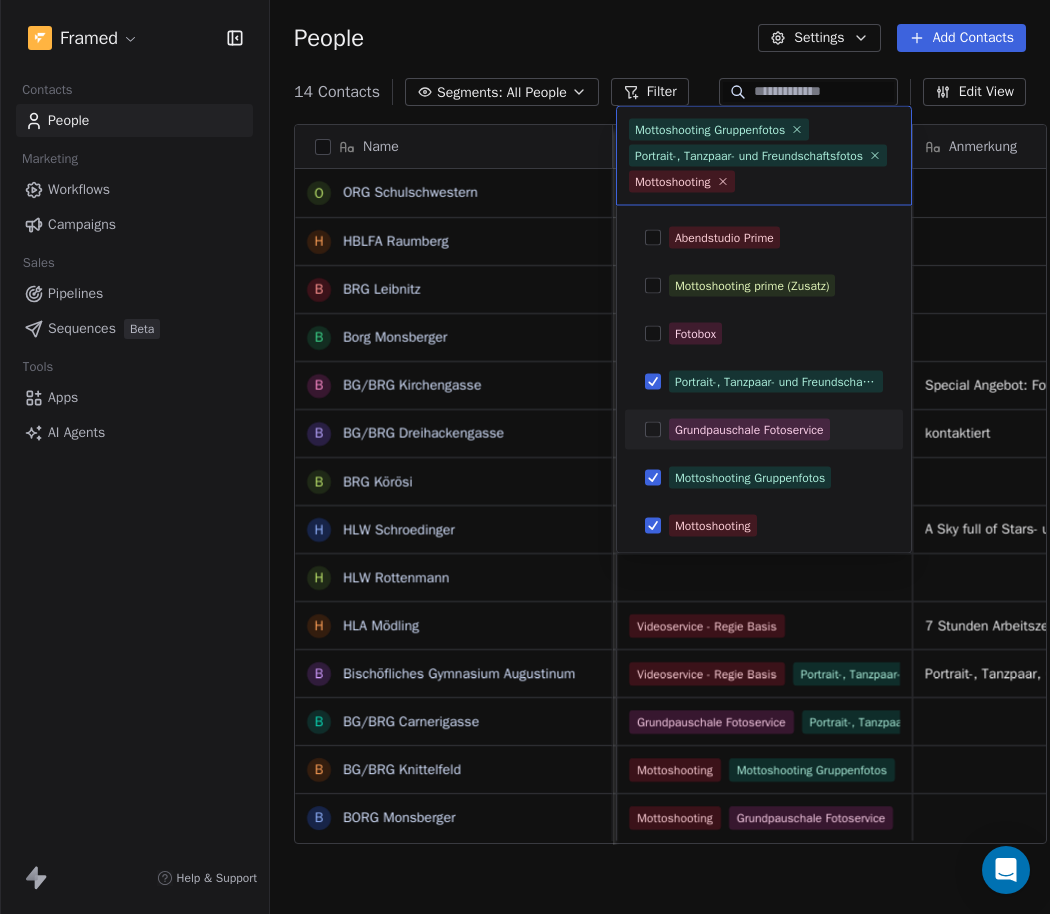 click on "Grundpauschale Fotoservice" at bounding box center (764, 430) 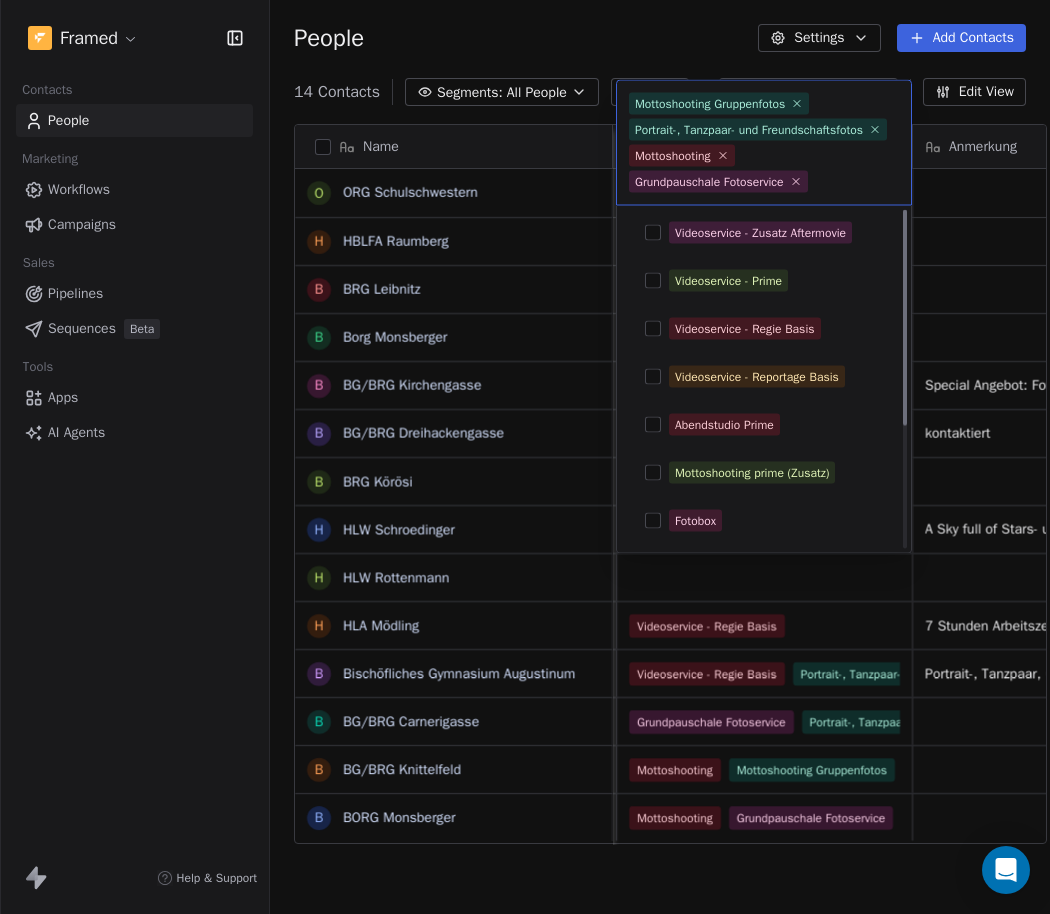 scroll, scrollTop: 0, scrollLeft: 0, axis: both 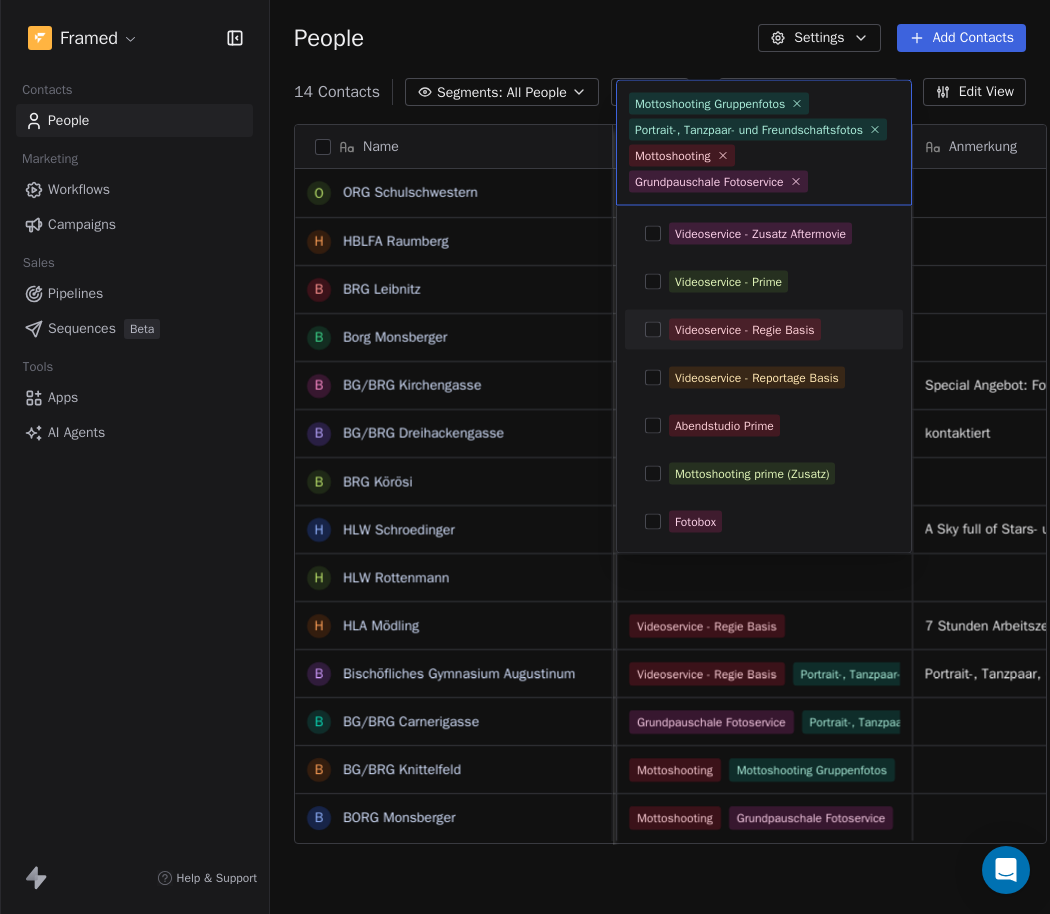 click at bounding box center [653, 330] 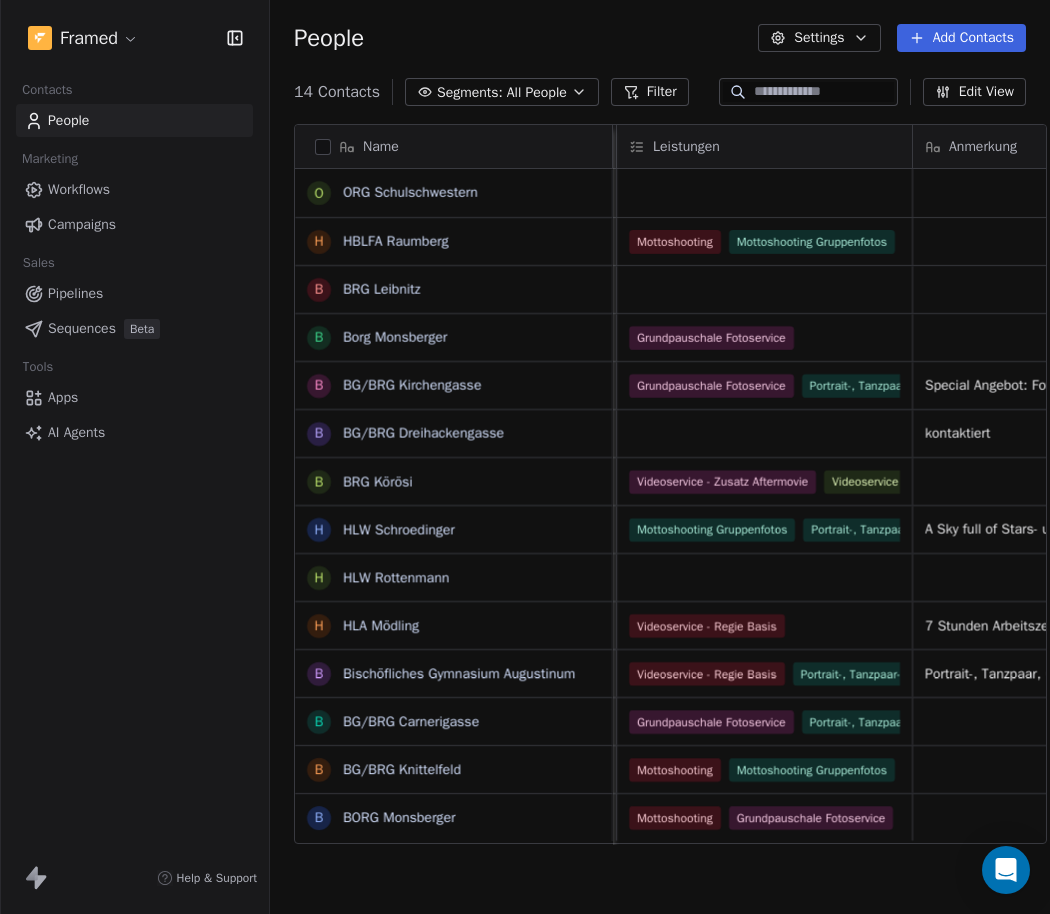 click on "Framed Contacts People Marketing Workflows Campaigns Sales Pipelines Sequences Beta Tools Apps AI Agents Help & Support People Settings  Add Contacts 14 Contacts Segments: All People Filter  Edit View Tag Add to Sequence Export Name O ORG Schulschwestern H HBLFA Raumberg B BRG Leibnitz B Borg Monsberger B BG/BRG Kirchengasse B BG/BRG Dreihackengasse B BRG Körösi H HLW Schroedinger H HLW Rottenmann H HLA Mödling B Bischöfliches Gymnasium Augustinum B BG/BRG Carnerigasse B BG/BRG Knittelfeld B BORG Monsberger Veranstaltungsort Kontaktperson E-Mail KP Maturantenanzahl Leistungen  Anmerkung Angebotsnummer Sekreteriat-Mail Angebot ausgestellt am   [FIRST] [LAST] [EMAIL] 40   [FIRST] [LAST] [EMAIL] 78 Mottoshooting Mottoshooting Gruppenfotos Portrait-, Tanzpaar- und Freundschaftsfotos Grundpauschale Fotoservice Videoservice - Zusatz Aftermovie Videoservice - Prime Videoservice - Regie Basis Videoservice - Reportage Basis Mottoshooting prime (Zusatz) Abendstudio Prime" at bounding box center [525, 457] 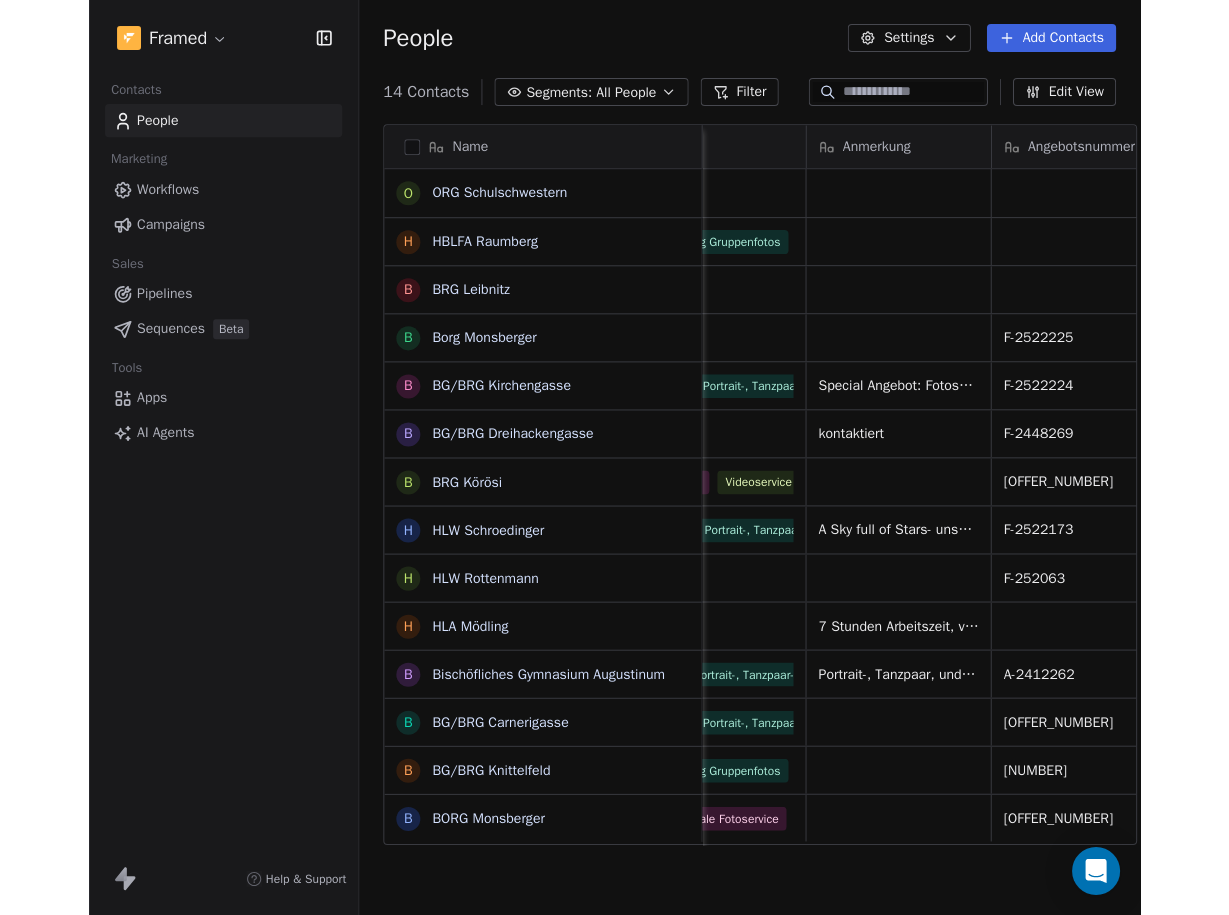 scroll, scrollTop: 0, scrollLeft: 1119, axis: horizontal 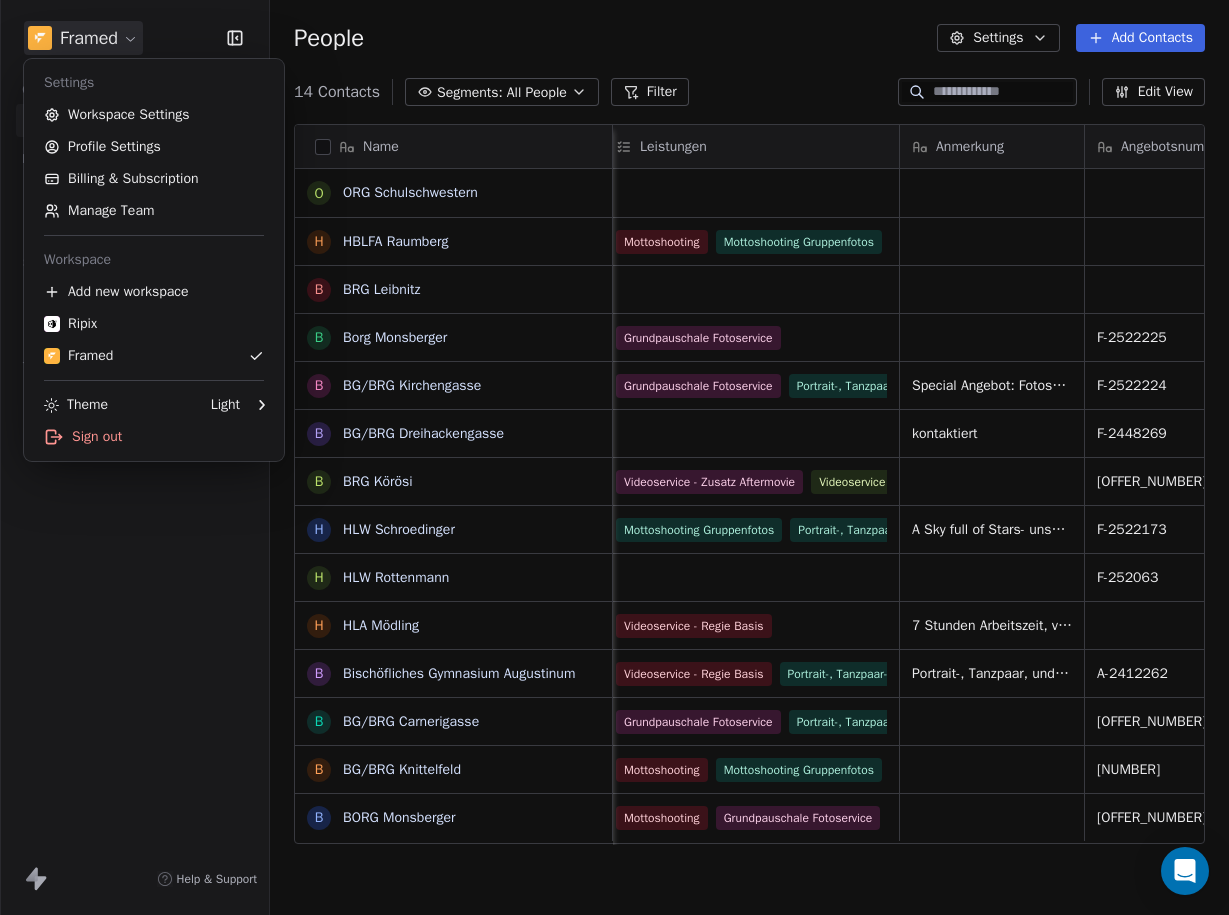 click on "Framed Contacts People Marketing Workflows Campaigns Sales Pipelines Sequences Beta Tools Apps AI Agents Help & Support People Settings Add Contacts 14 Contacts Segments: All People Filter Edit View Tag Add to Sequence Export Name O ORG Schulschwestern H HBLFA Raumberg B BRG Leibnitz B Borg Monsberger B BG/BRG Kirchengasse B BG/BRG Dreihackengasse B BRG Körösi H HLW Schroedinger H HLW Rottenmann H HLA Mödling B Bischöfliches Gymnasium Augustinum B BG/BRG Carnerigasse B BG/BRG Knittelfeld B BORG Monsberger Kontaktperson E-Mail KP Maturantenanzahl Leistungen Anmerkung Angebotsnummer Sekreteriat-Mail Angebot ausgestellt am [FIRST] [LAST] [EMAIL] 40 [FIRST] [LAST] [EMAIL] 78 Mottoshooting Mottoshooting Gruppenfotos Portrait-, Tanzpaar- und Freundschaftsfotos Grundpauschale Fotoservice Videoservice - Zusatz Aftermovie Videoservice - Prime Videoservice - Regie Basis Videoservice - Reportage Basis Mottoshooting prime (Zusatz) Abendstudio Prime Fotobox 18 70" at bounding box center [614, 457] 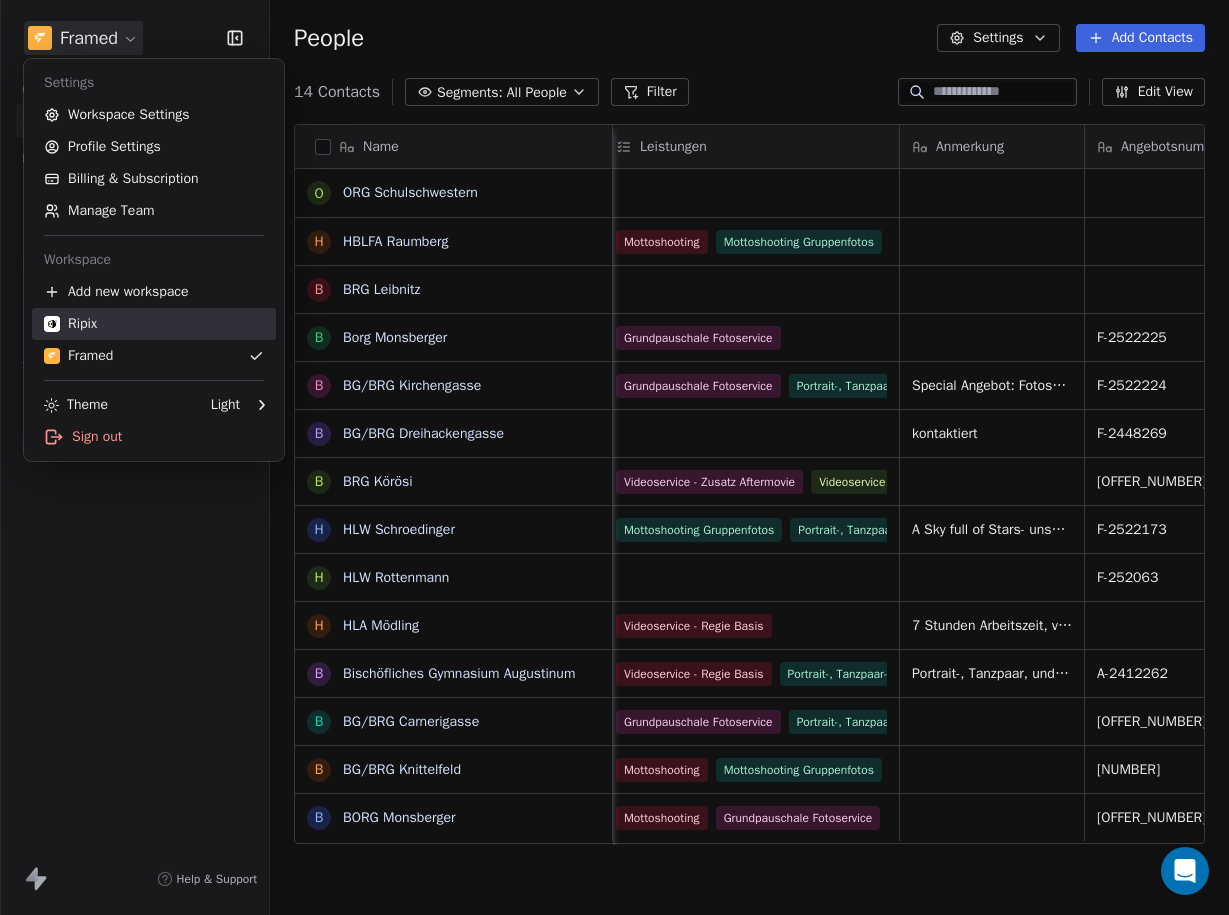 click on "Ripix" at bounding box center (154, 324) 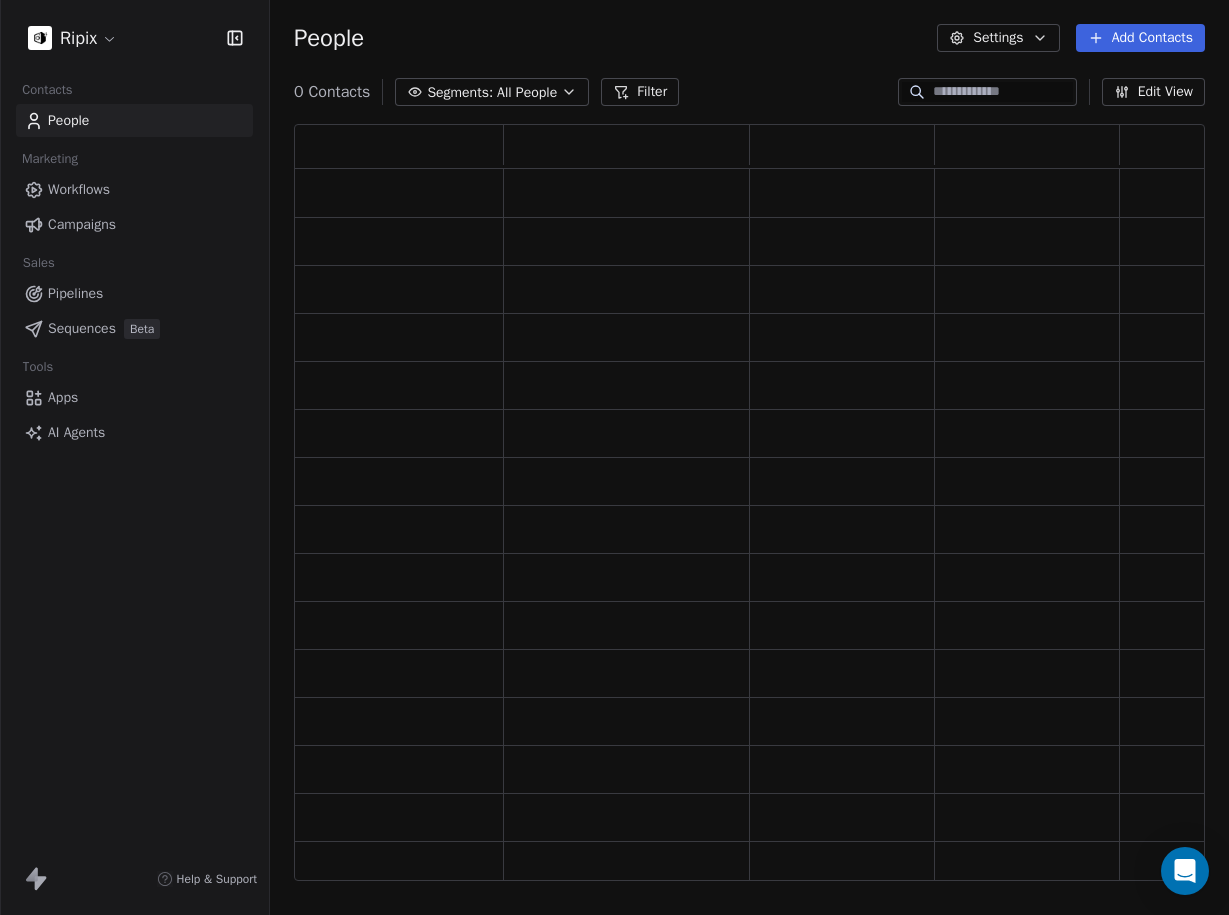 scroll, scrollTop: 1, scrollLeft: 1, axis: both 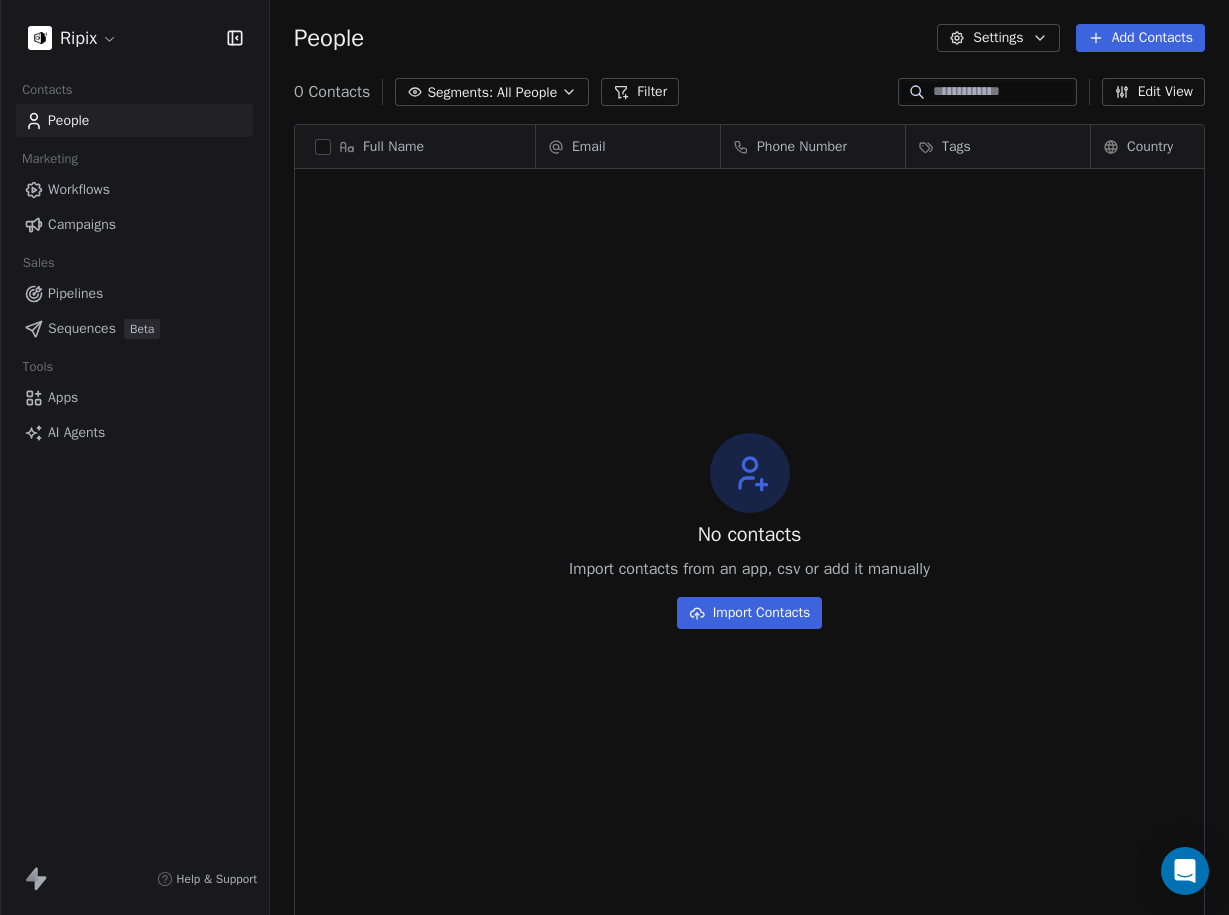 click on "Import Contacts" at bounding box center (750, 613) 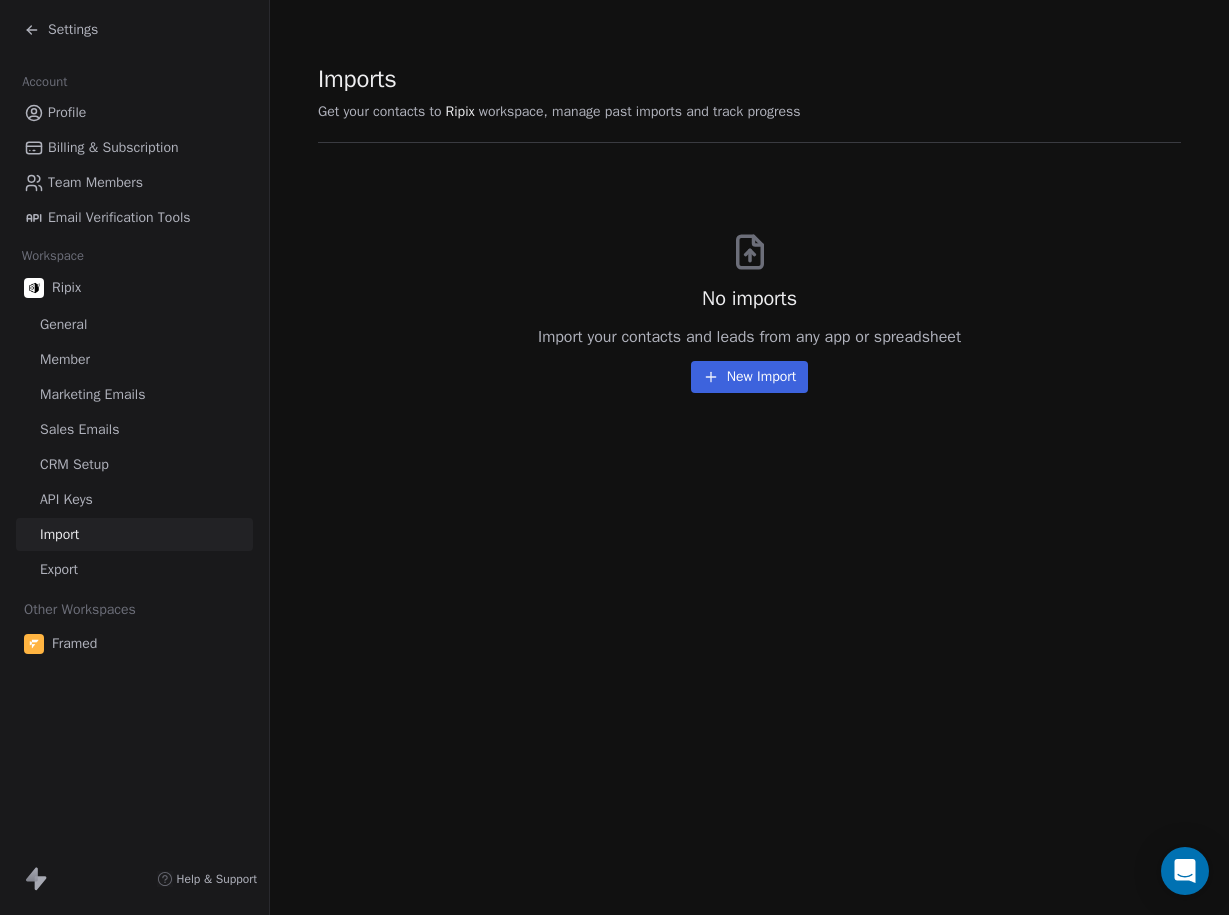 click on "New Import" at bounding box center (749, 377) 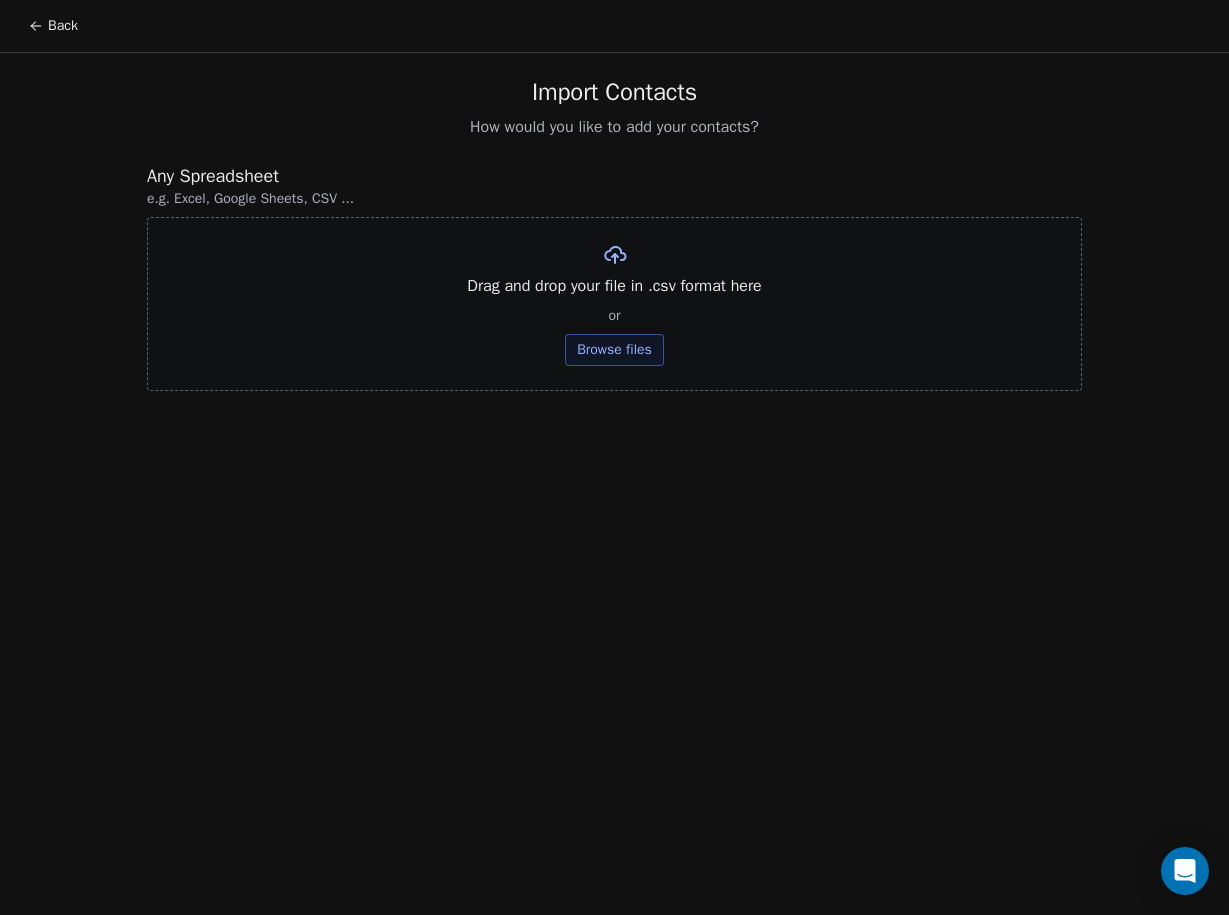 click on "Browse files" at bounding box center (614, 350) 